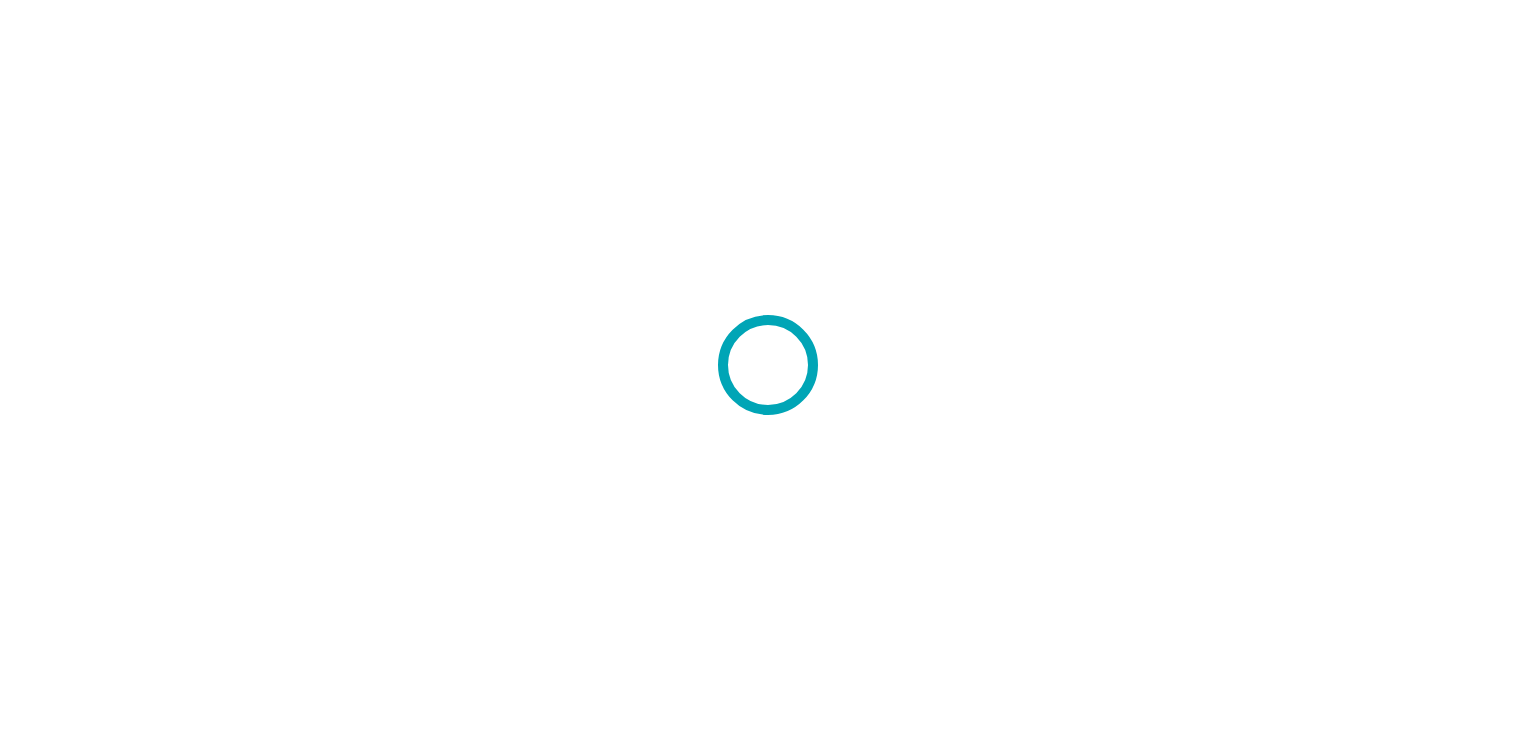 scroll, scrollTop: 0, scrollLeft: 0, axis: both 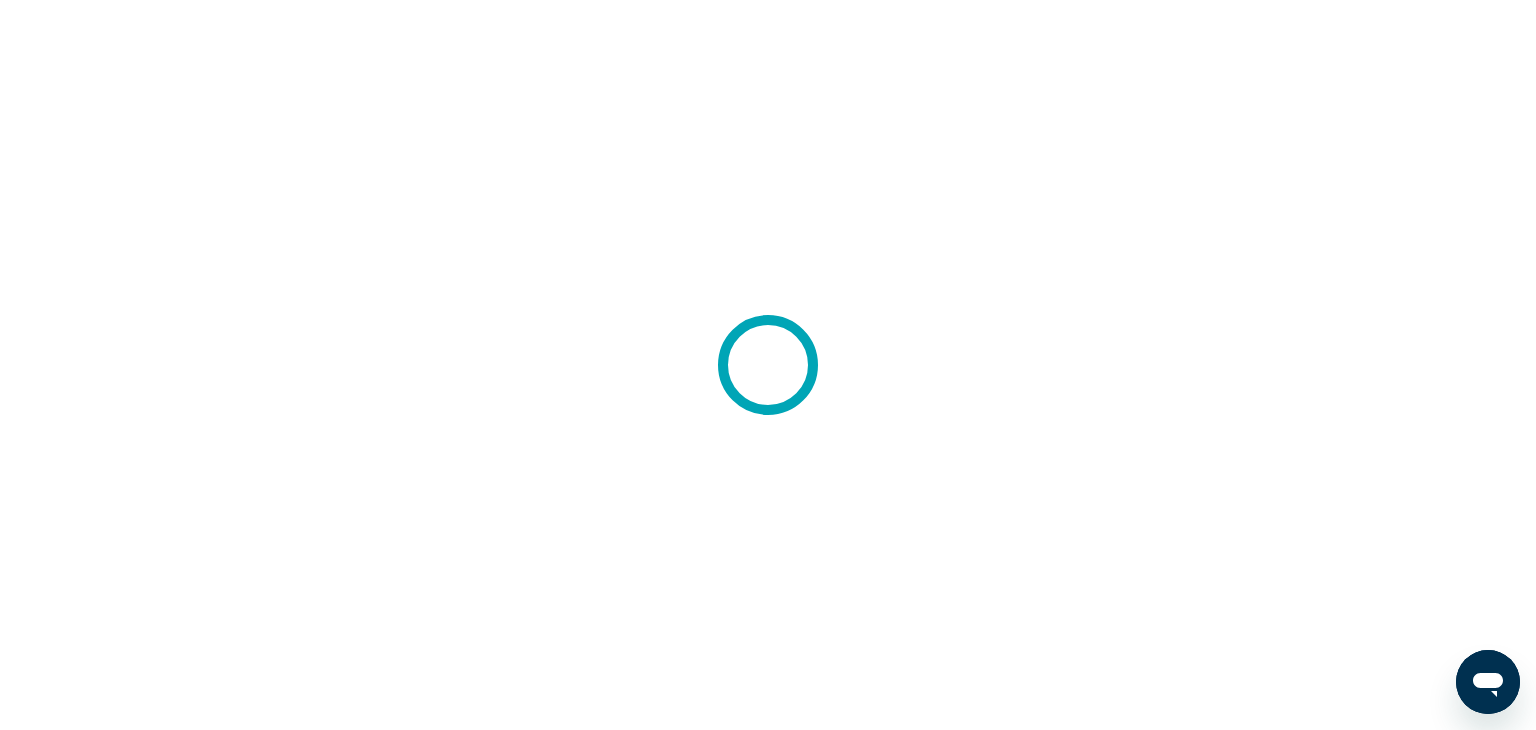 click 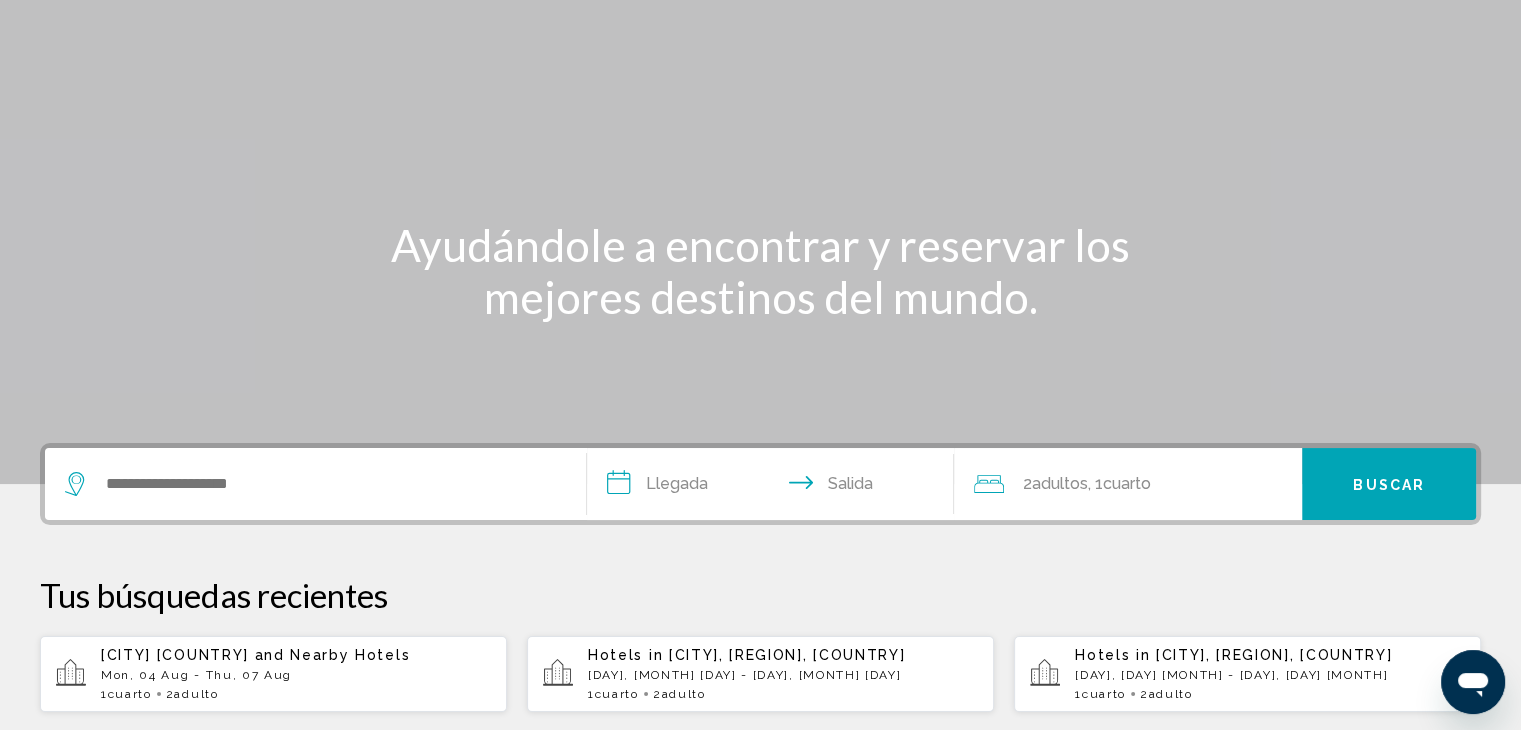 scroll, scrollTop: 300, scrollLeft: 0, axis: vertical 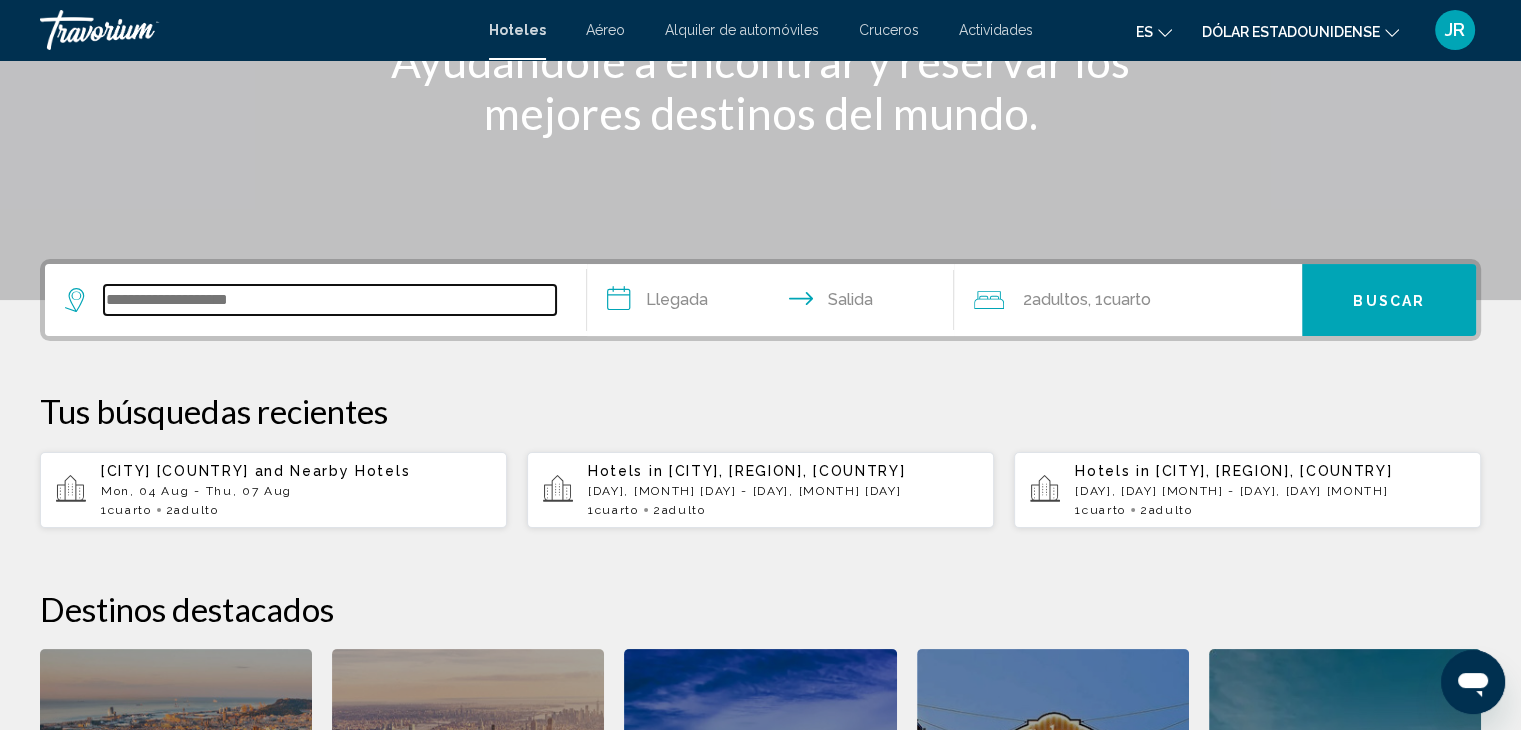 click at bounding box center (330, 300) 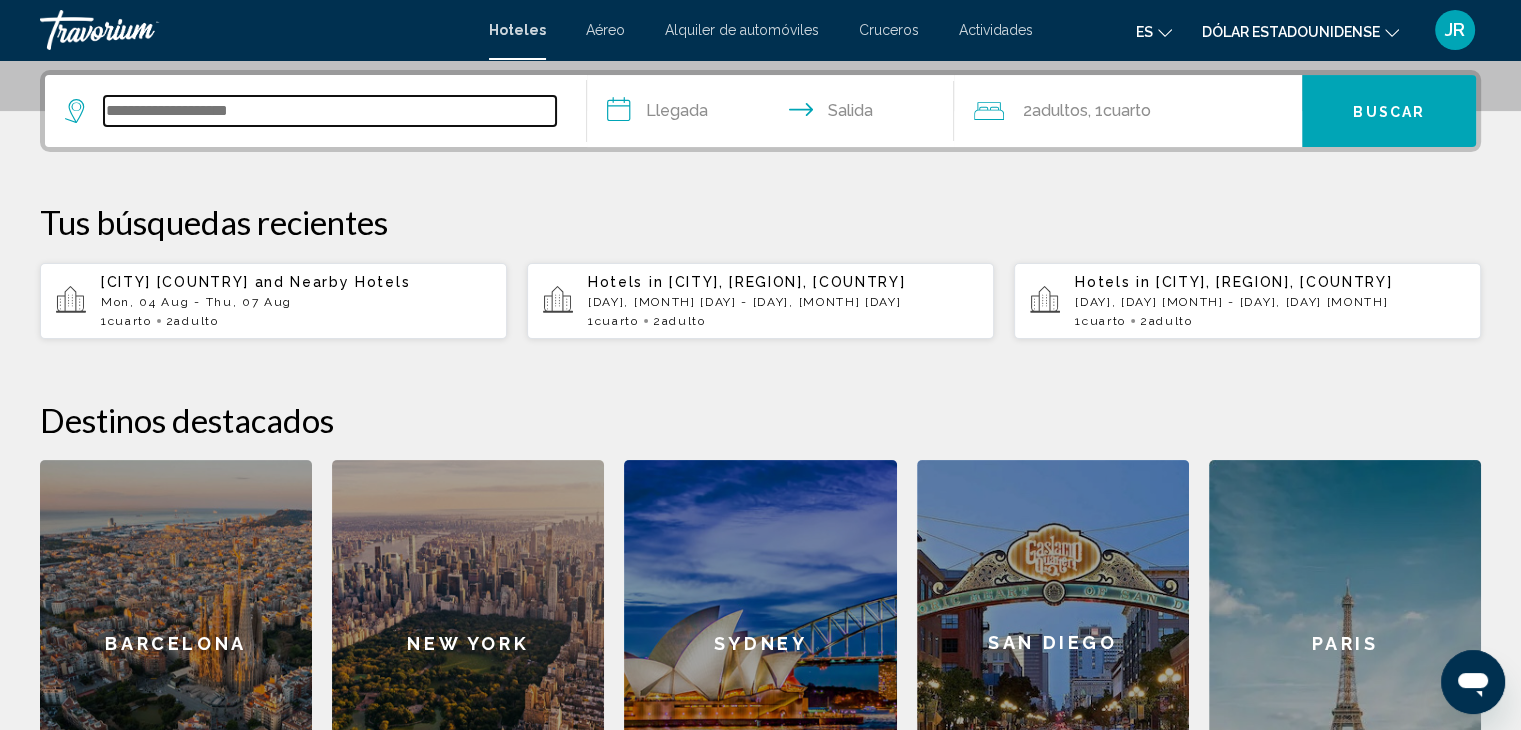 scroll, scrollTop: 493, scrollLeft: 0, axis: vertical 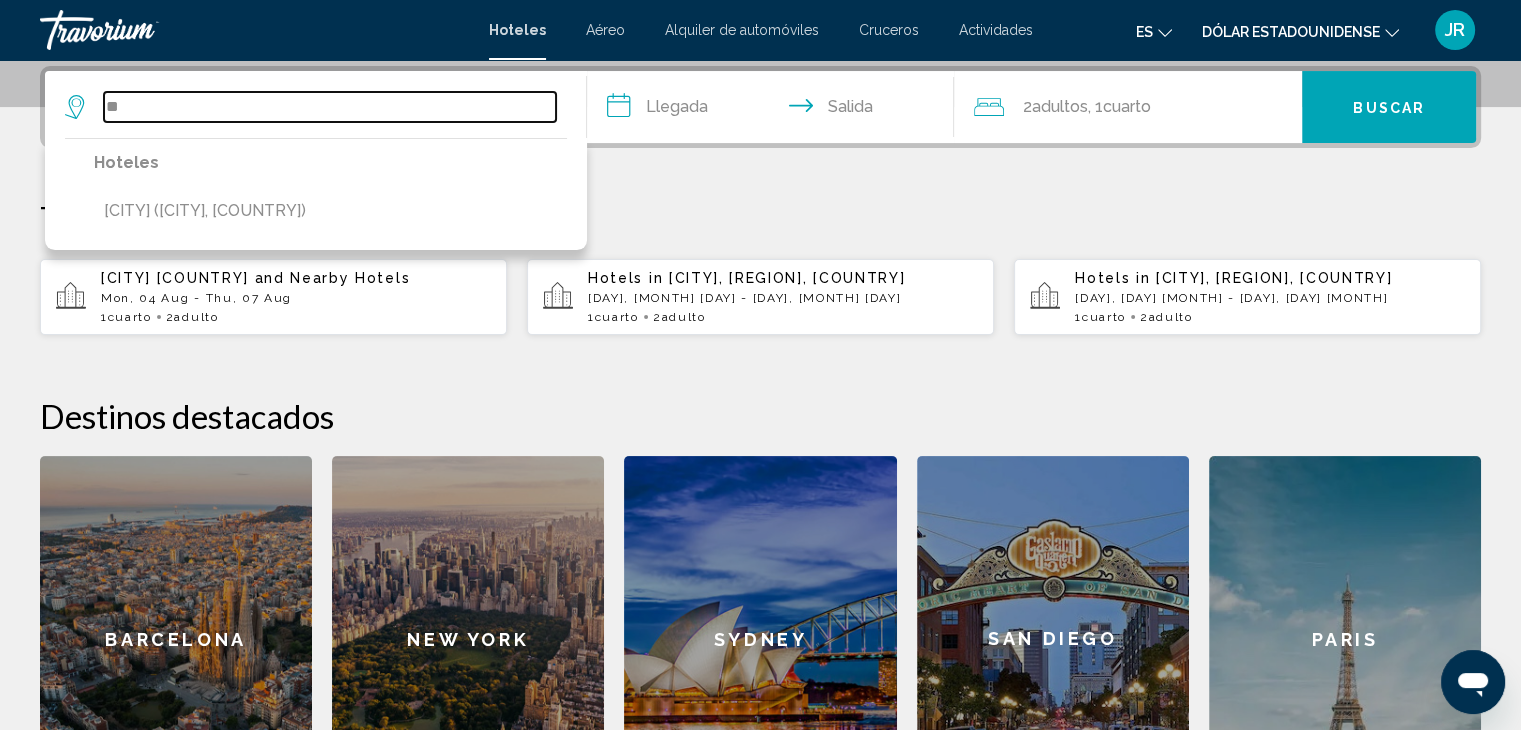 type on "*" 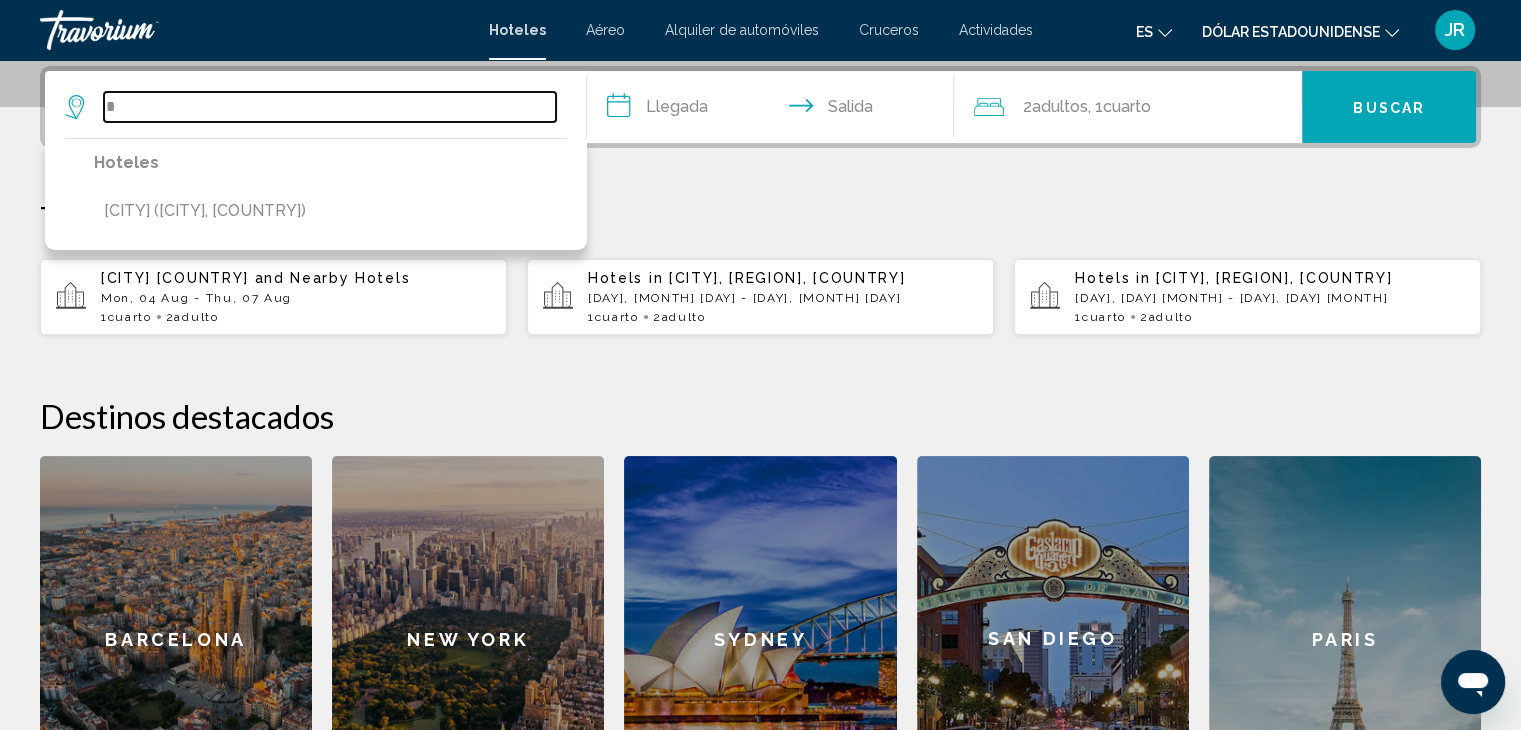 type 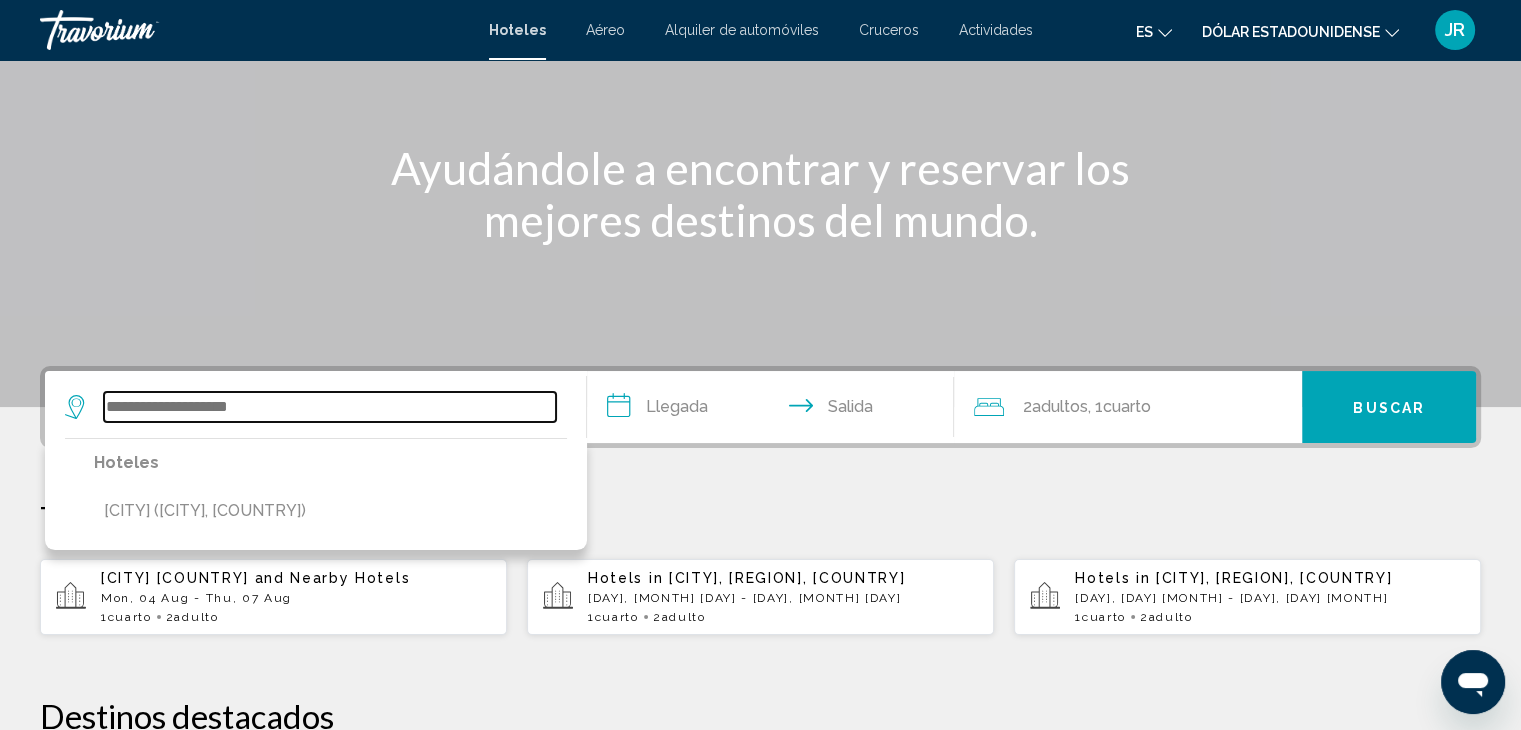 scroll, scrollTop: 93, scrollLeft: 0, axis: vertical 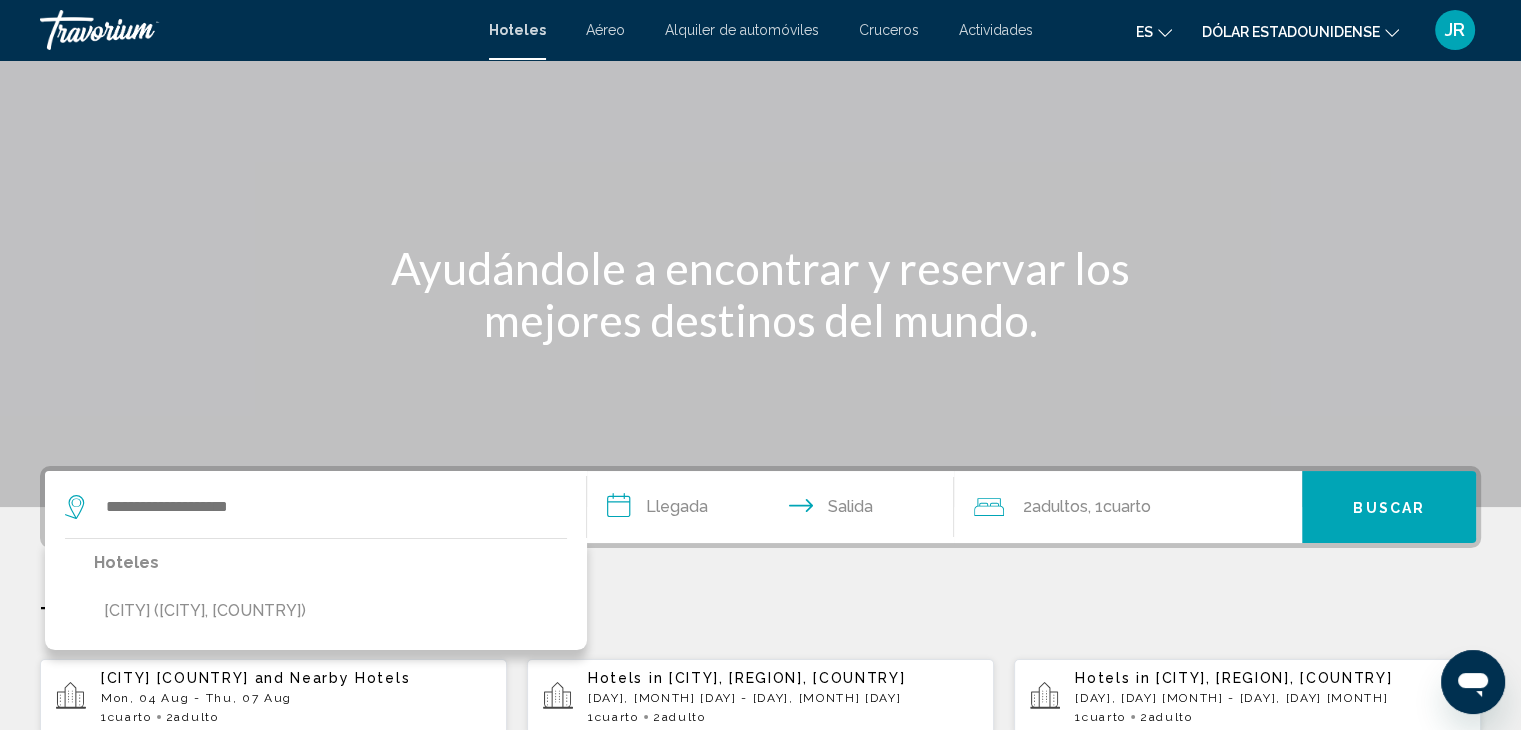 click on "Cruceros" at bounding box center [889, 30] 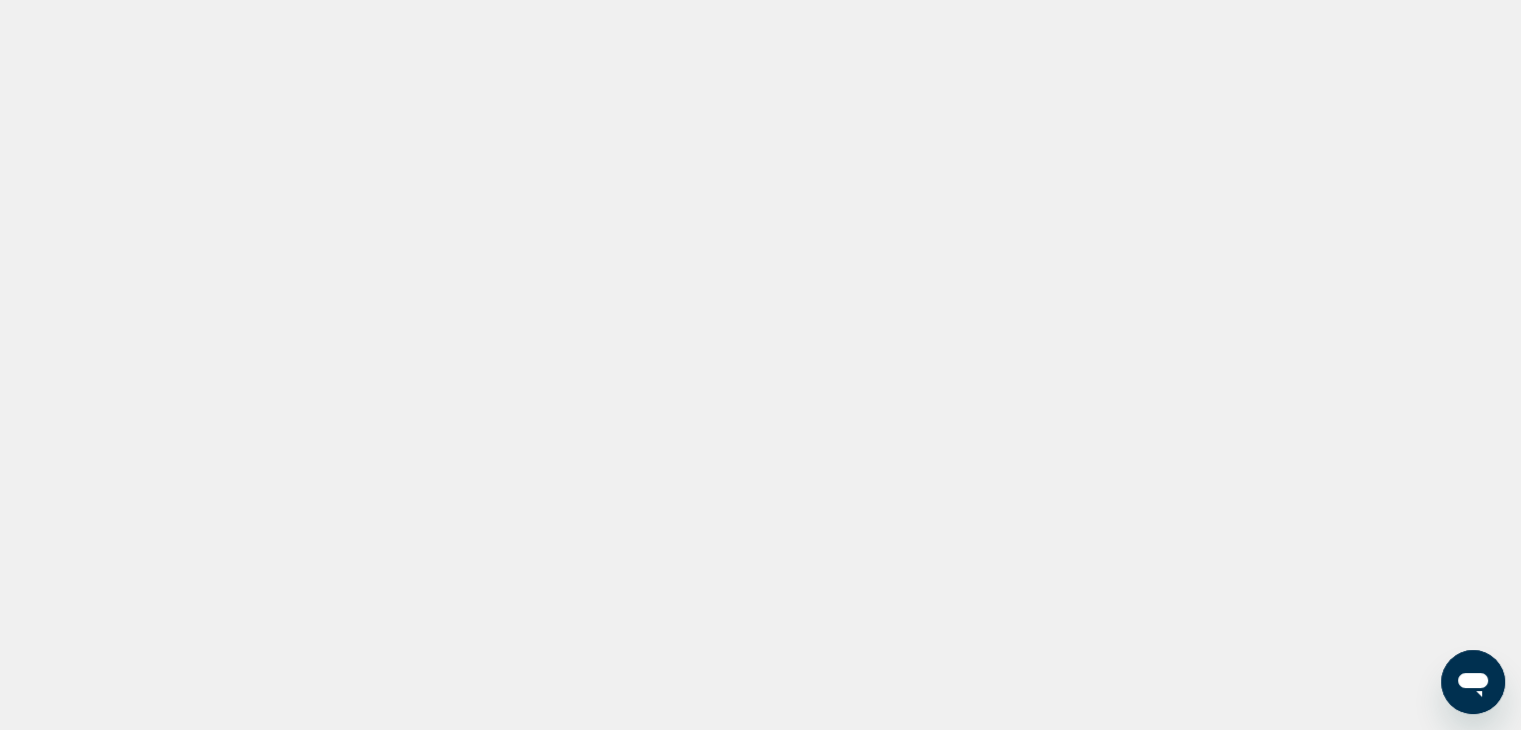 scroll, scrollTop: 0, scrollLeft: 0, axis: both 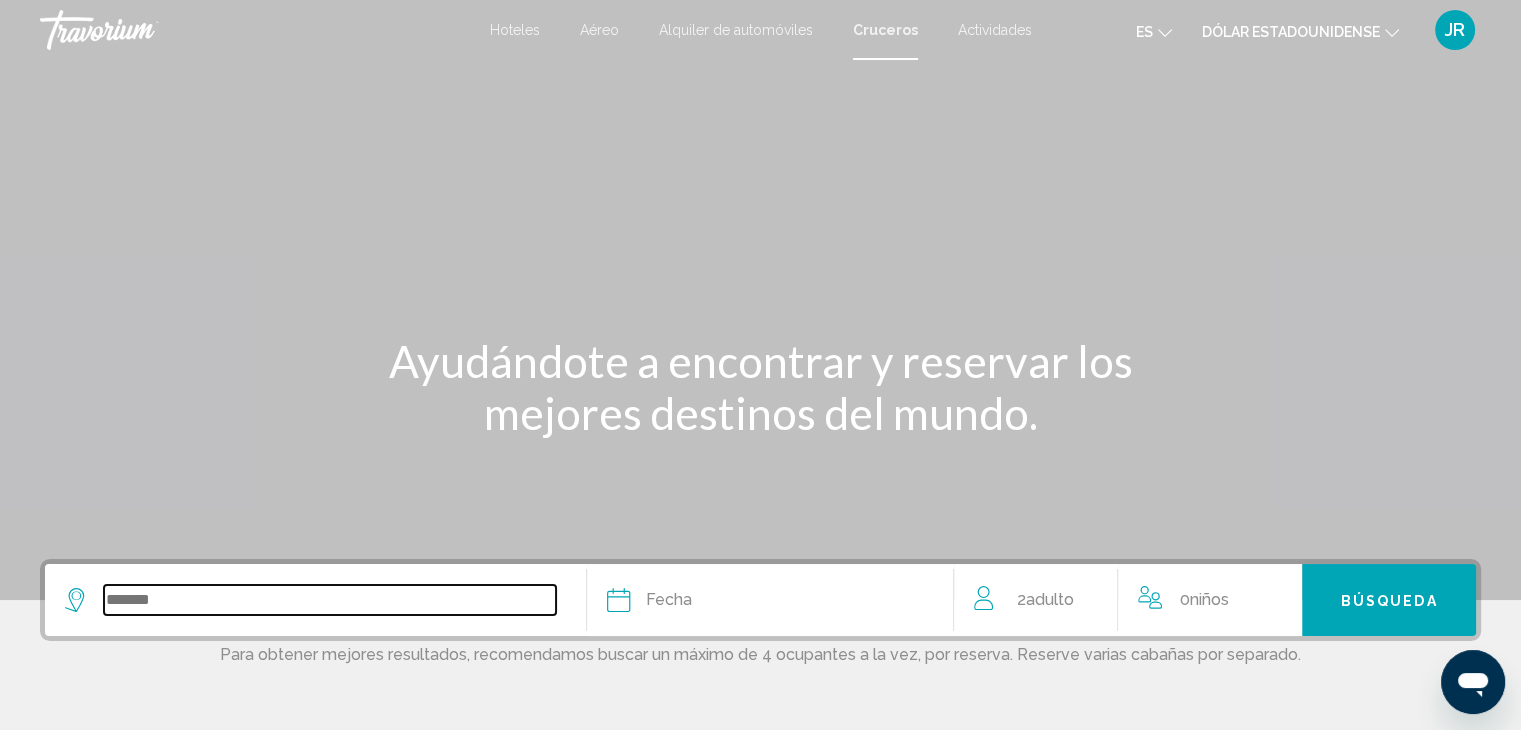 click at bounding box center [330, 600] 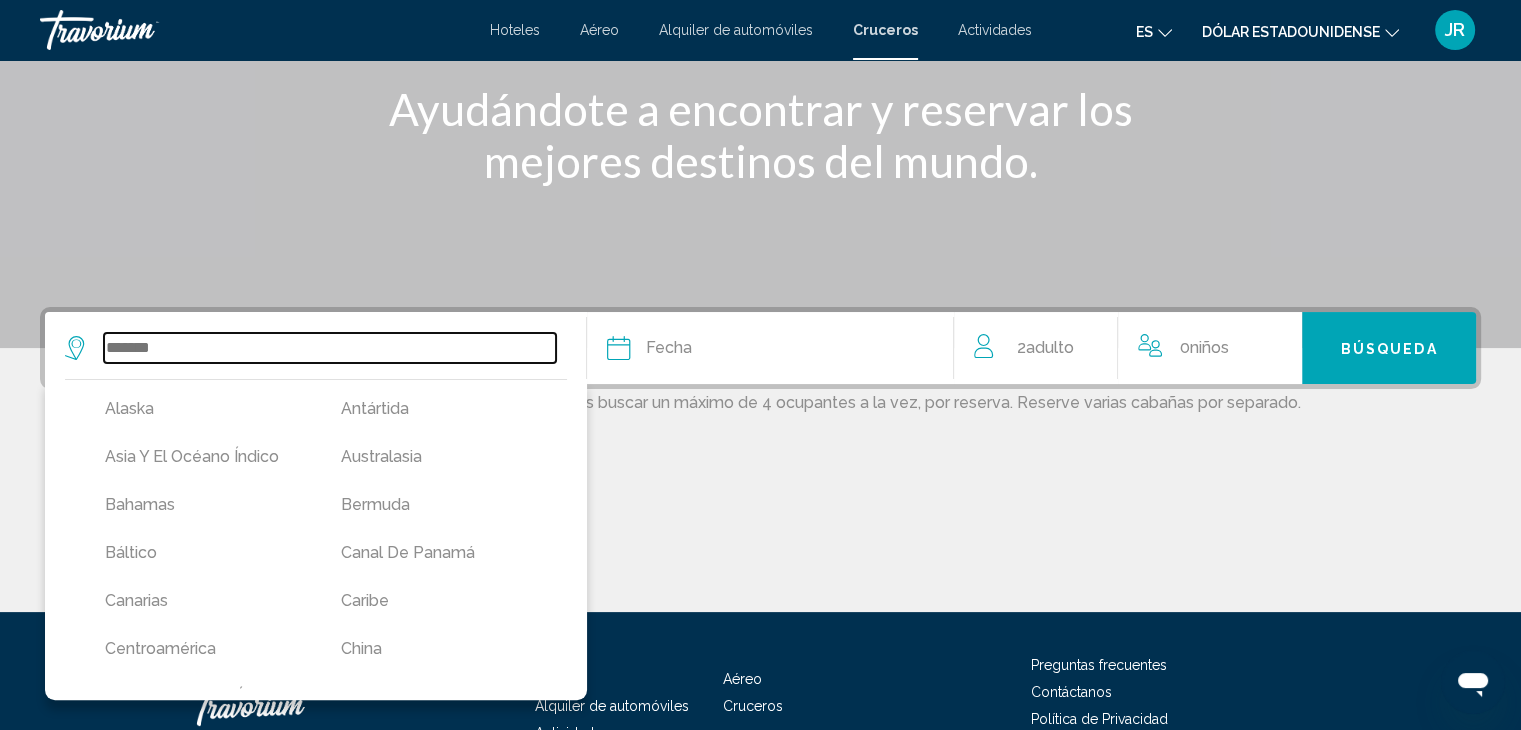 scroll, scrollTop: 379, scrollLeft: 0, axis: vertical 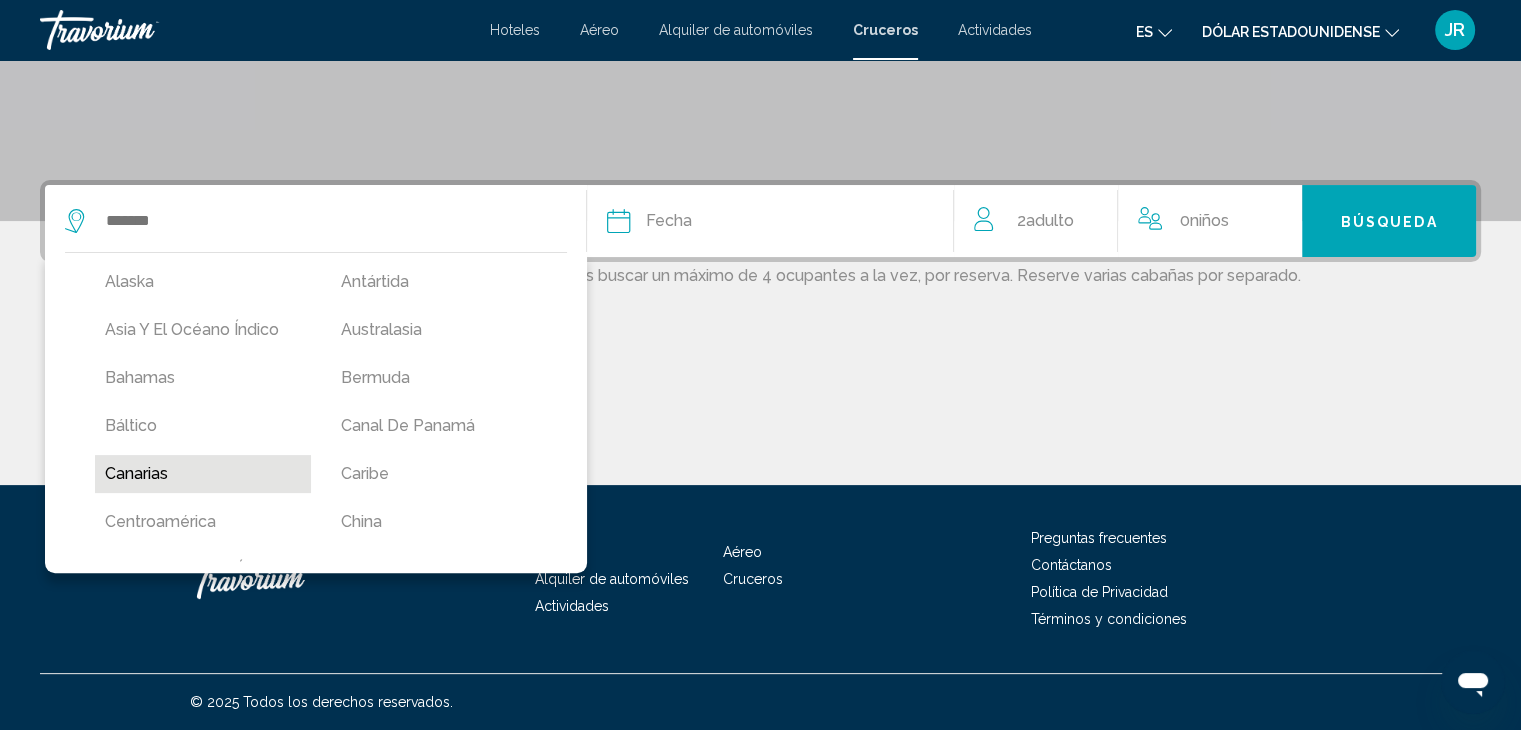 click on "Canarias" at bounding box center [203, 474] 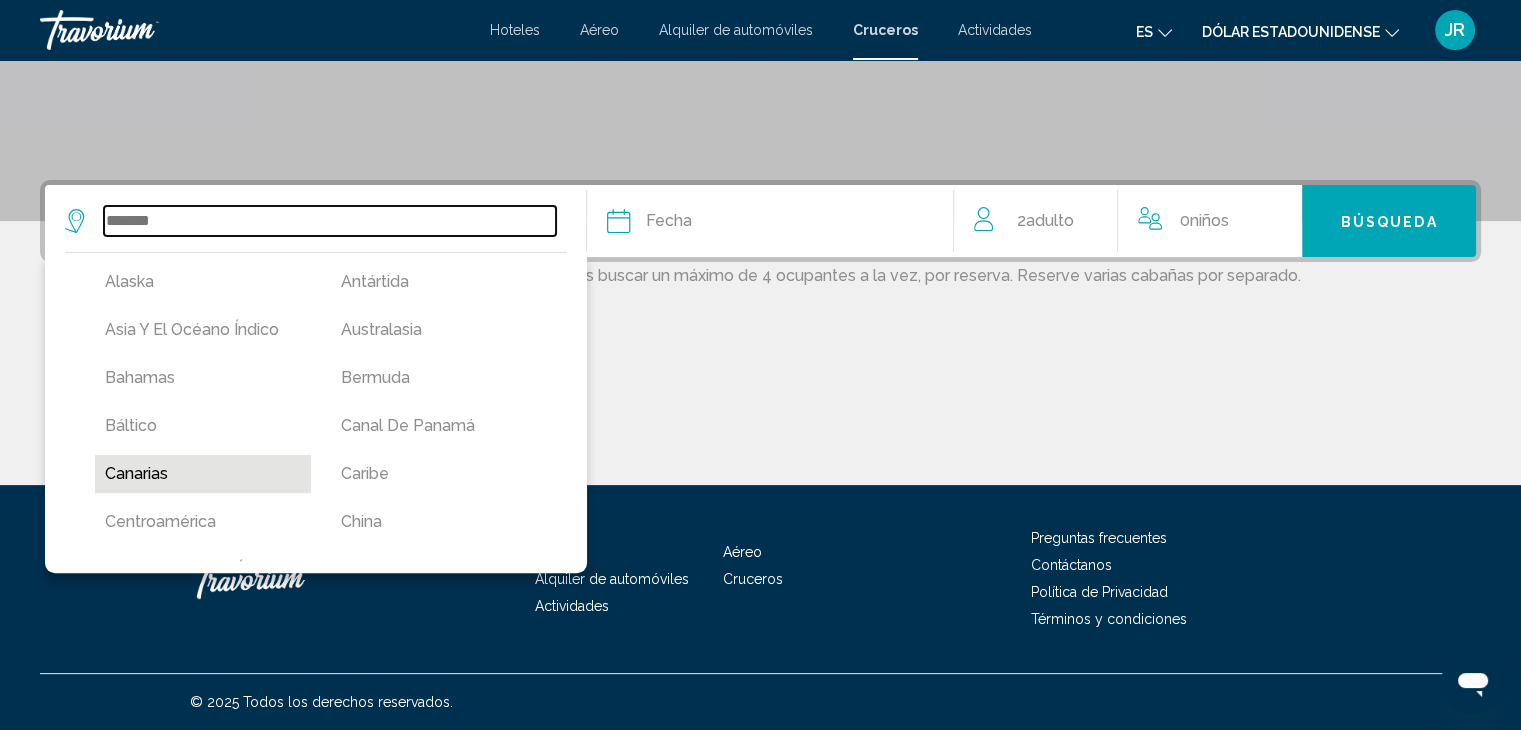 type on "********" 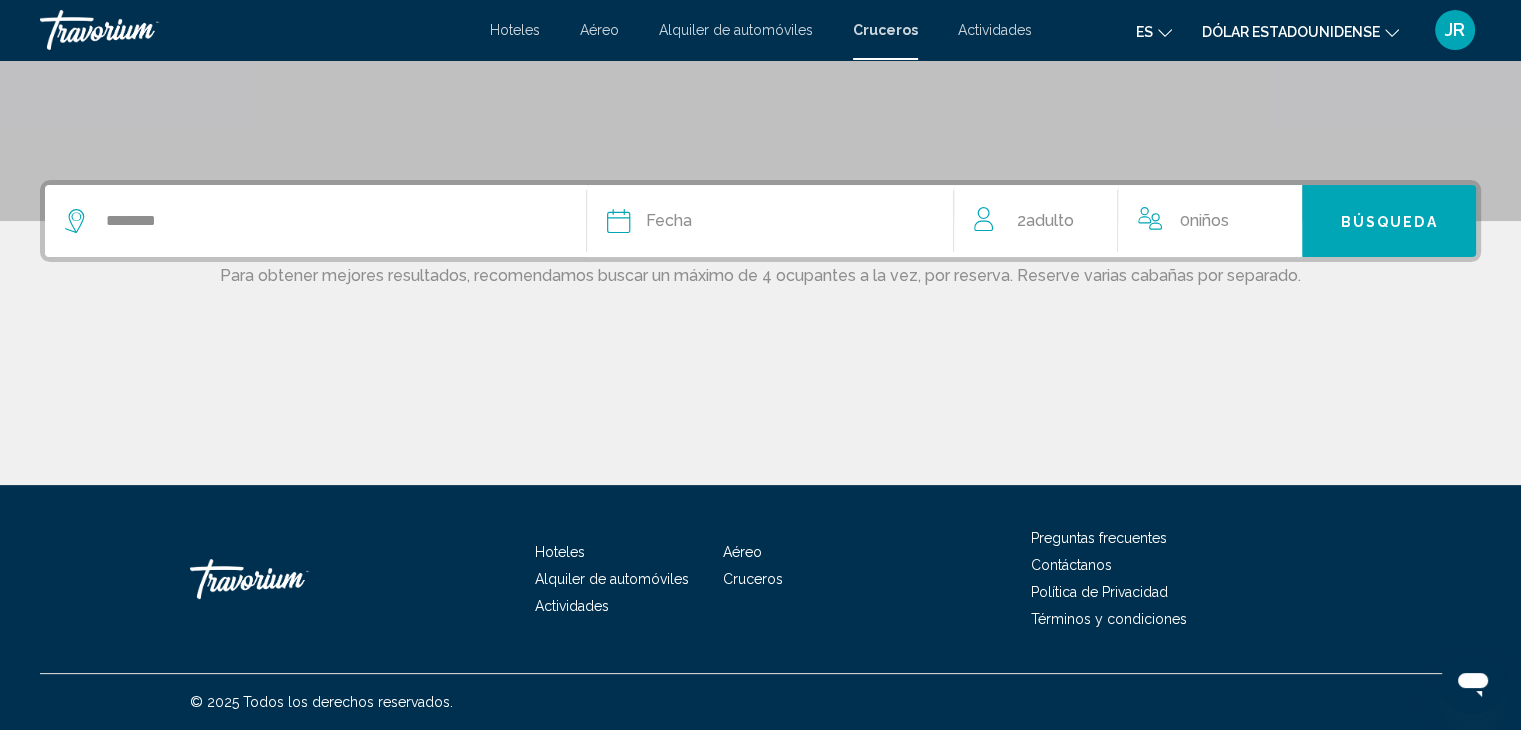 click on "Fecha" 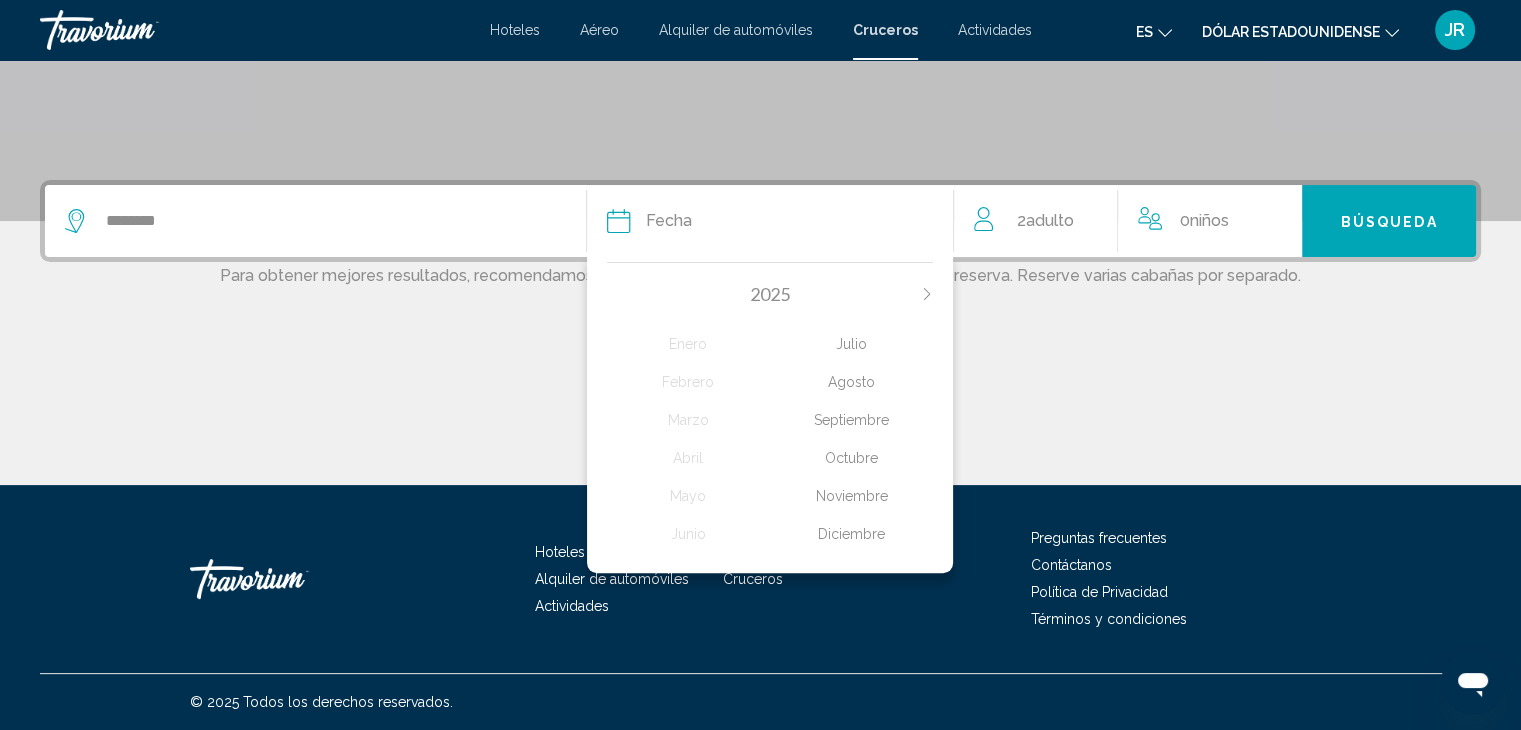 click on "Agosto" 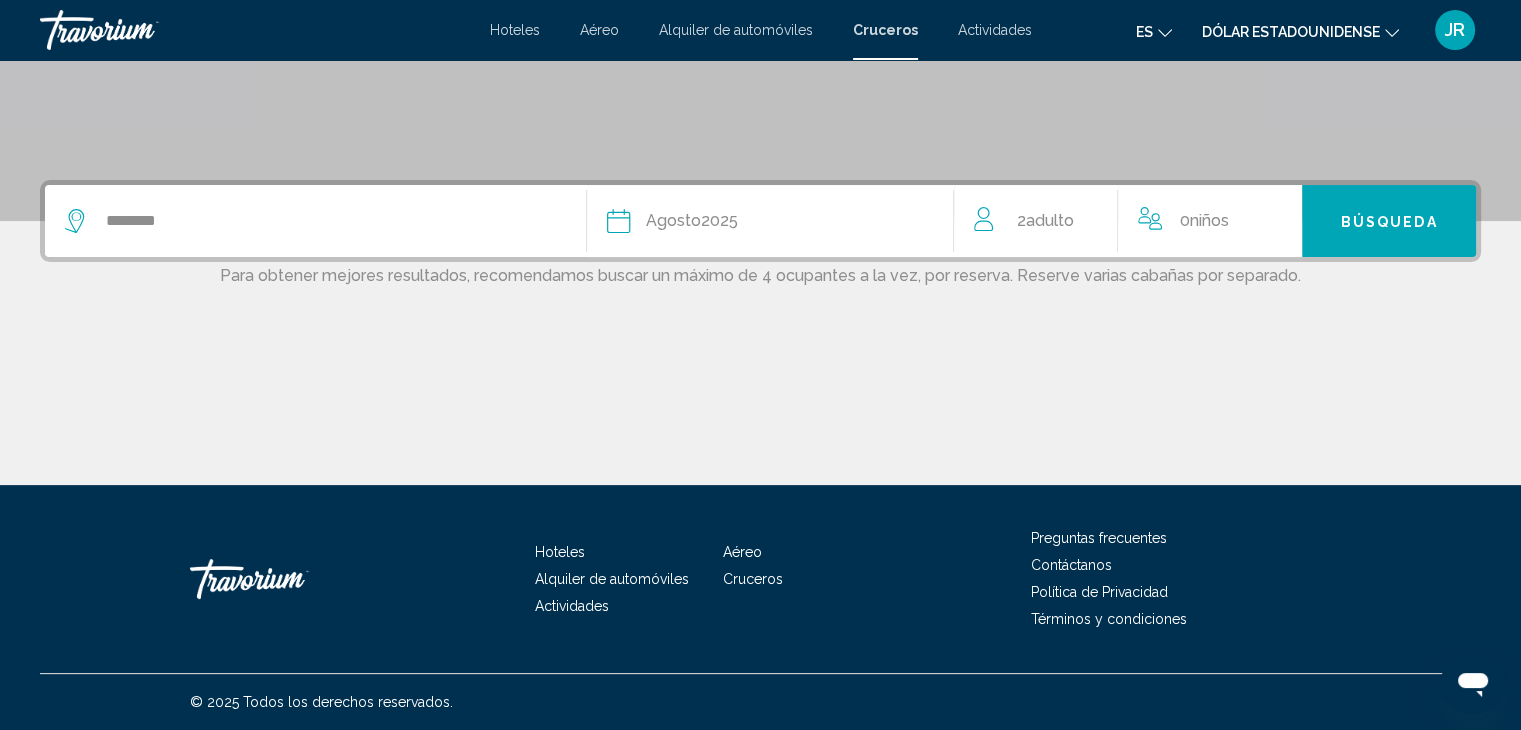 click on "2  Adulto Adulto" 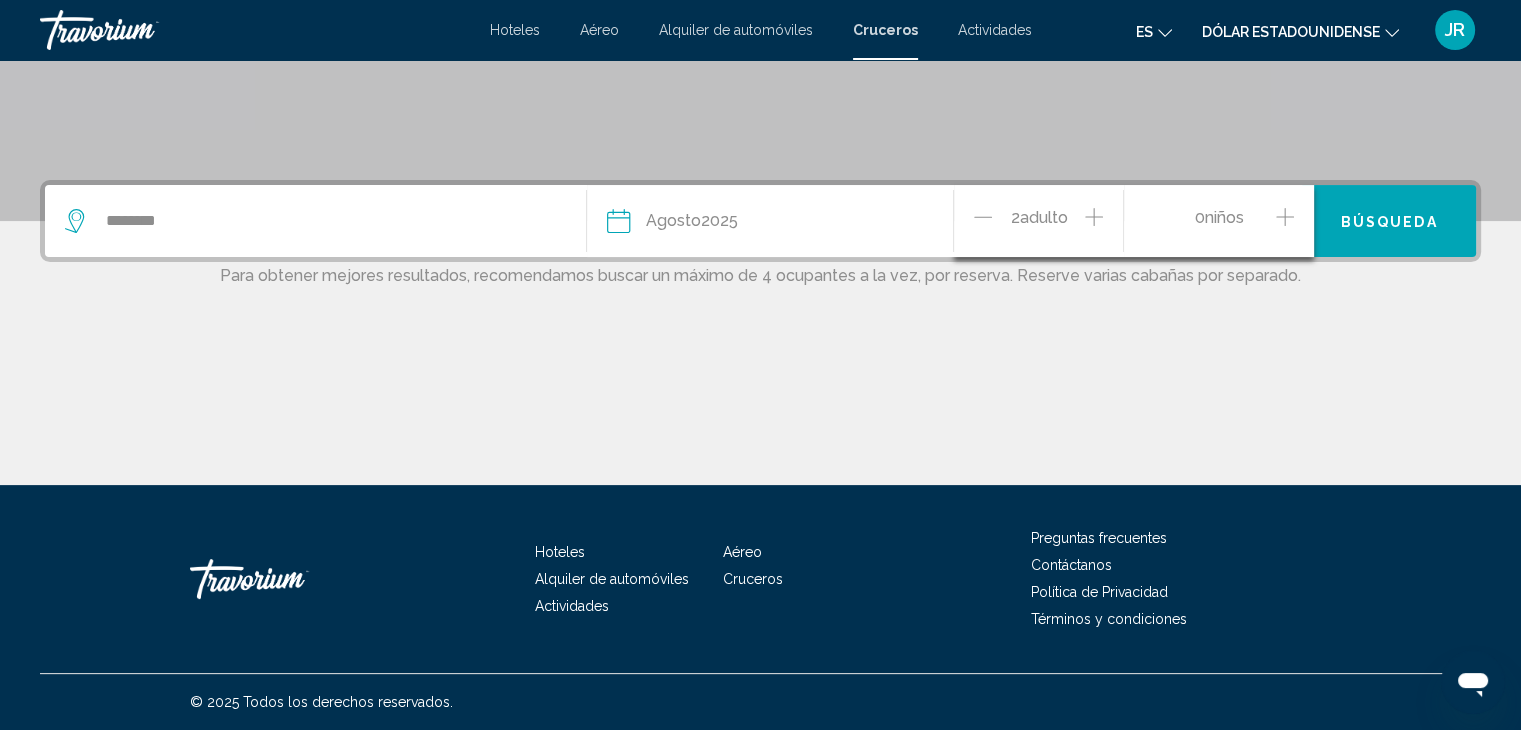 click 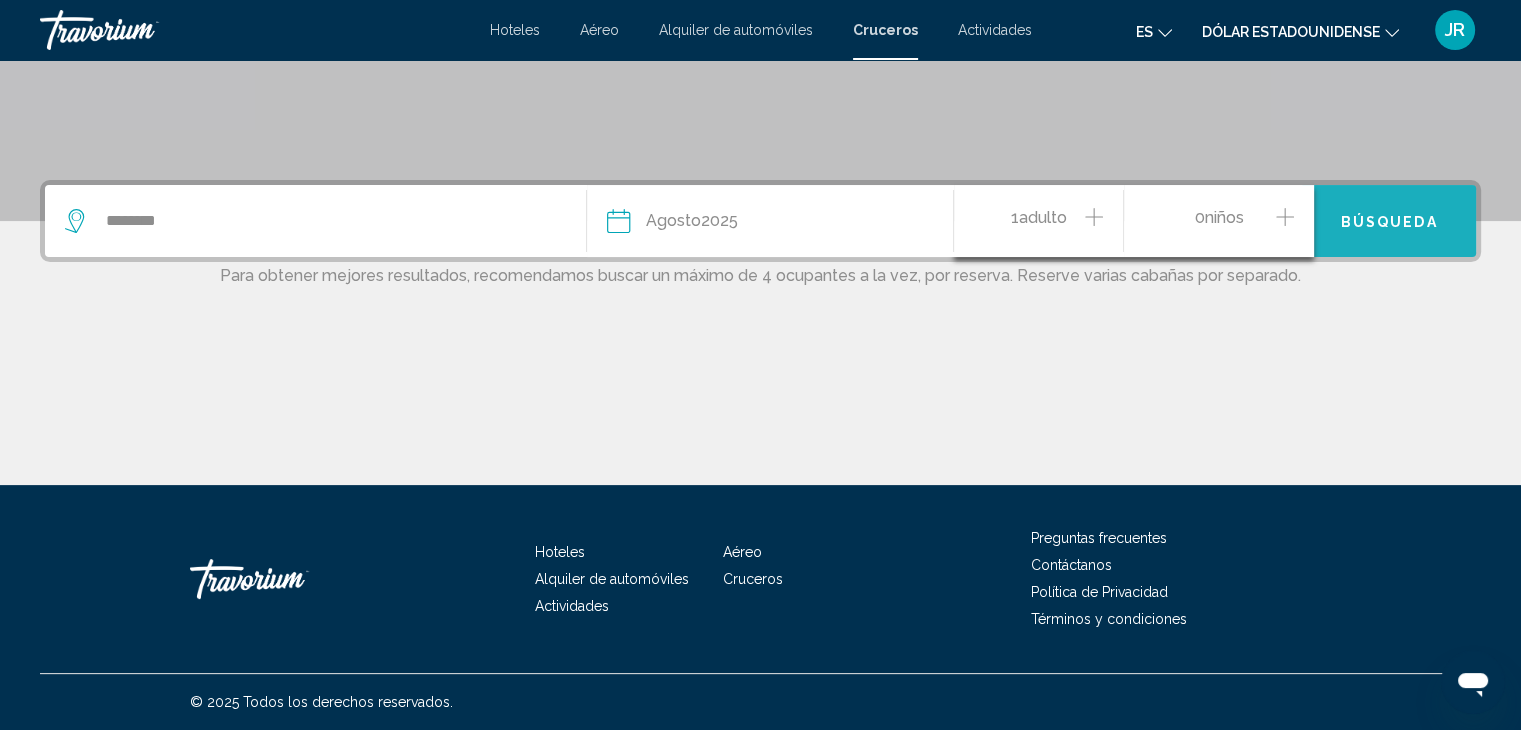 click on "Búsqueda" at bounding box center [1389, 221] 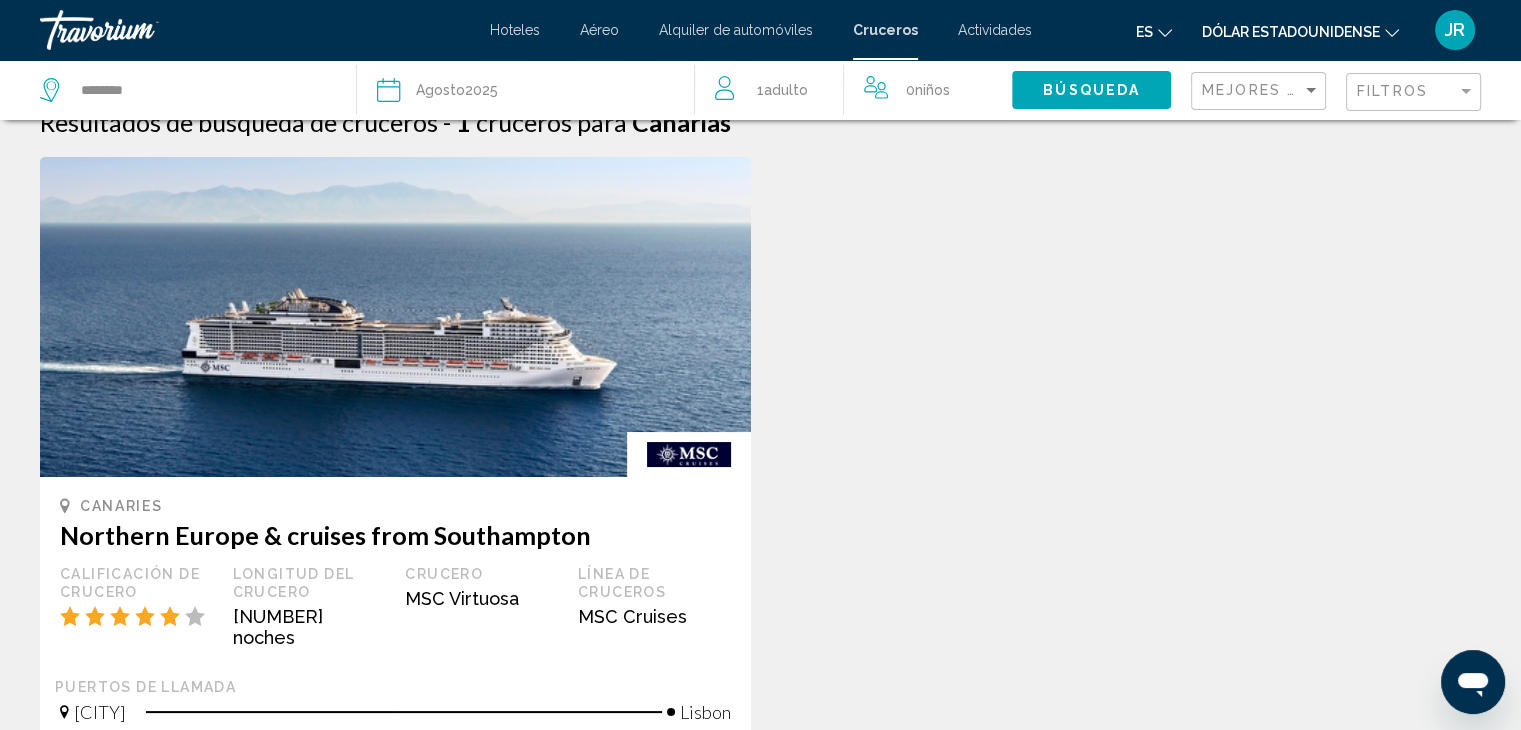scroll, scrollTop: 0, scrollLeft: 0, axis: both 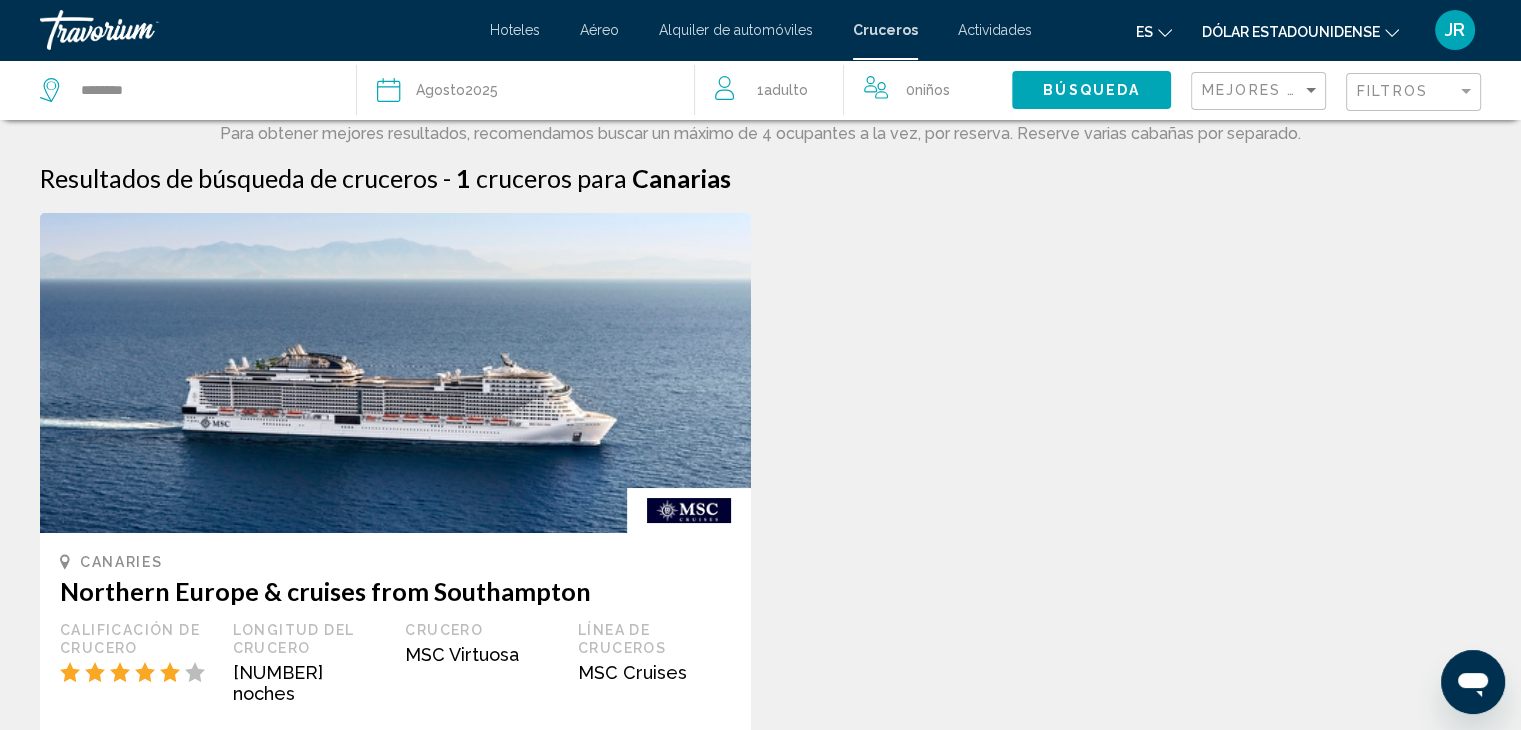 click on "1 Adulto Adulto" 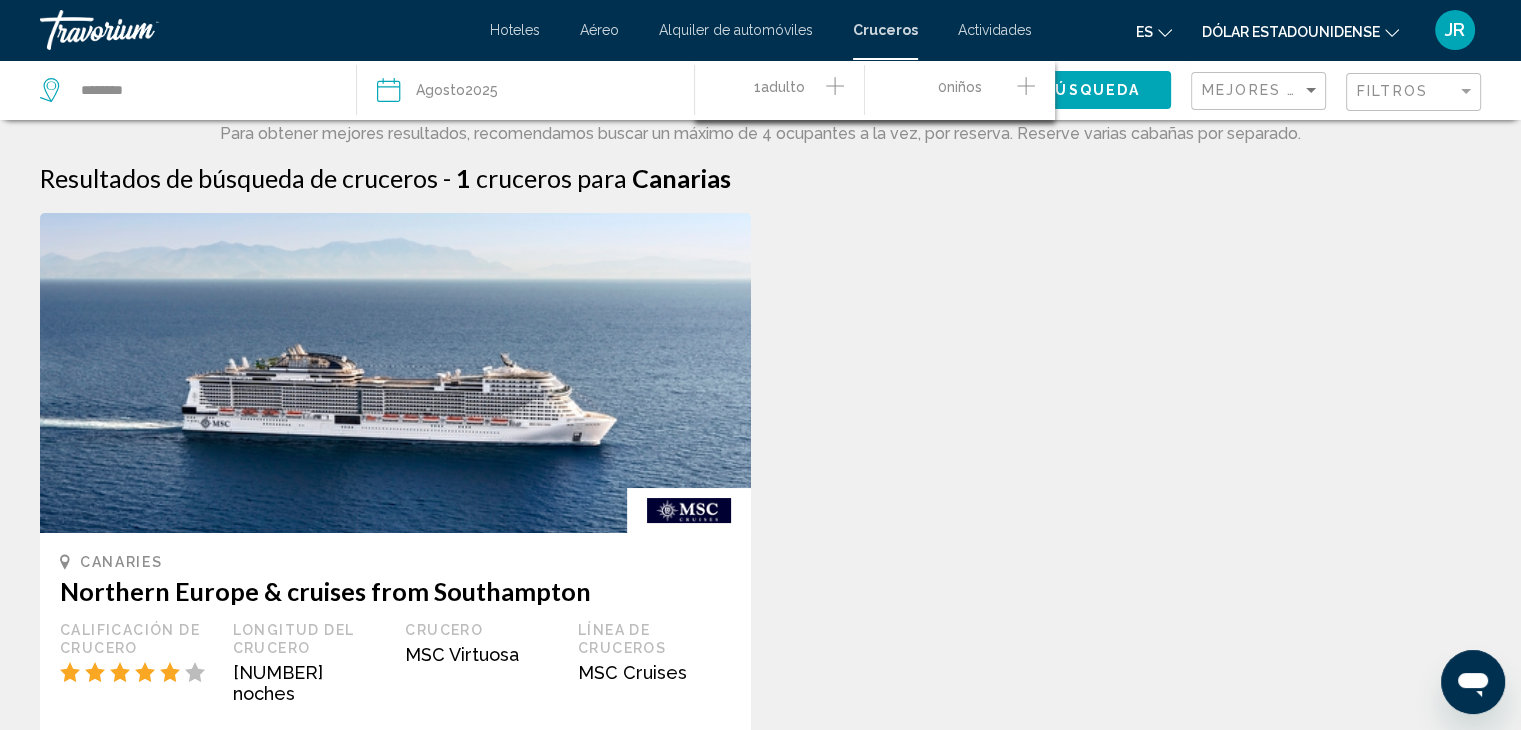 click 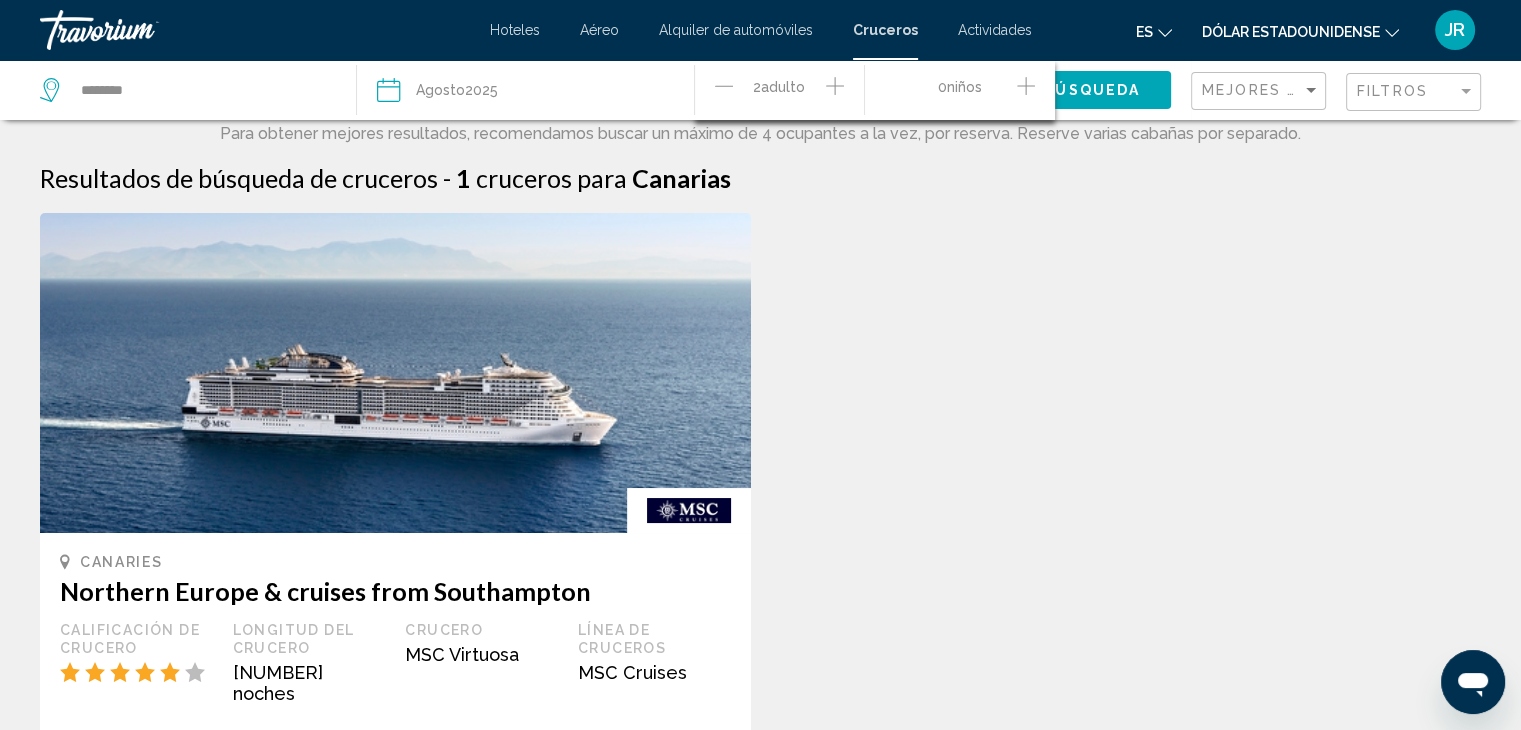 click on "Búsqueda" 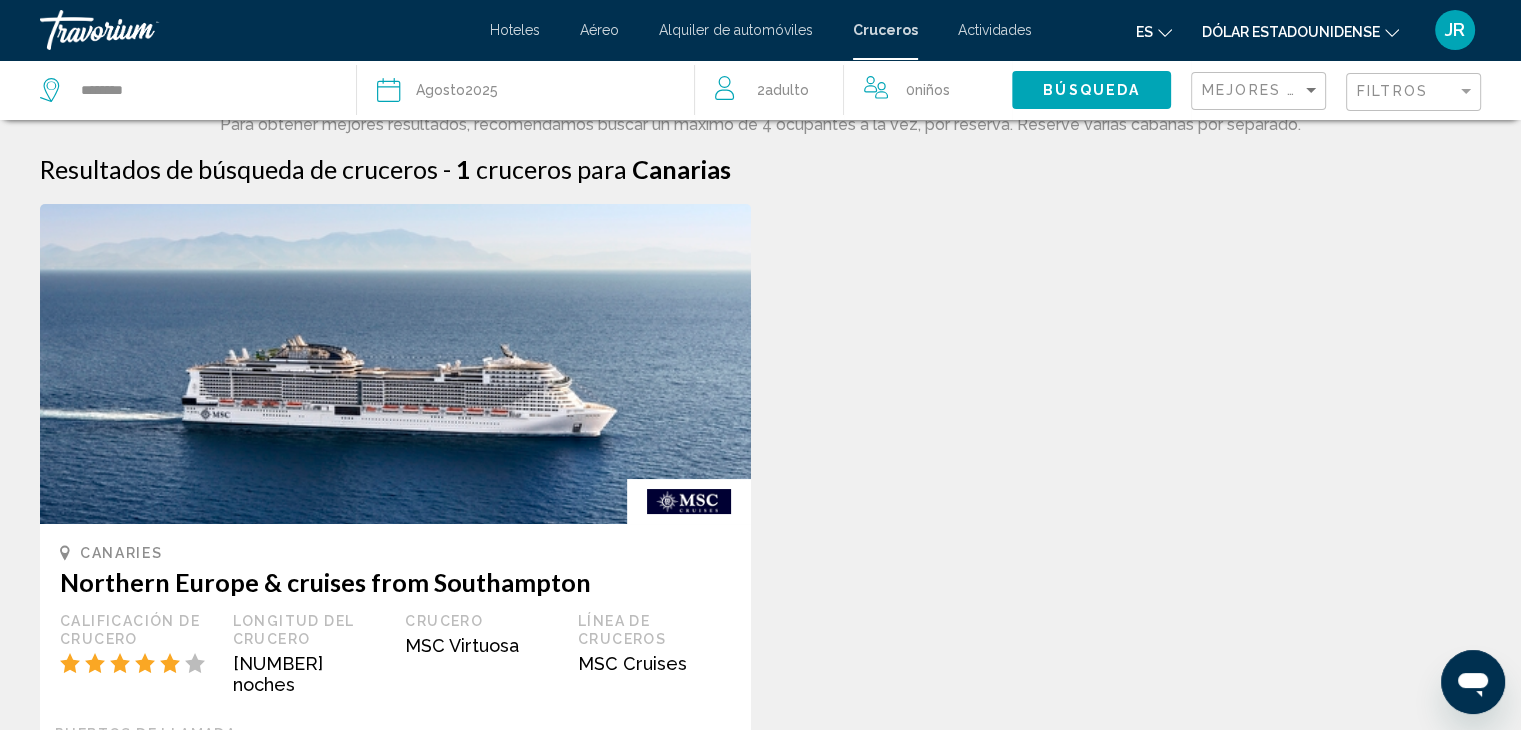 scroll, scrollTop: 0, scrollLeft: 0, axis: both 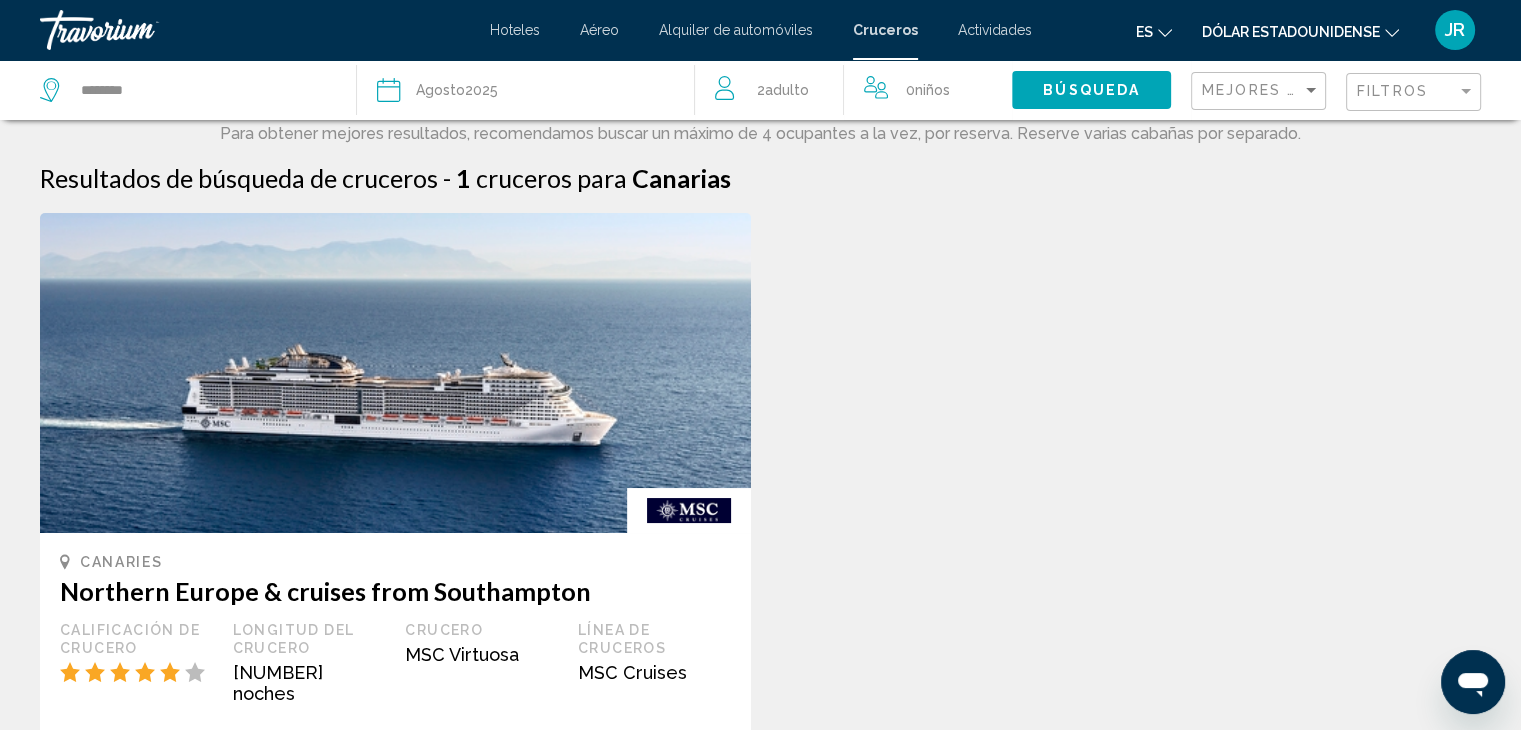click on "Agosto" 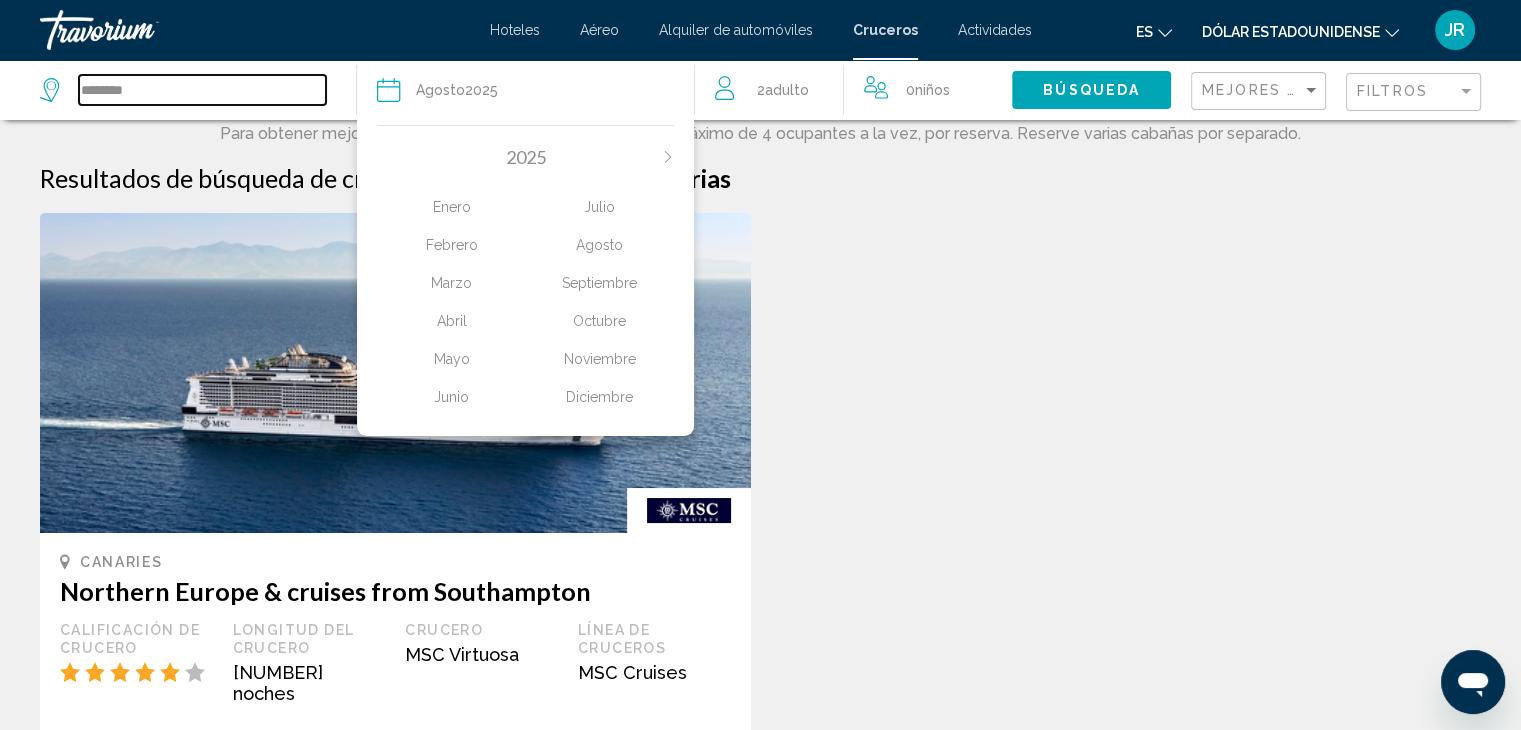 drag, startPoint x: 142, startPoint y: 86, endPoint x: 153, endPoint y: 82, distance: 11.7046995 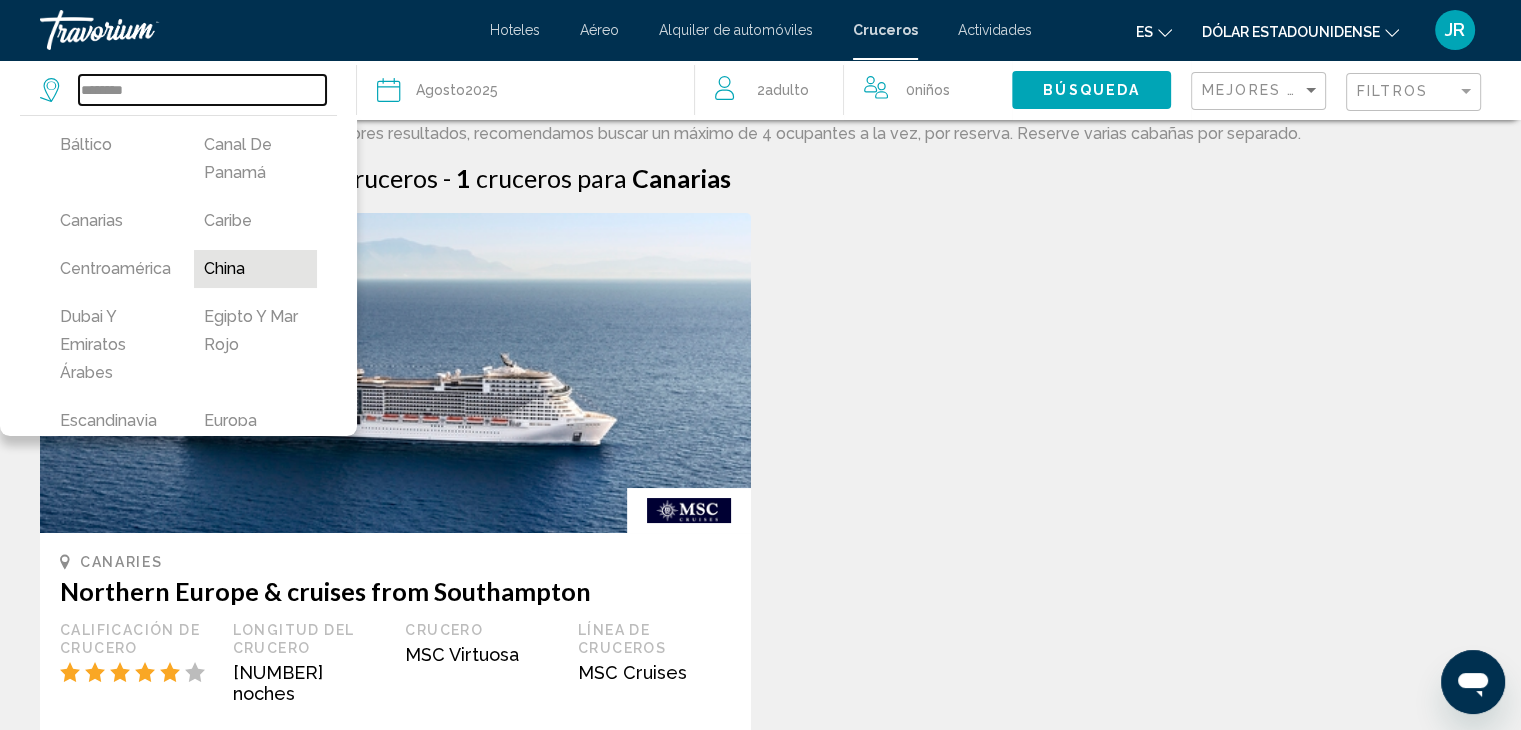 scroll, scrollTop: 300, scrollLeft: 0, axis: vertical 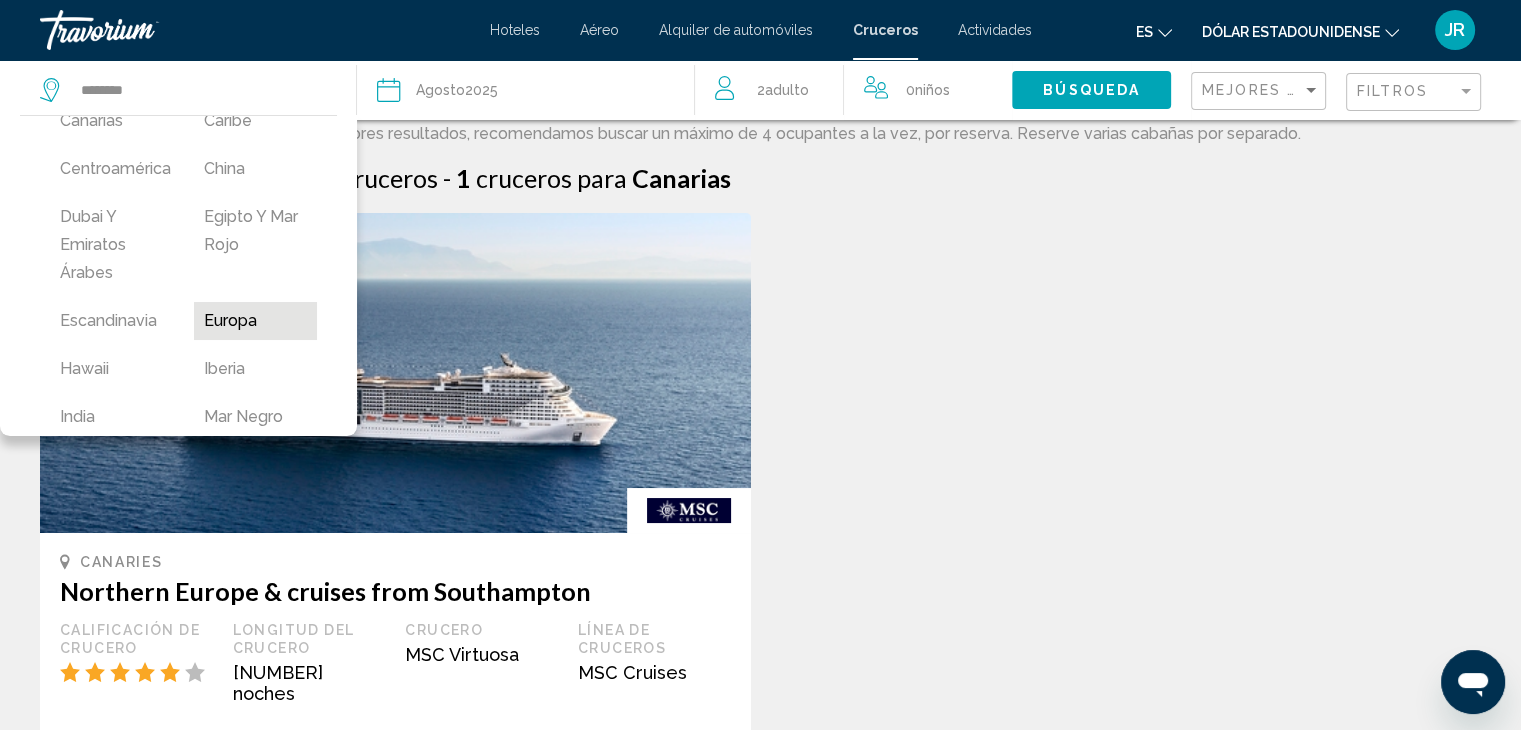 click on "Europa" at bounding box center [256, 321] 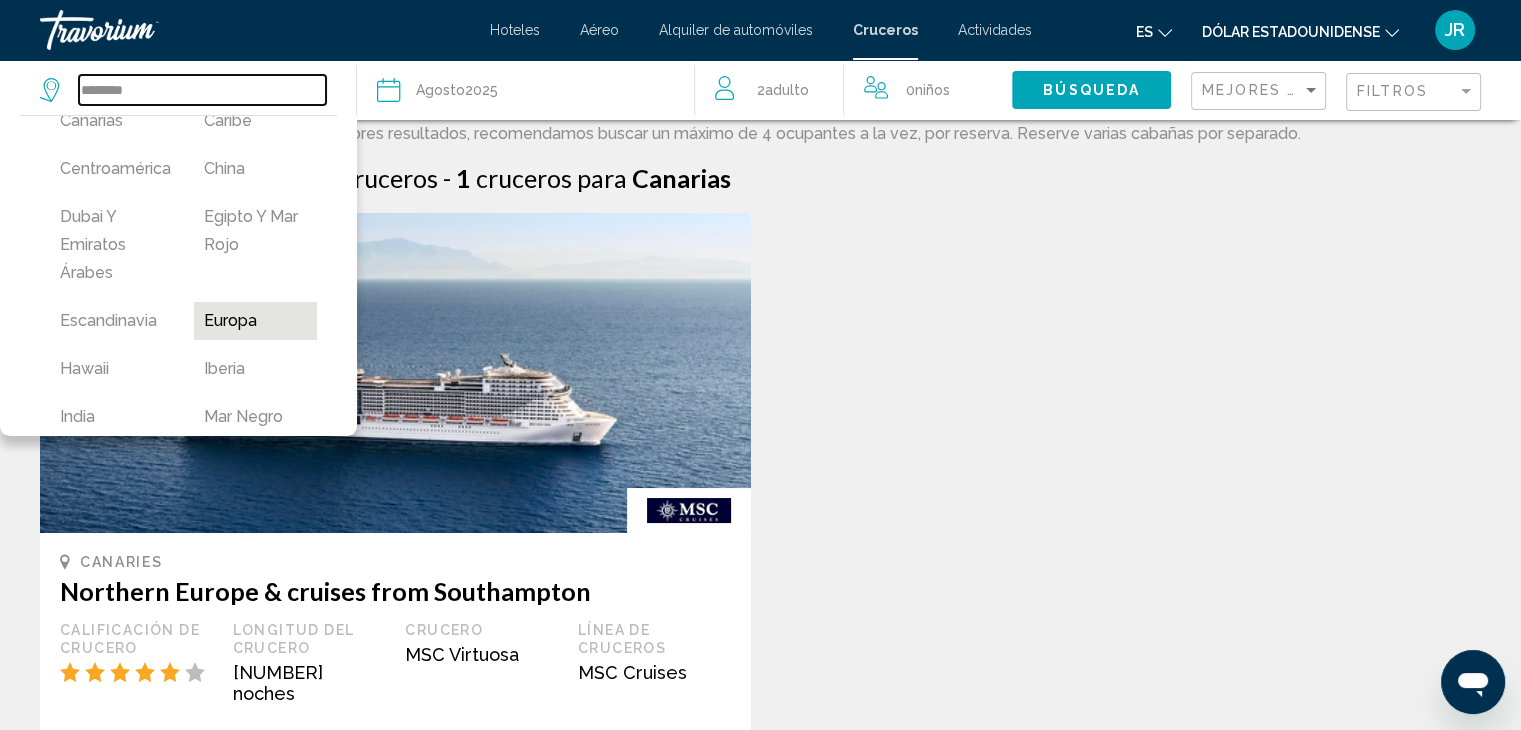 type on "******" 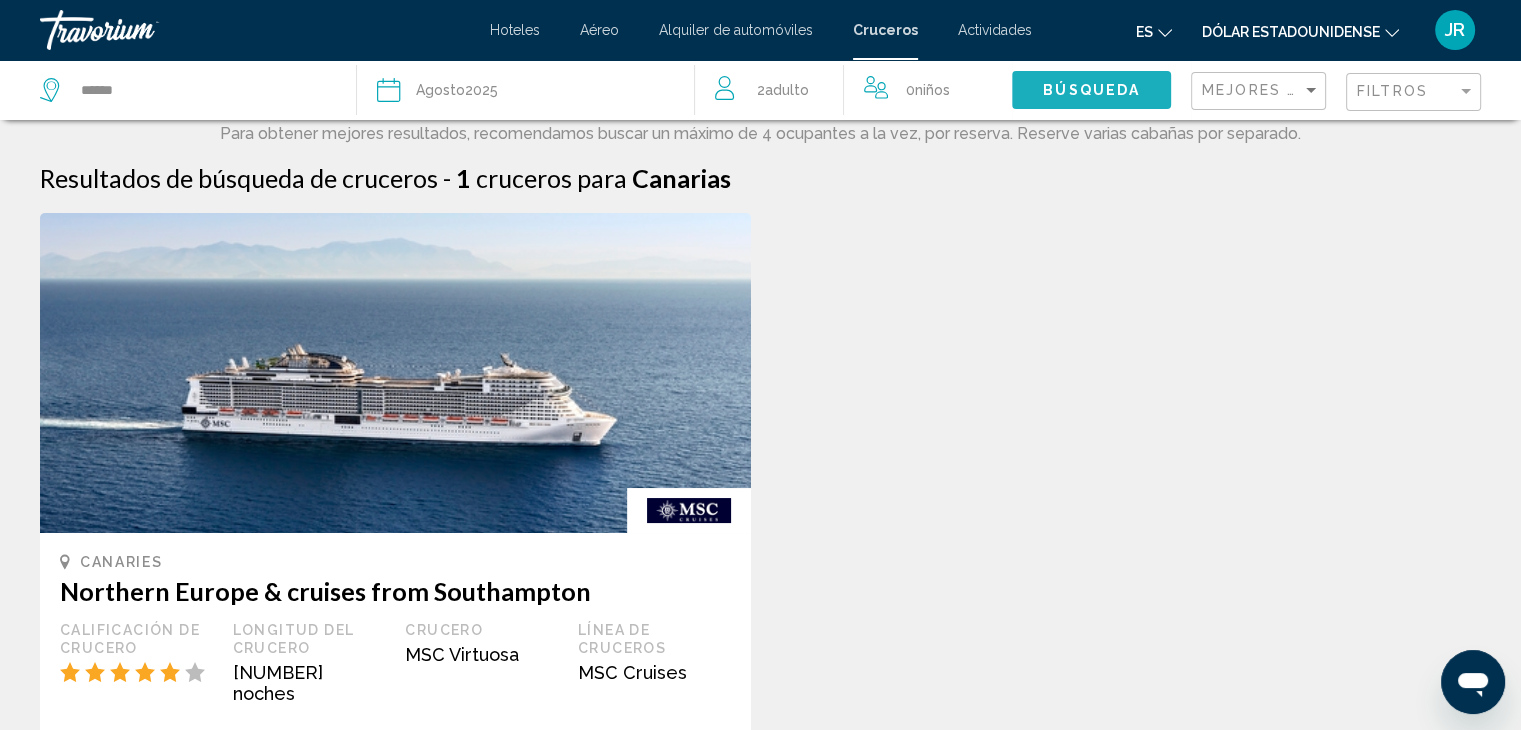 click on "Búsqueda" 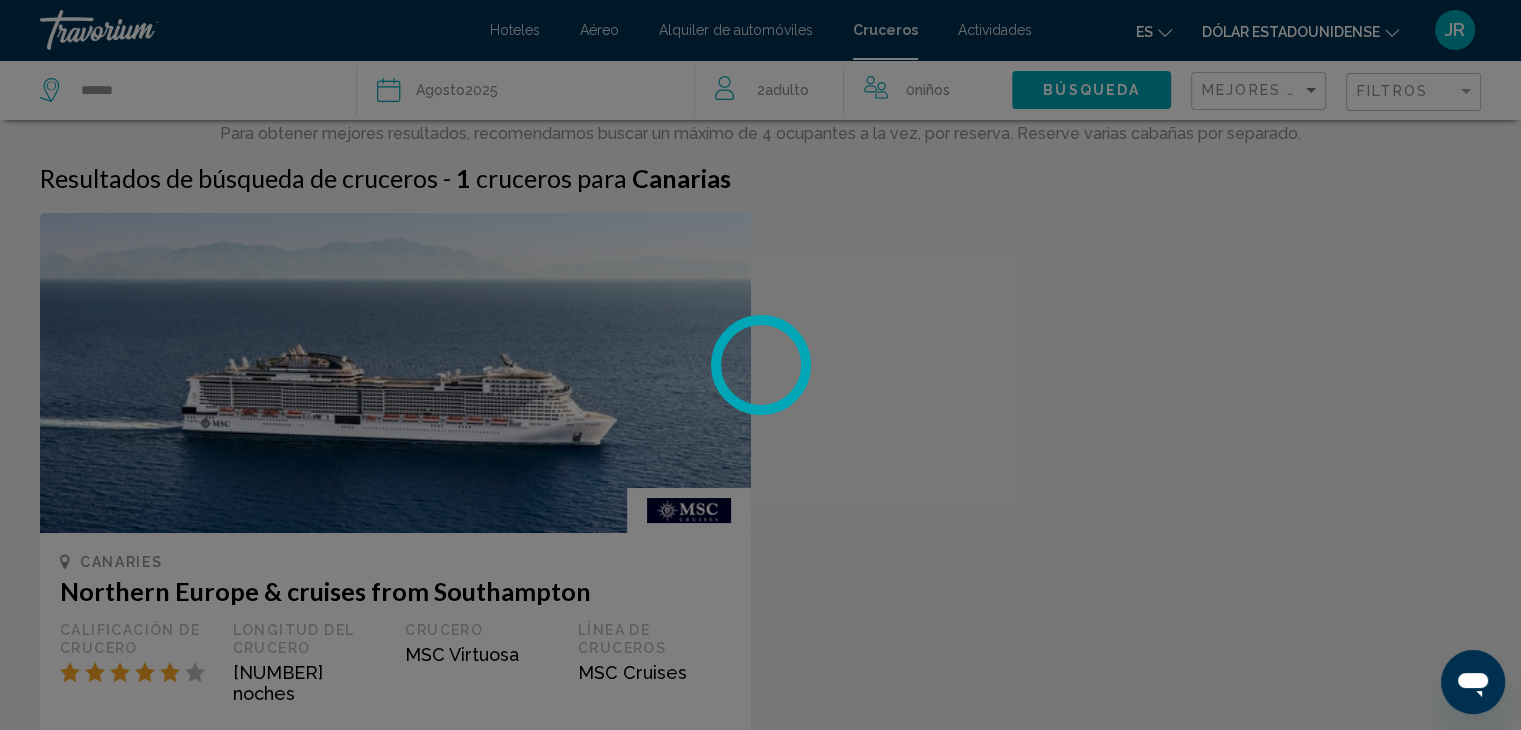 click at bounding box center [760, 365] 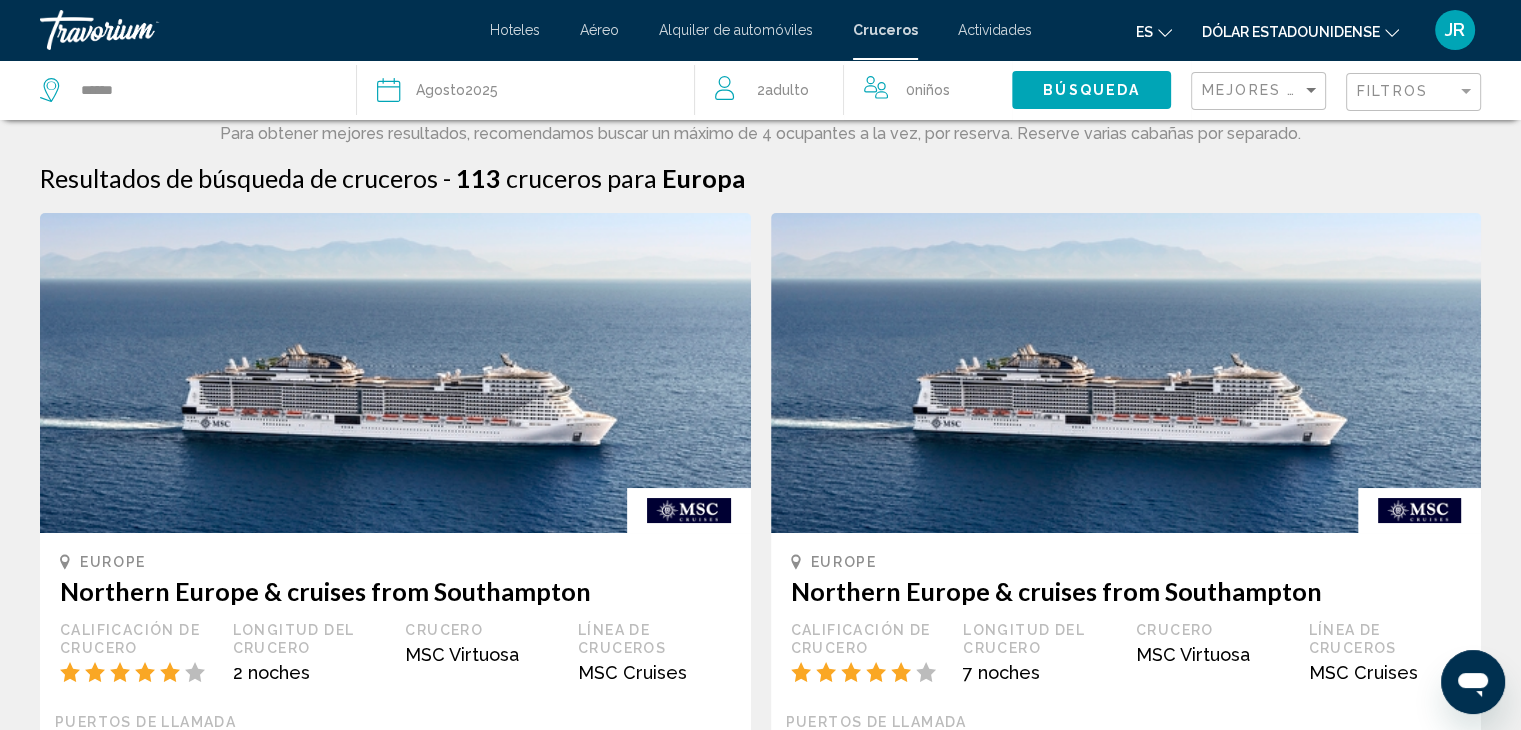 click on "2  Adulto Adulto" 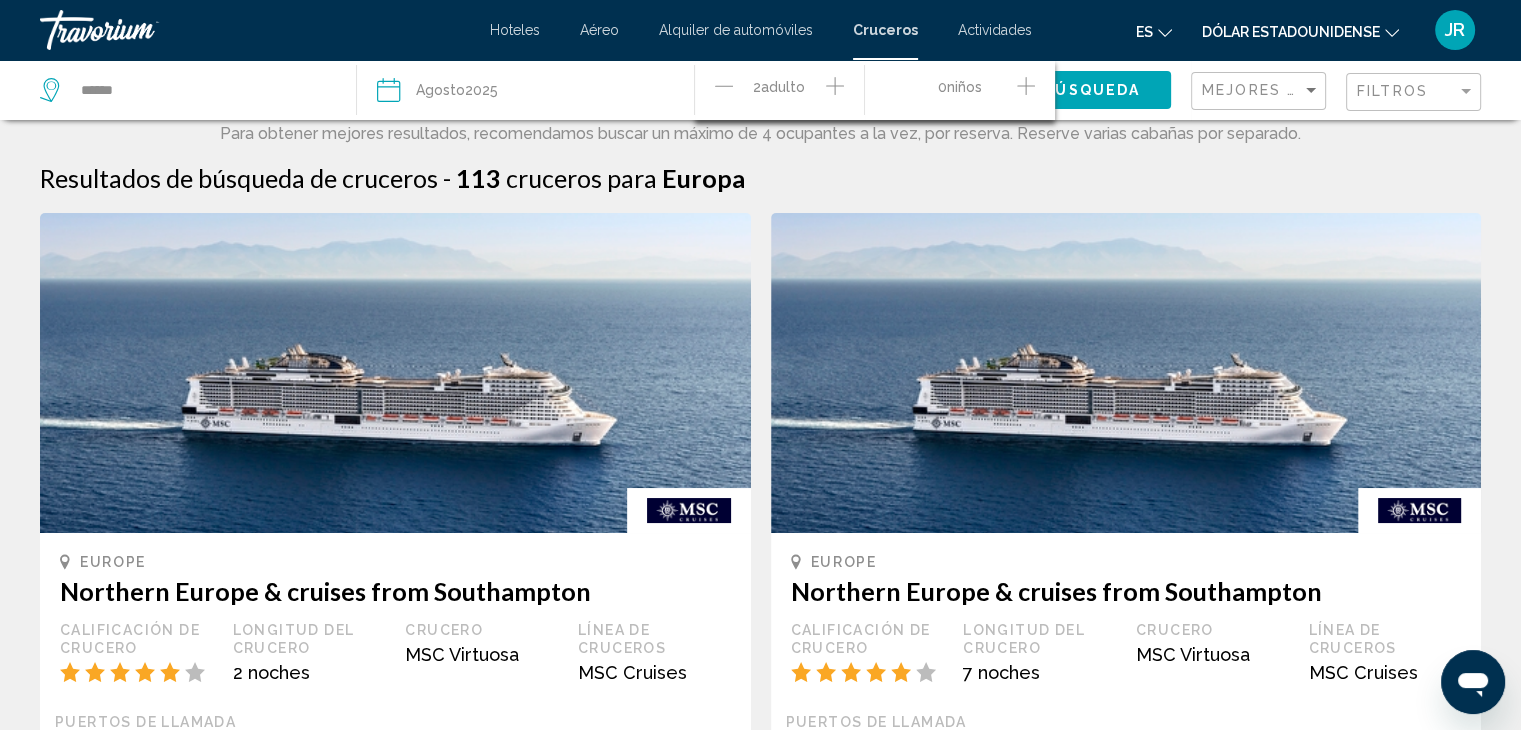 click on "2  Adulto Adulto" 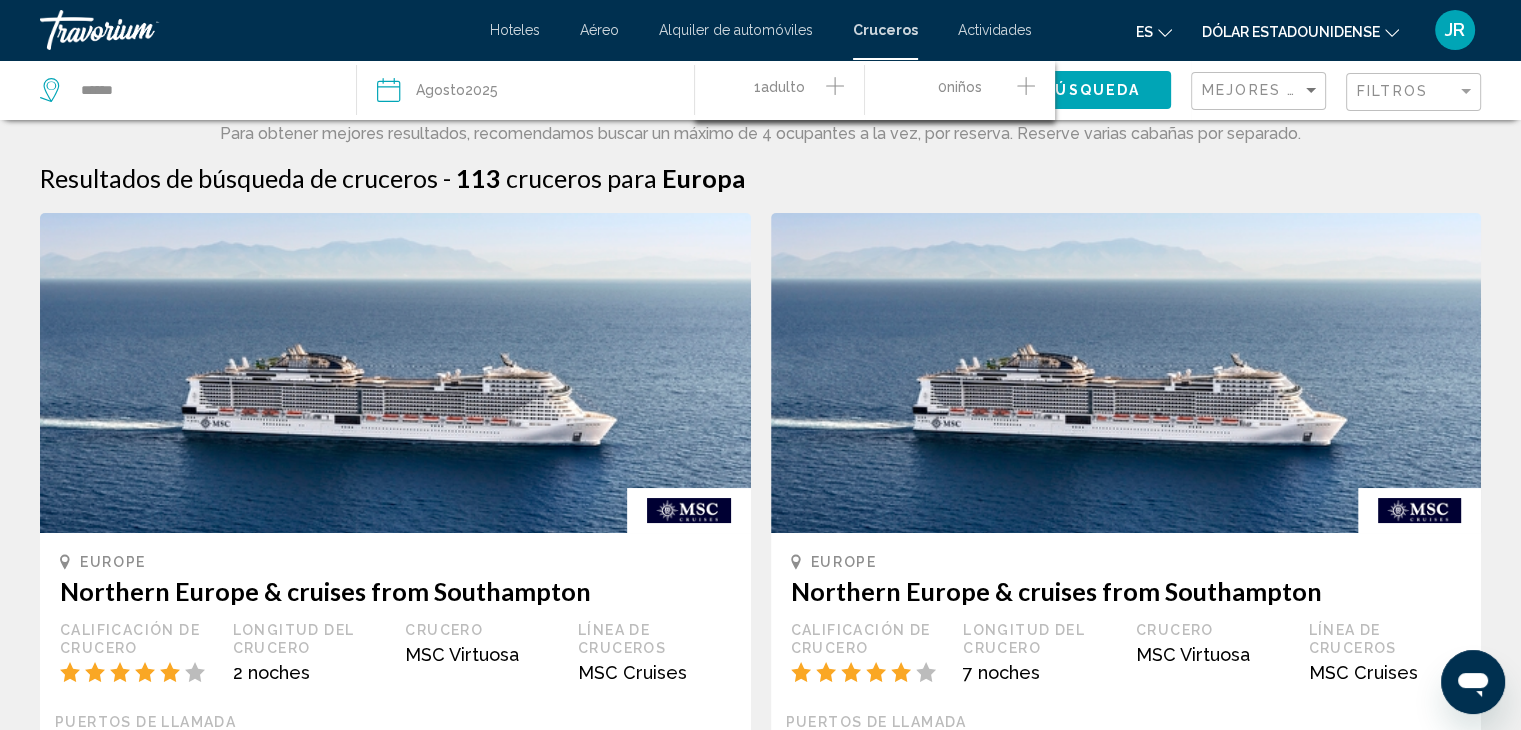 click on "Búsqueda" 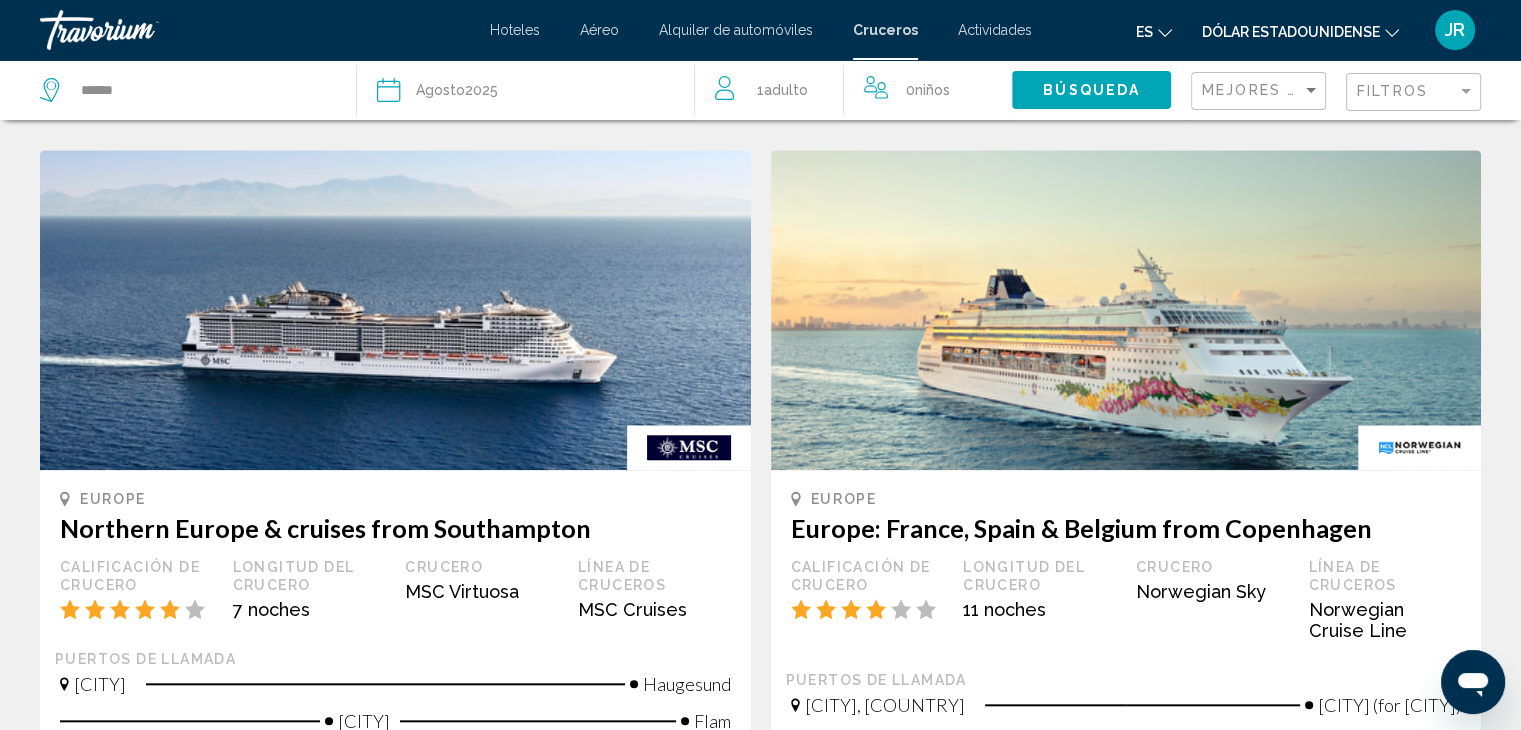 scroll, scrollTop: 2100, scrollLeft: 0, axis: vertical 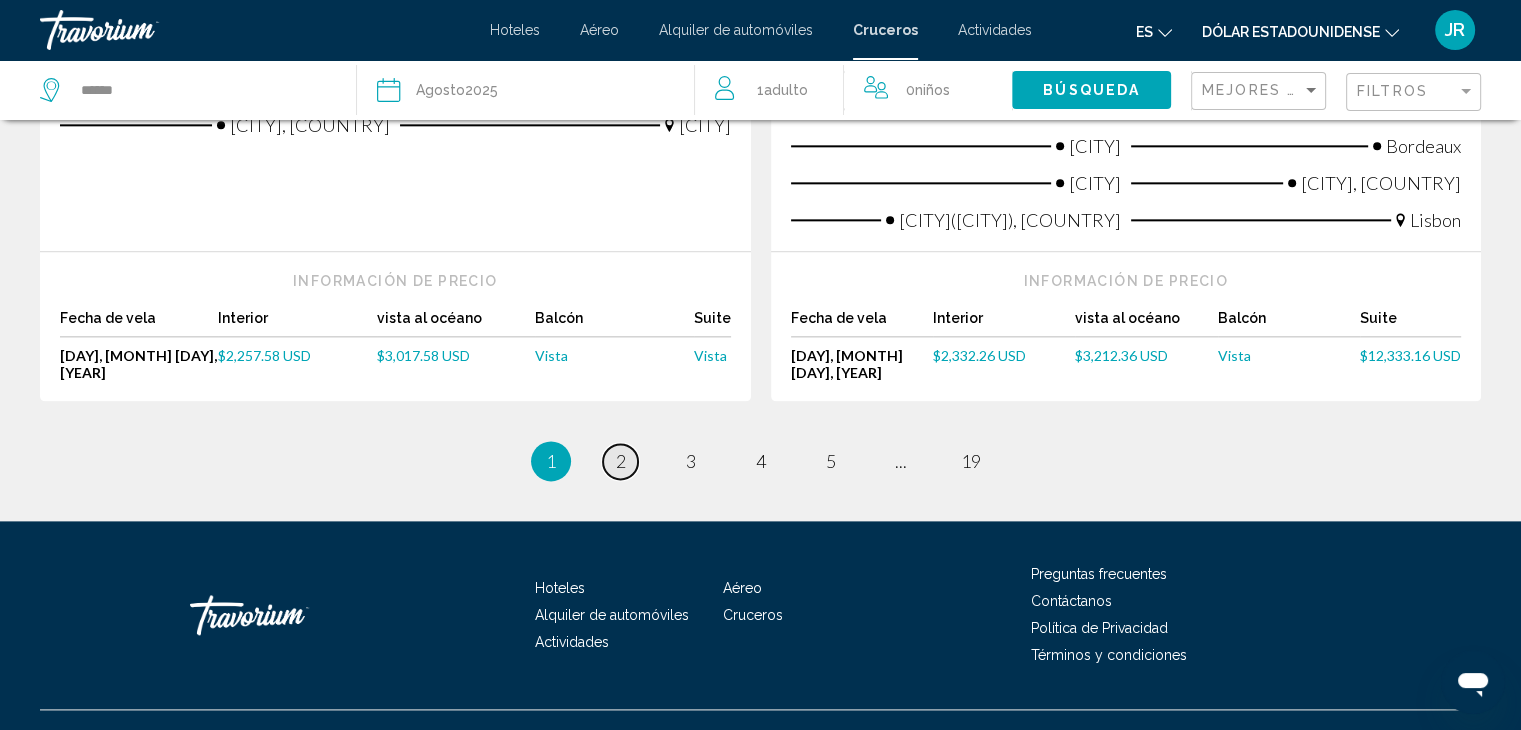click on "page  2" at bounding box center [620, 461] 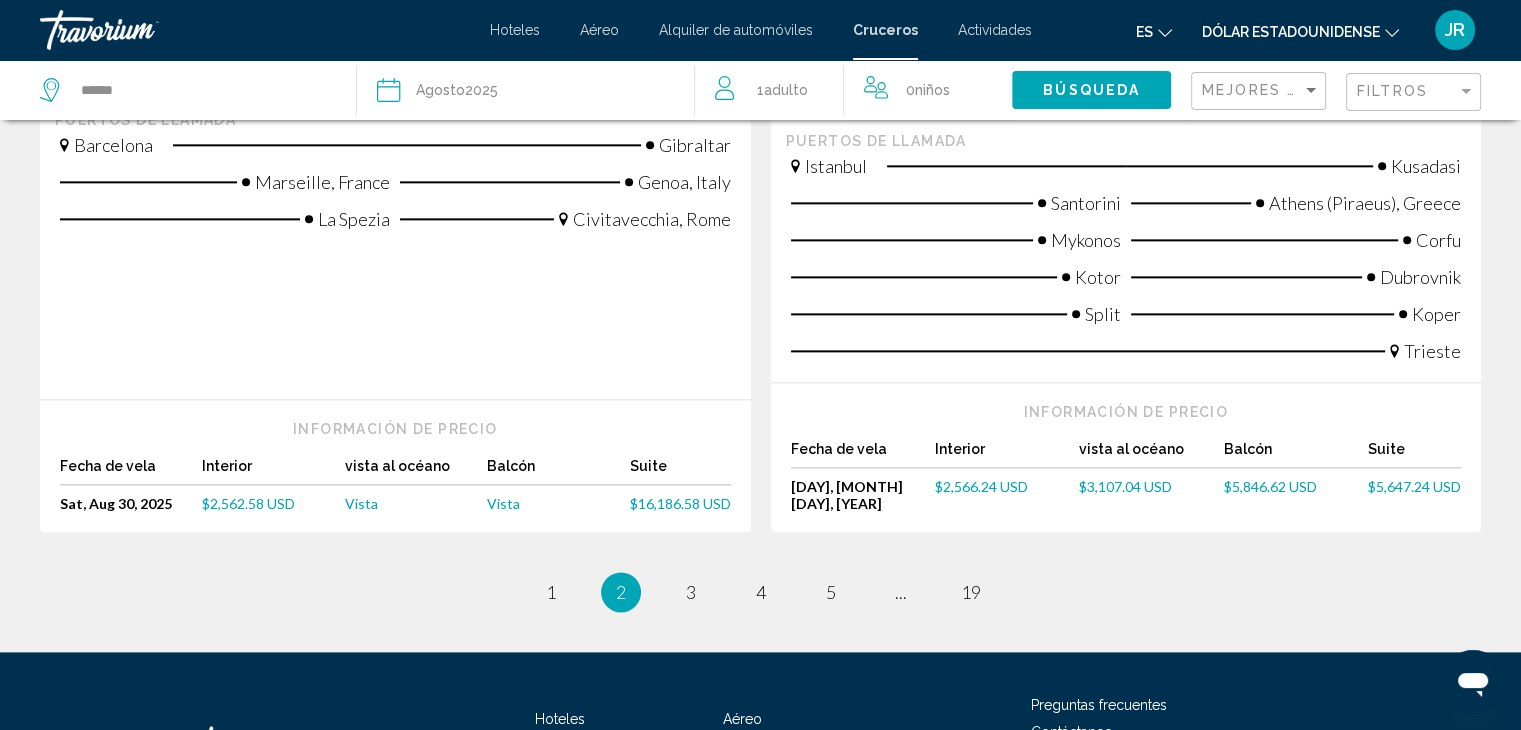 scroll, scrollTop: 2602, scrollLeft: 0, axis: vertical 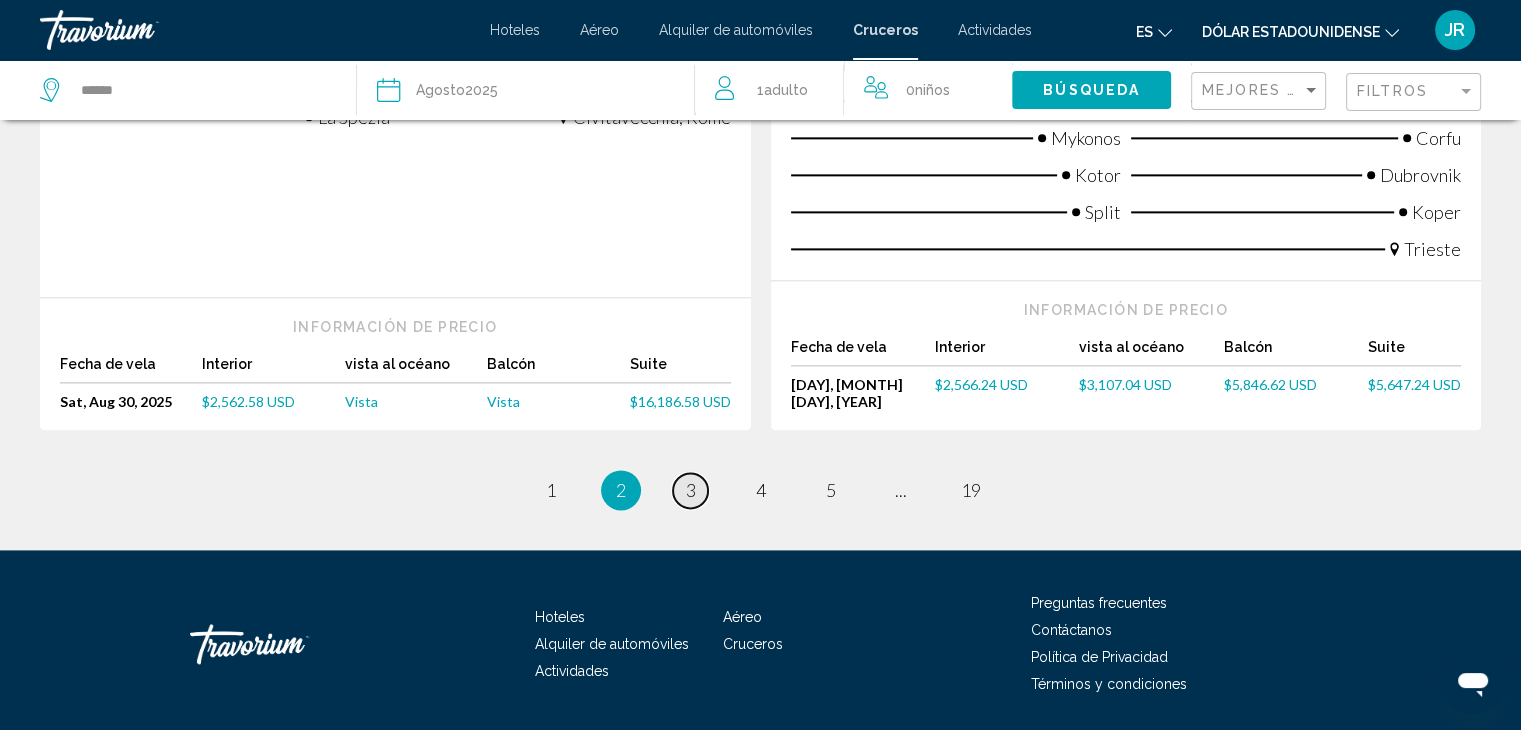 click on "page  3" at bounding box center (690, 490) 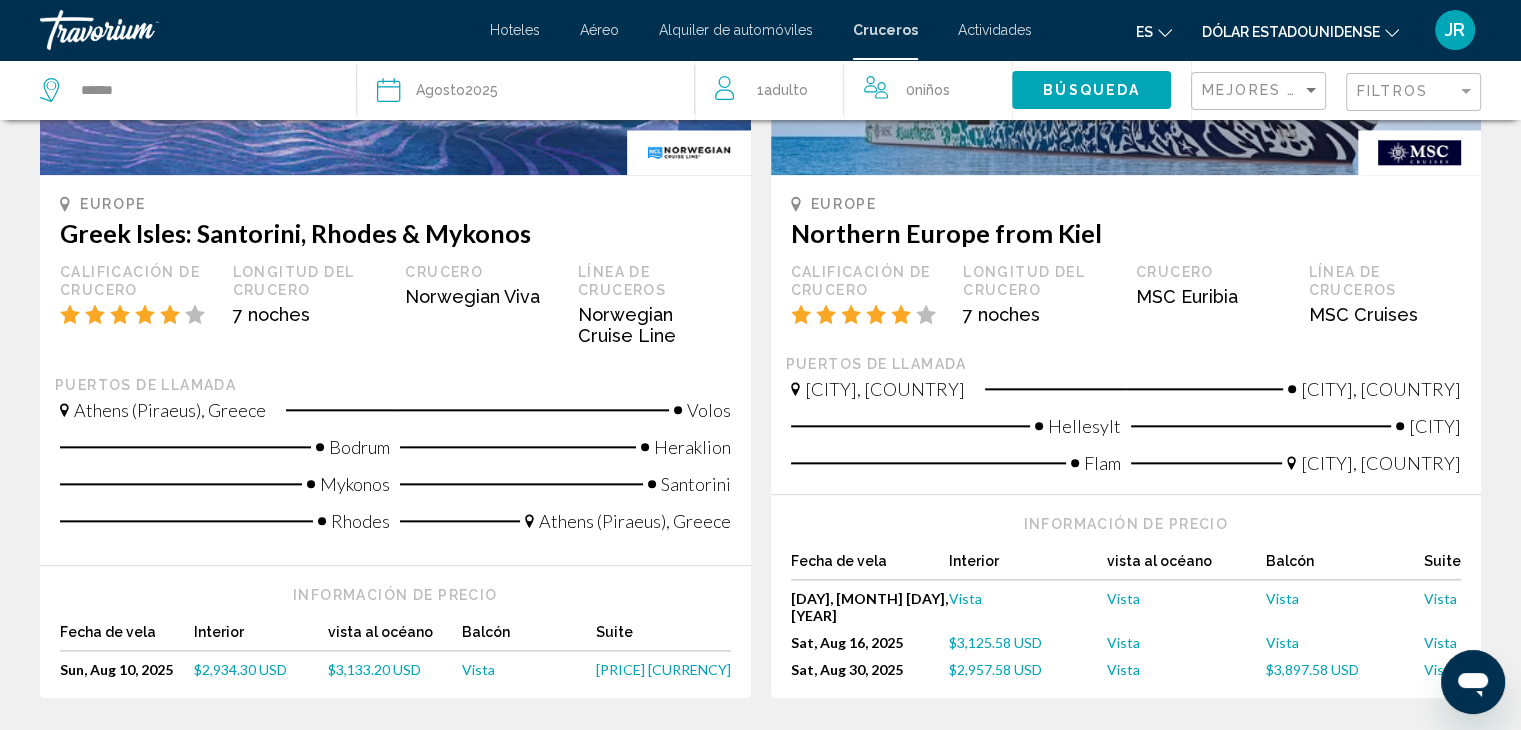 scroll, scrollTop: 2100, scrollLeft: 0, axis: vertical 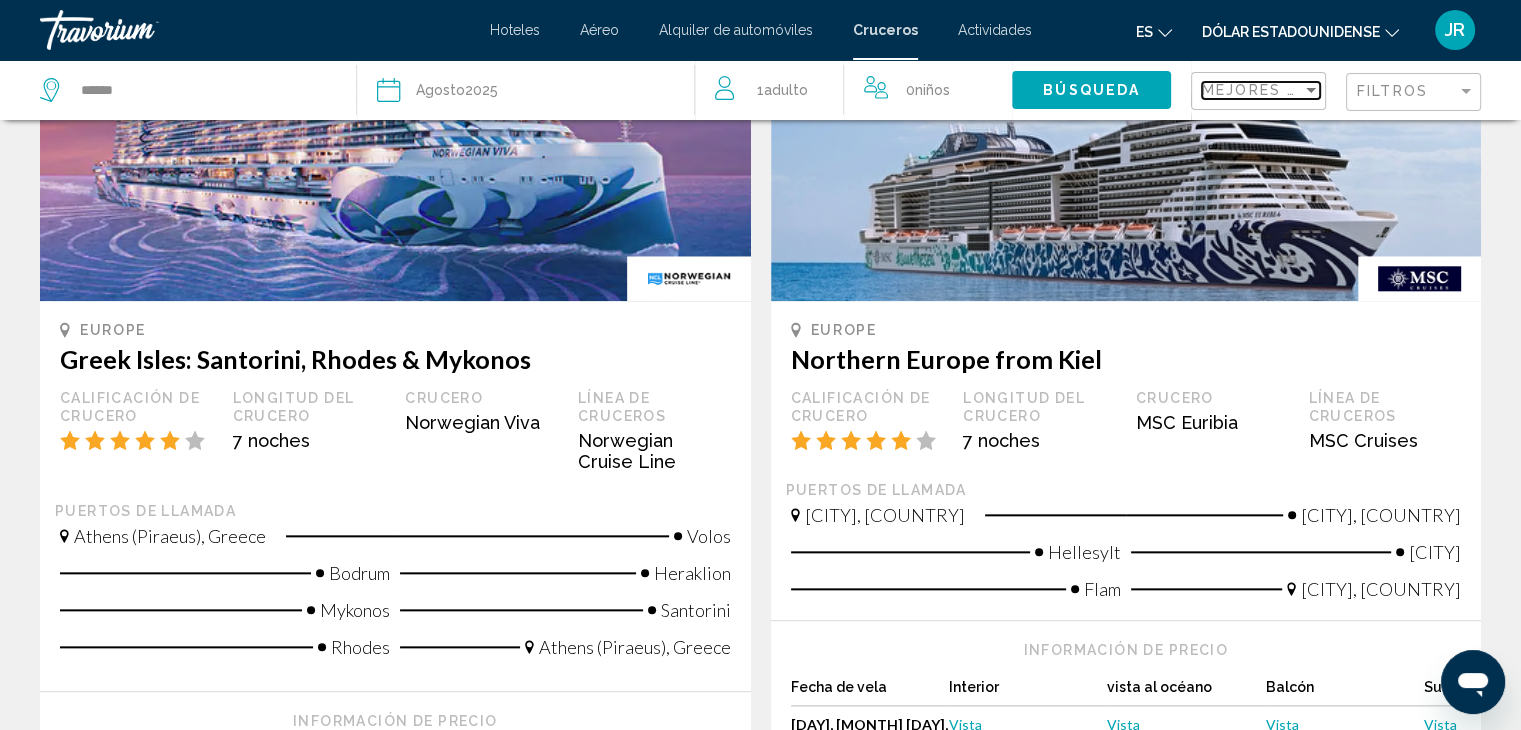 click on "Mejores descuentos" at bounding box center [1302, 90] 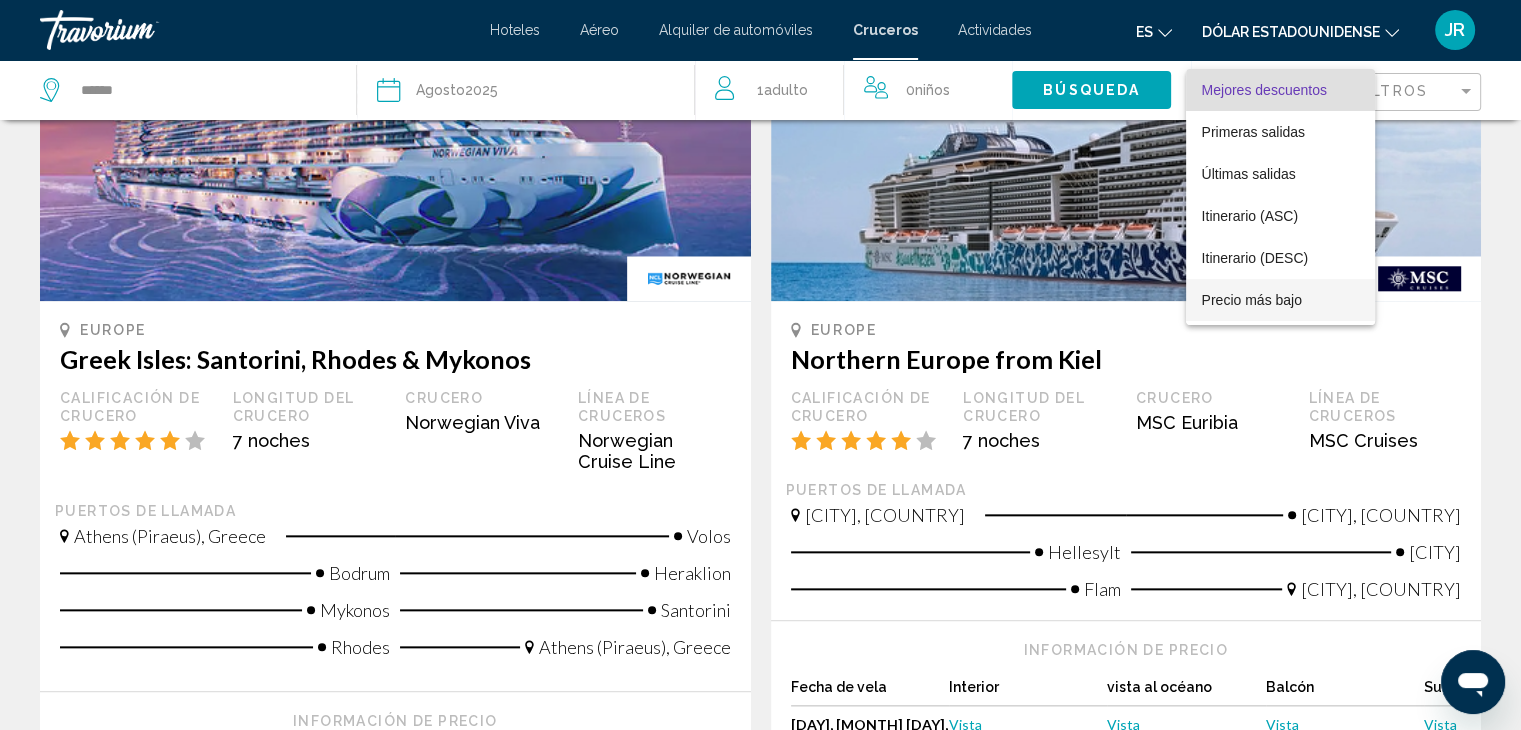 click on "Precio más bajo" at bounding box center (1252, 300) 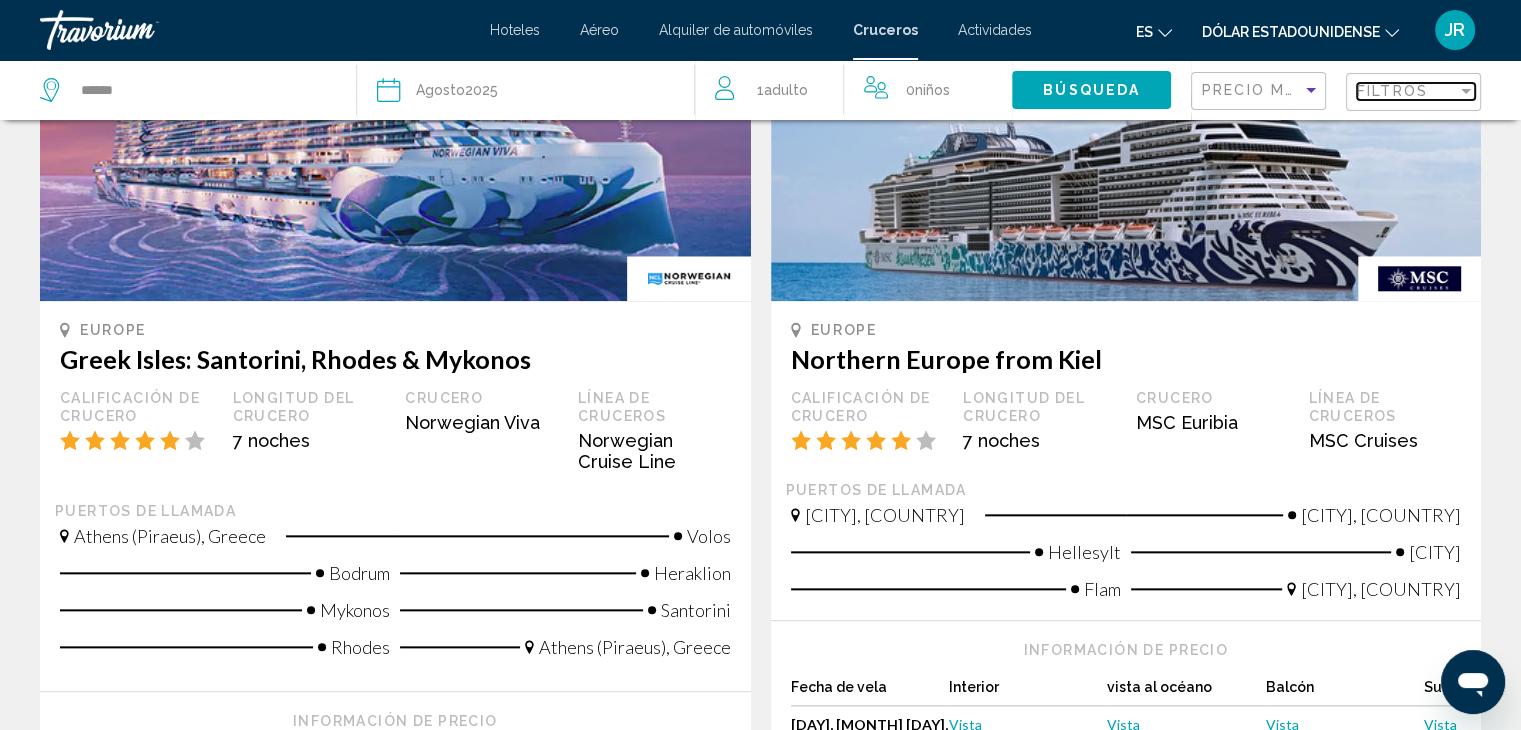 click on "Filtros" at bounding box center (1392, 91) 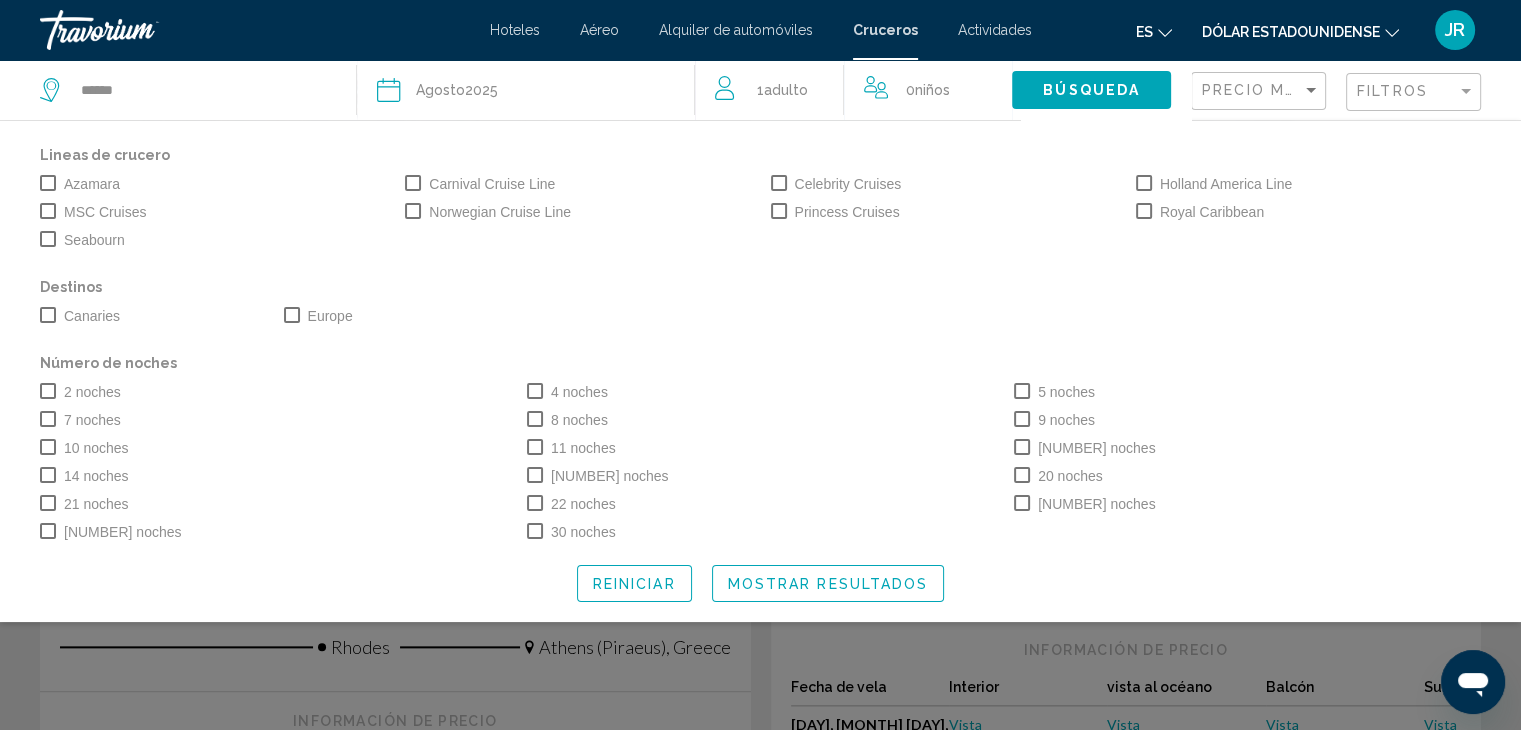 click on "4 noches" at bounding box center [567, 392] 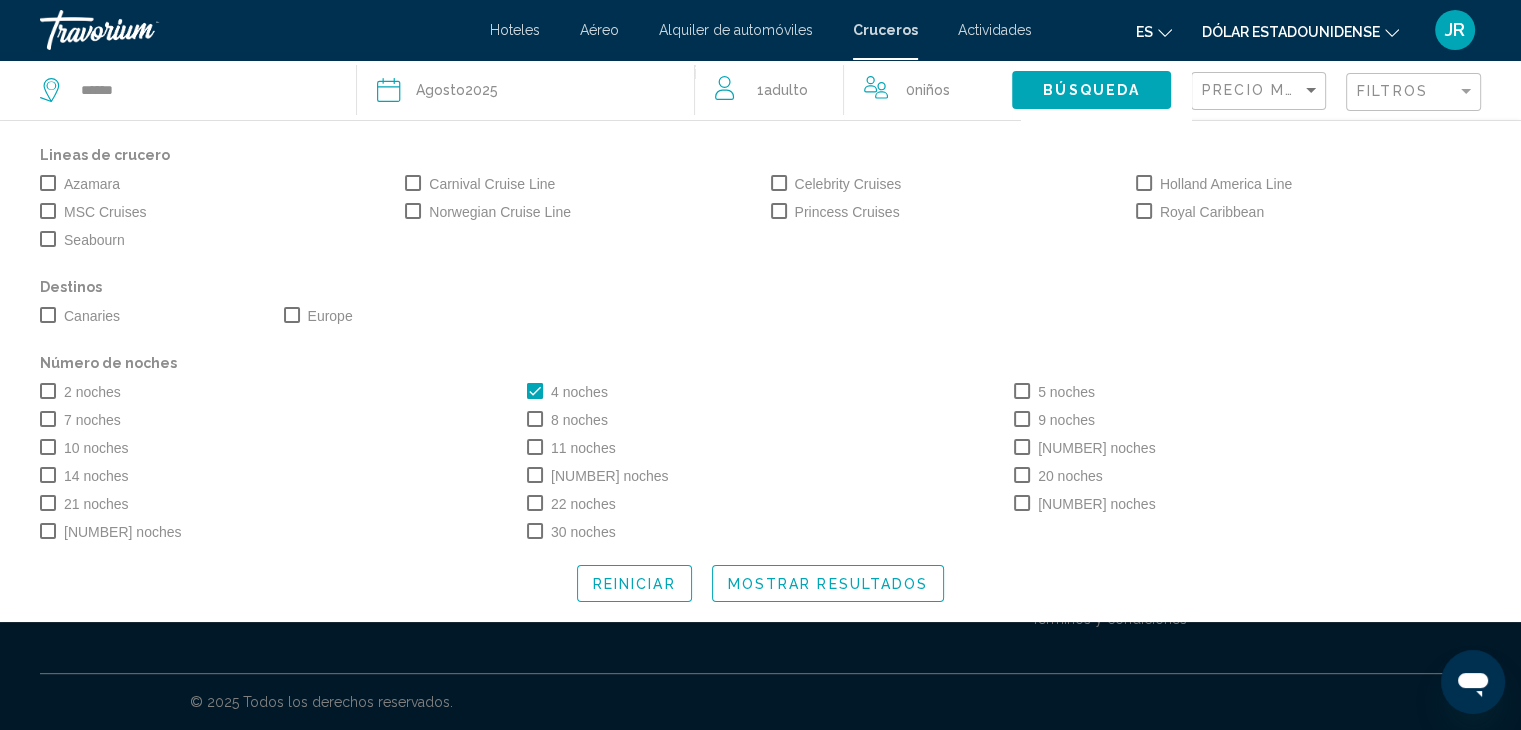 scroll, scrollTop: 583, scrollLeft: 0, axis: vertical 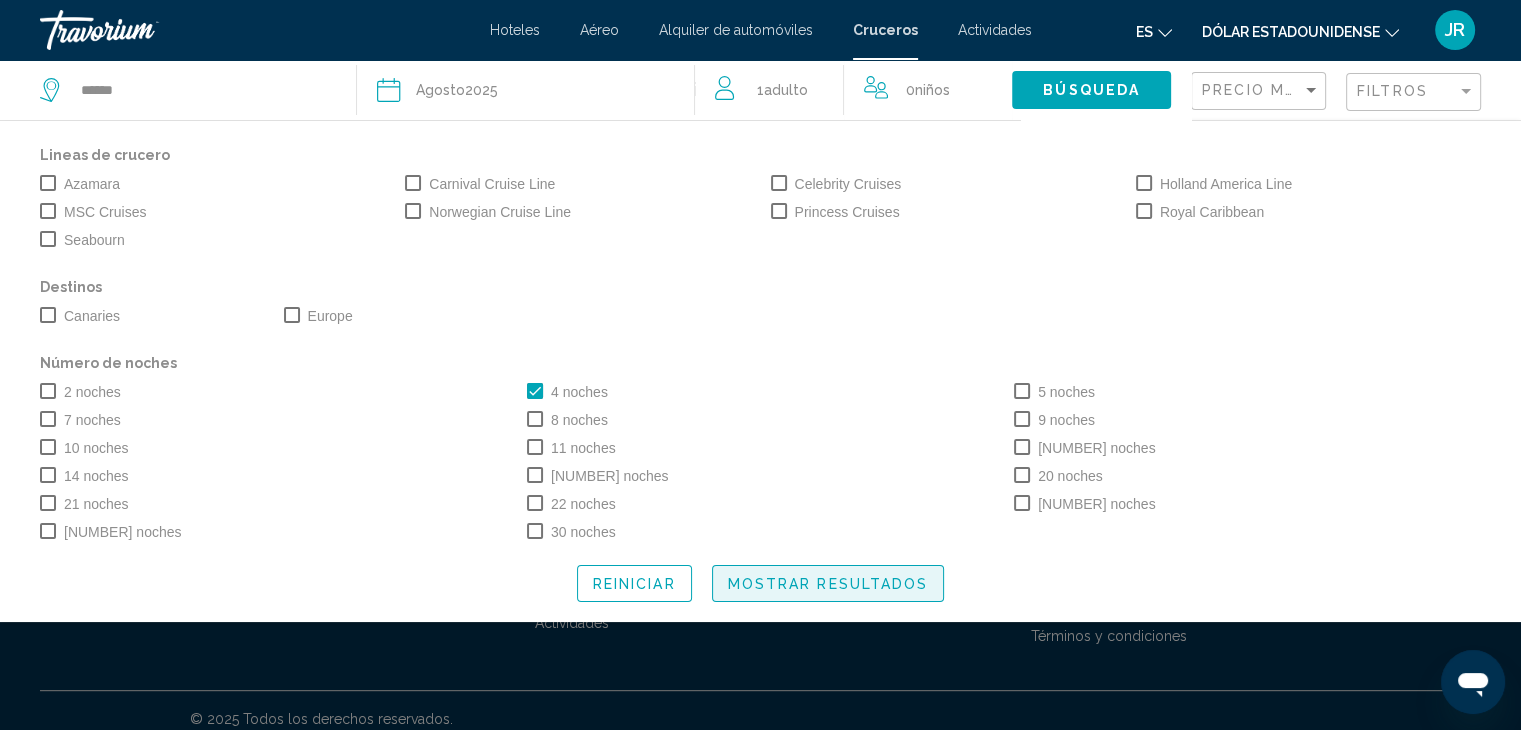click on "Mostrar resultados" 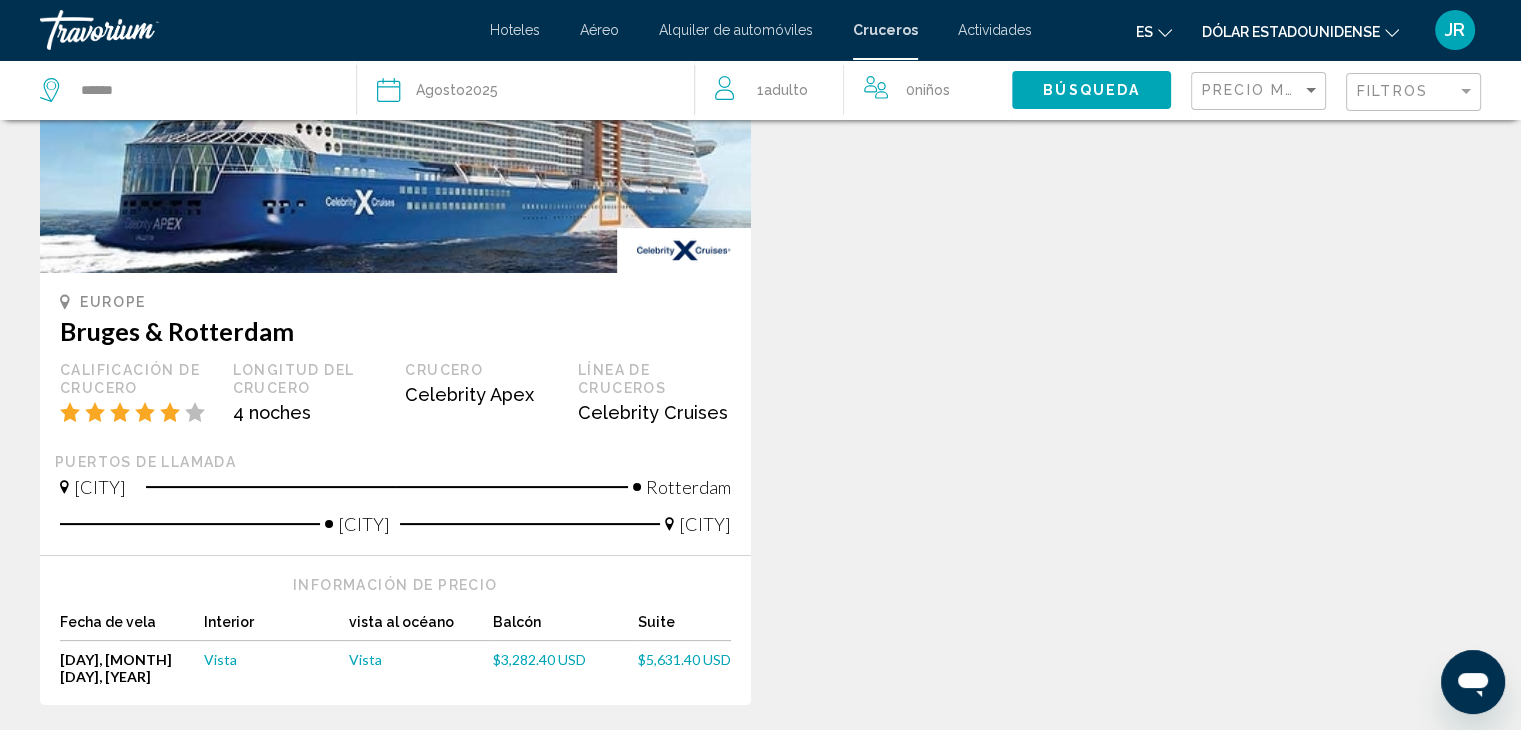 scroll, scrollTop: 0, scrollLeft: 0, axis: both 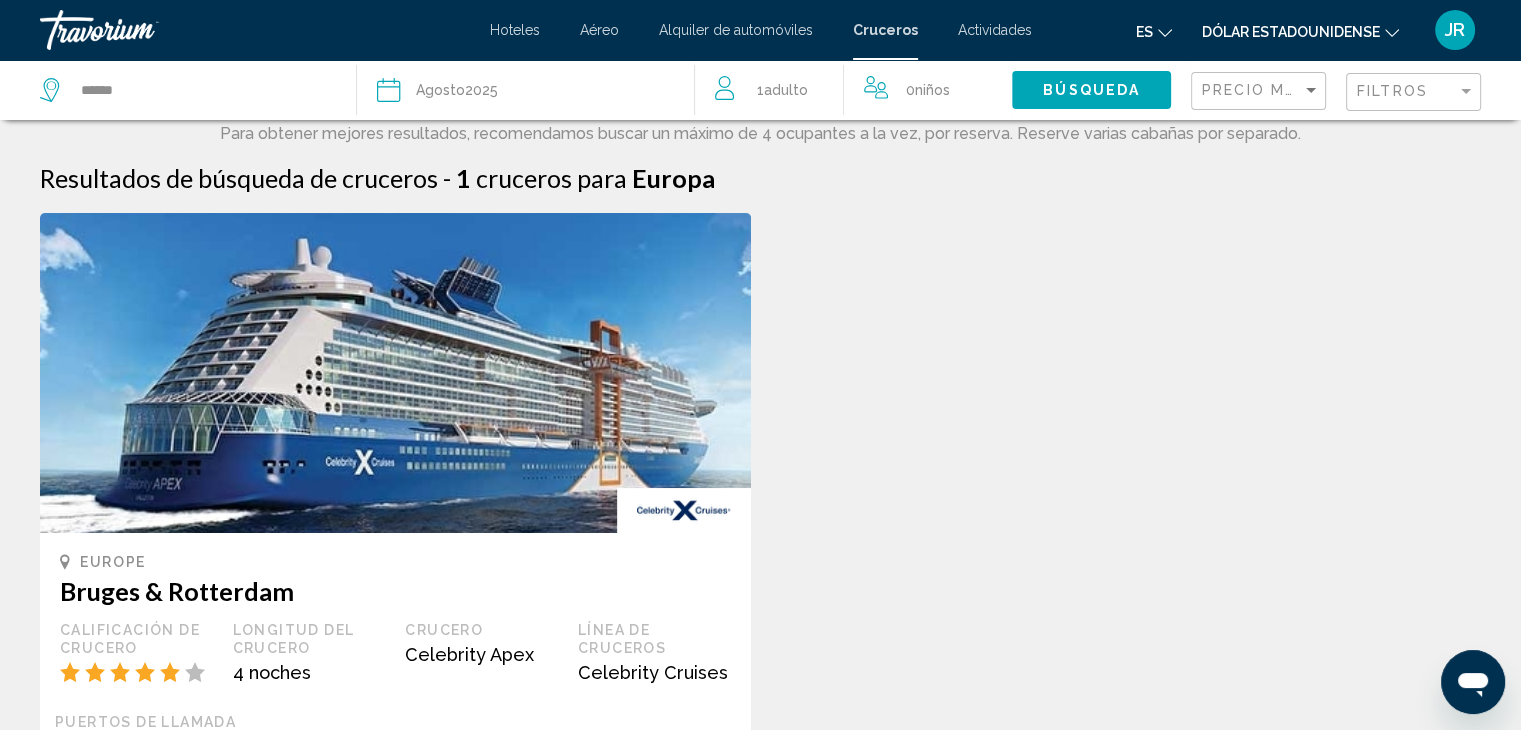 click on "Fecha [MONTH]  2025" 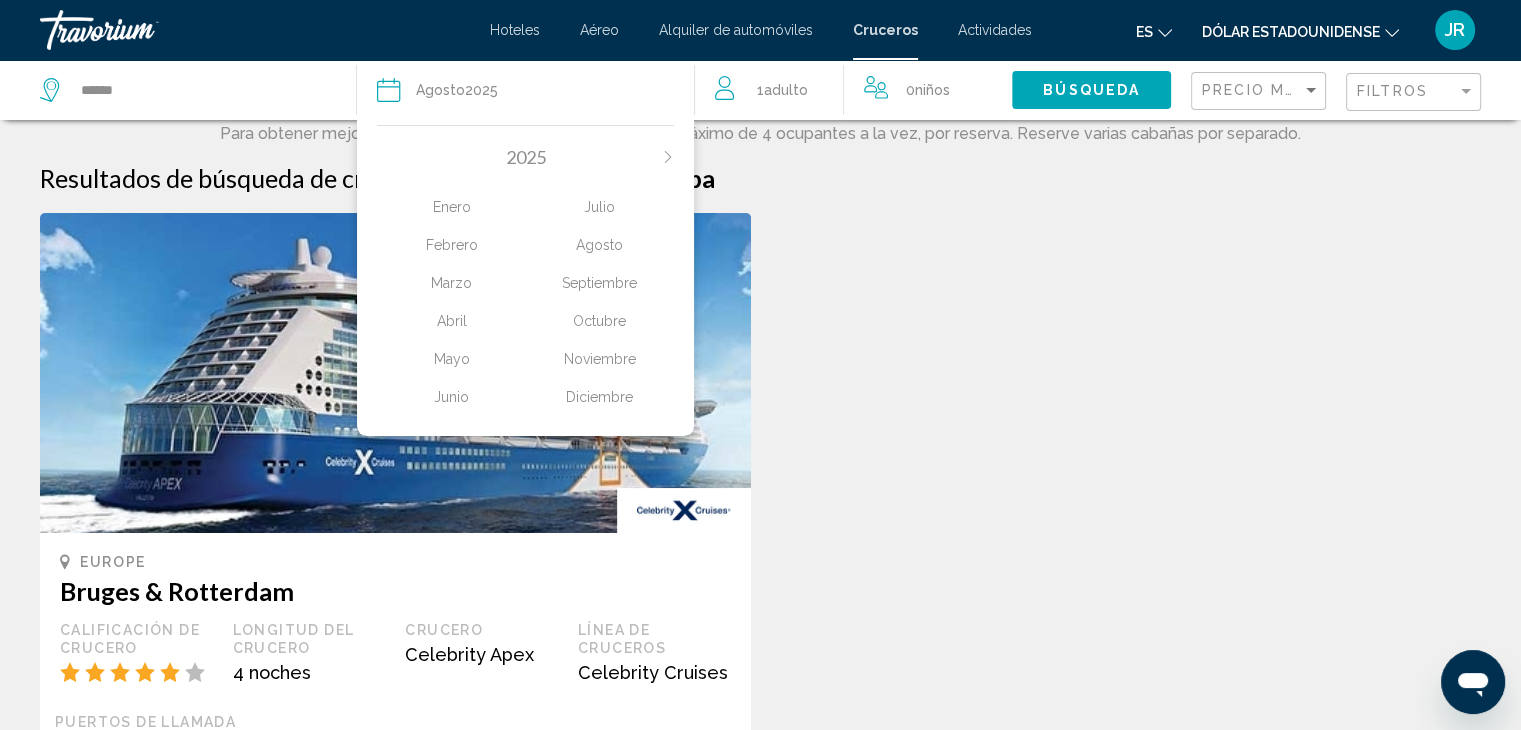 click on "Octubre" 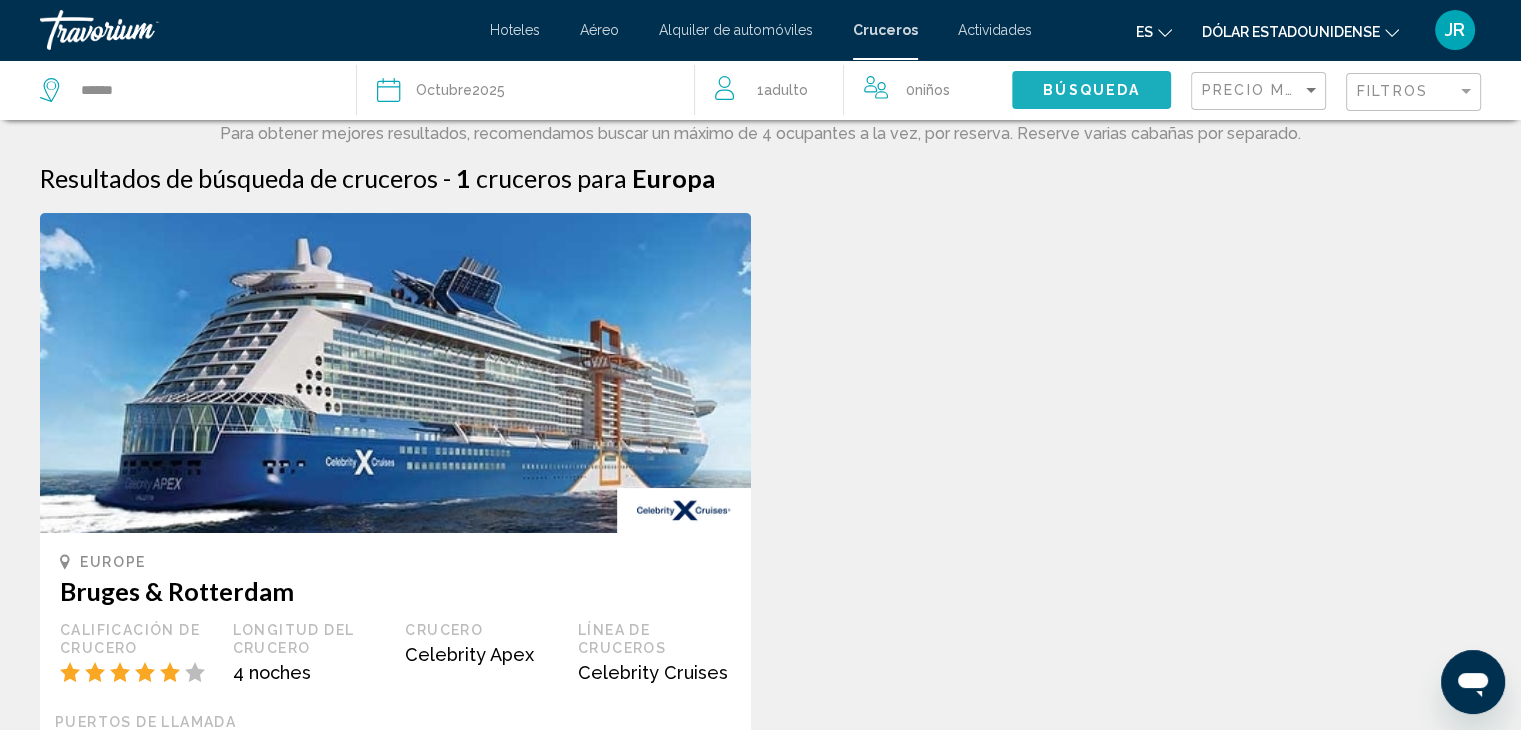 click on "Búsqueda" 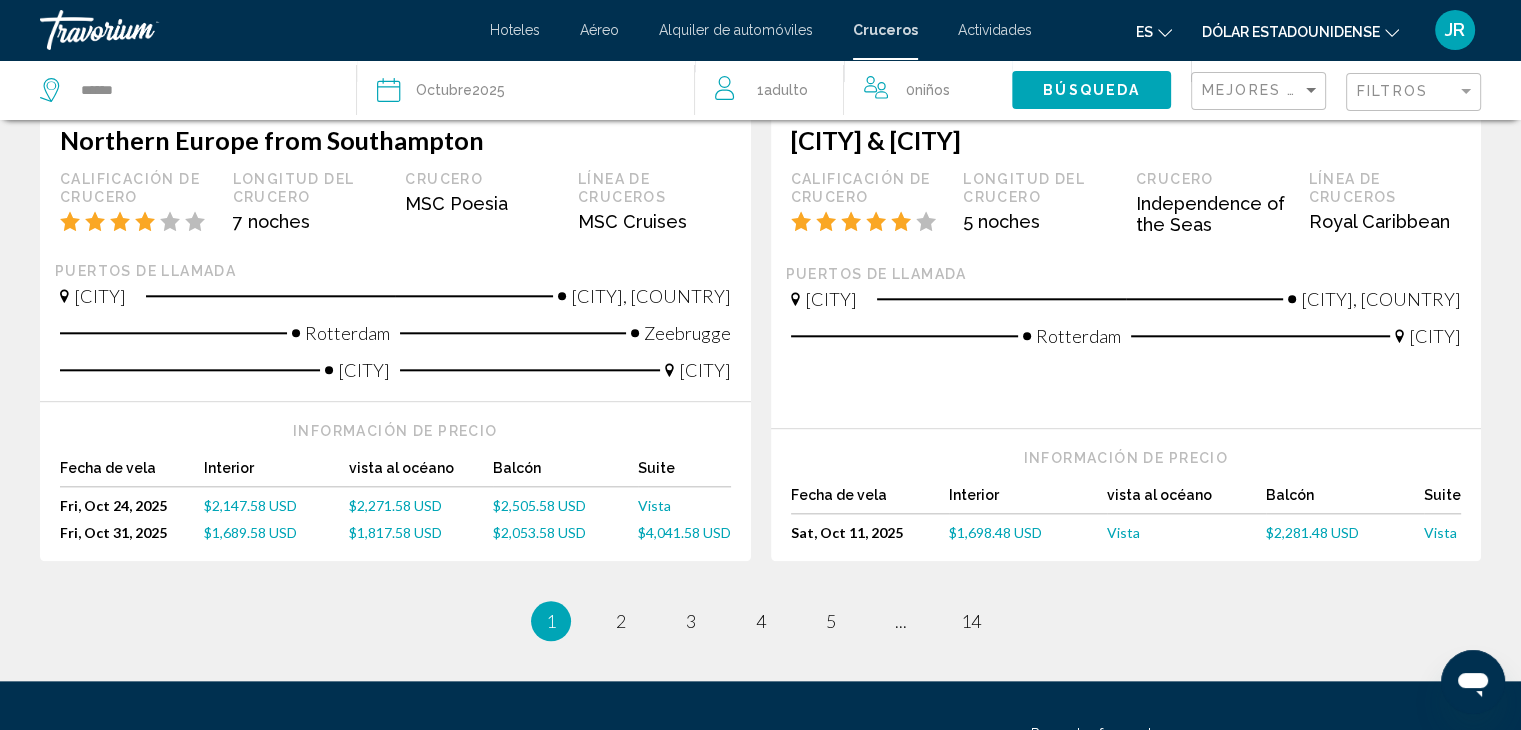 scroll, scrollTop: 2100, scrollLeft: 0, axis: vertical 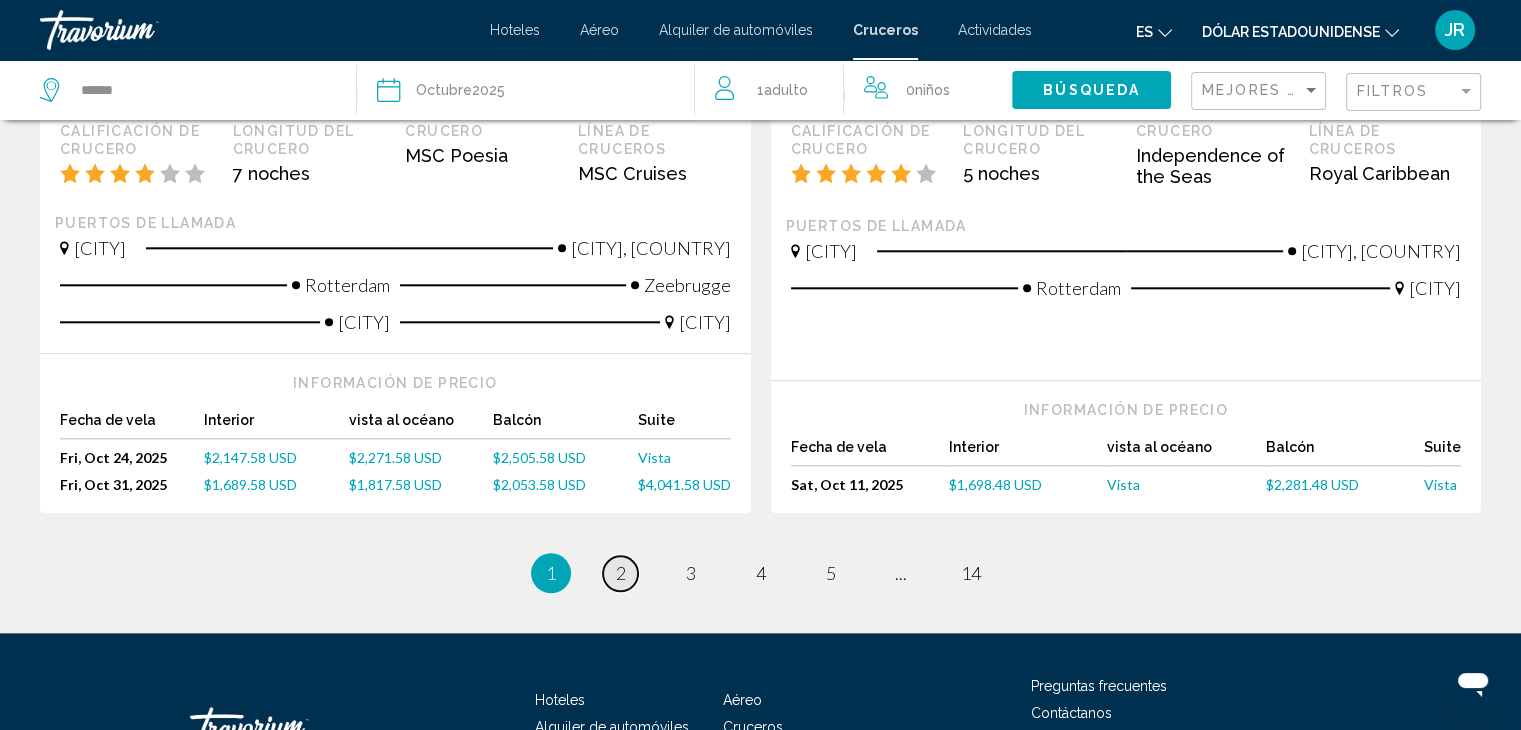 click on "2" at bounding box center (621, 573) 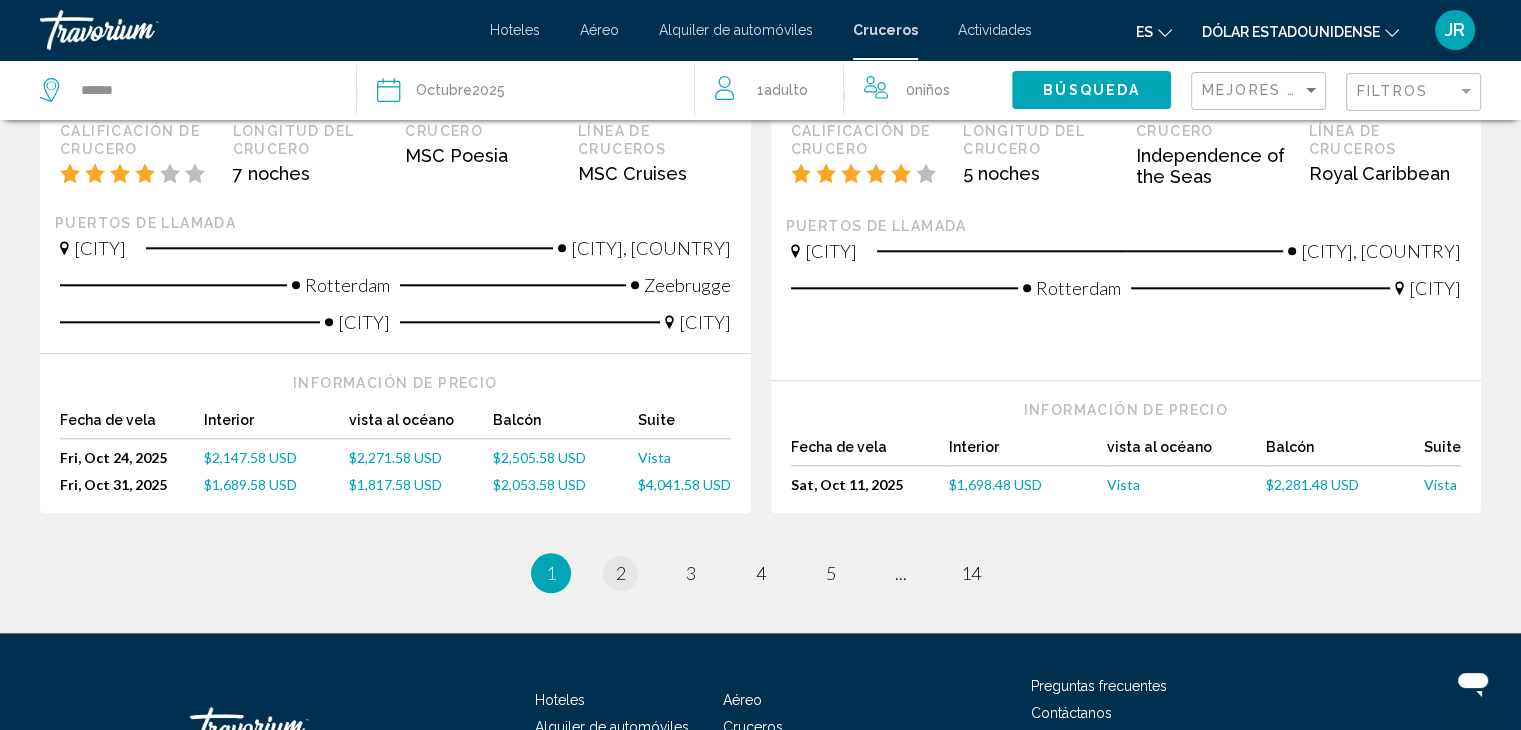 scroll, scrollTop: 0, scrollLeft: 0, axis: both 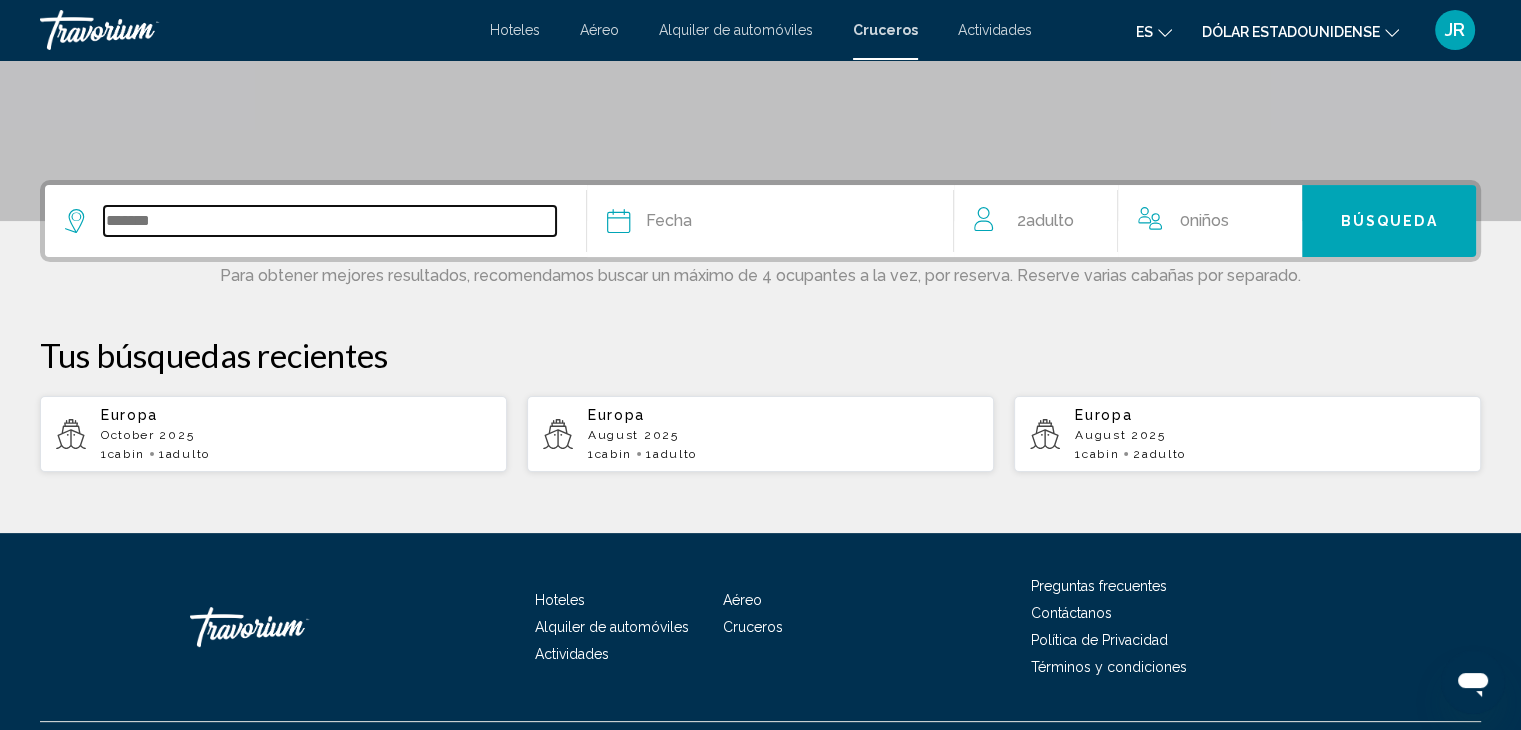 click at bounding box center [330, 221] 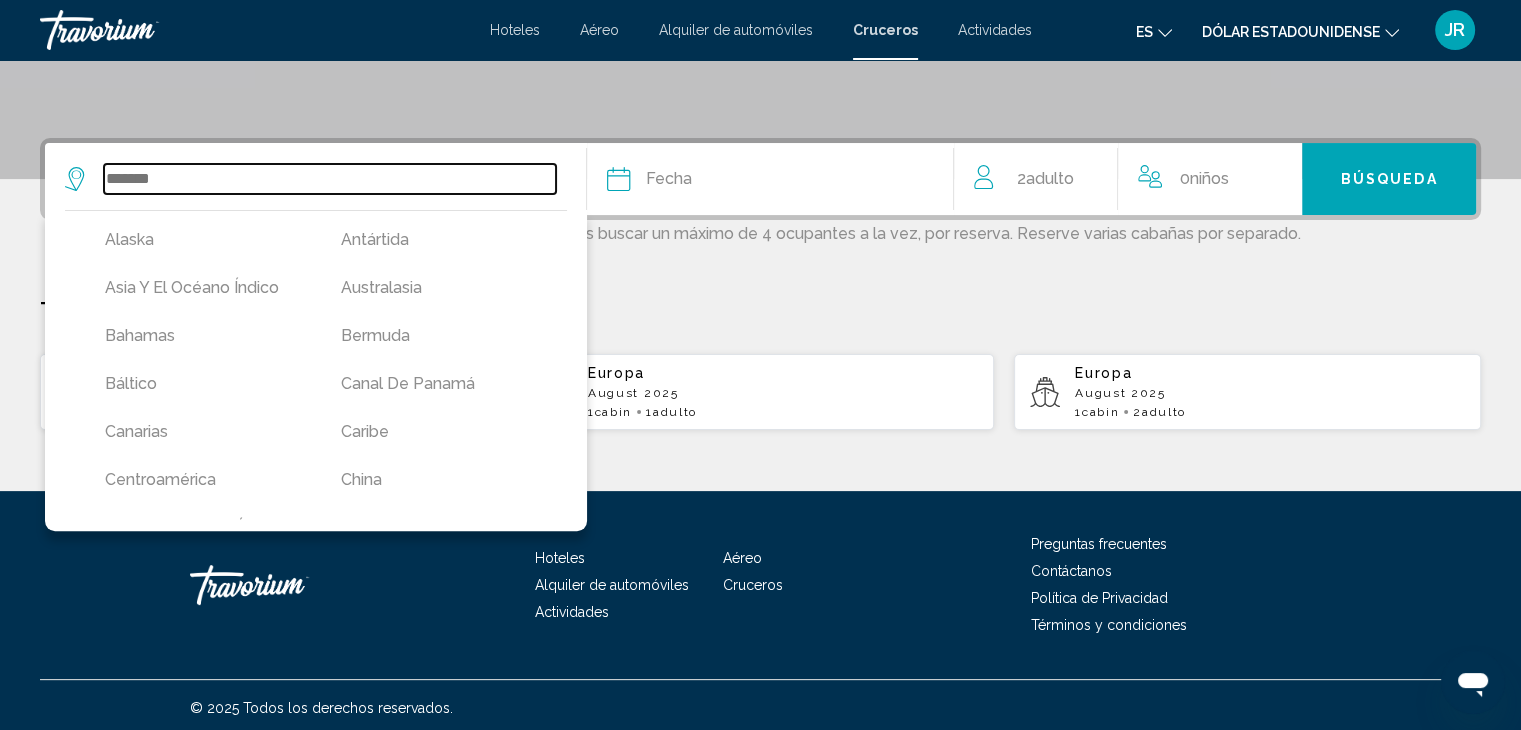 scroll, scrollTop: 426, scrollLeft: 0, axis: vertical 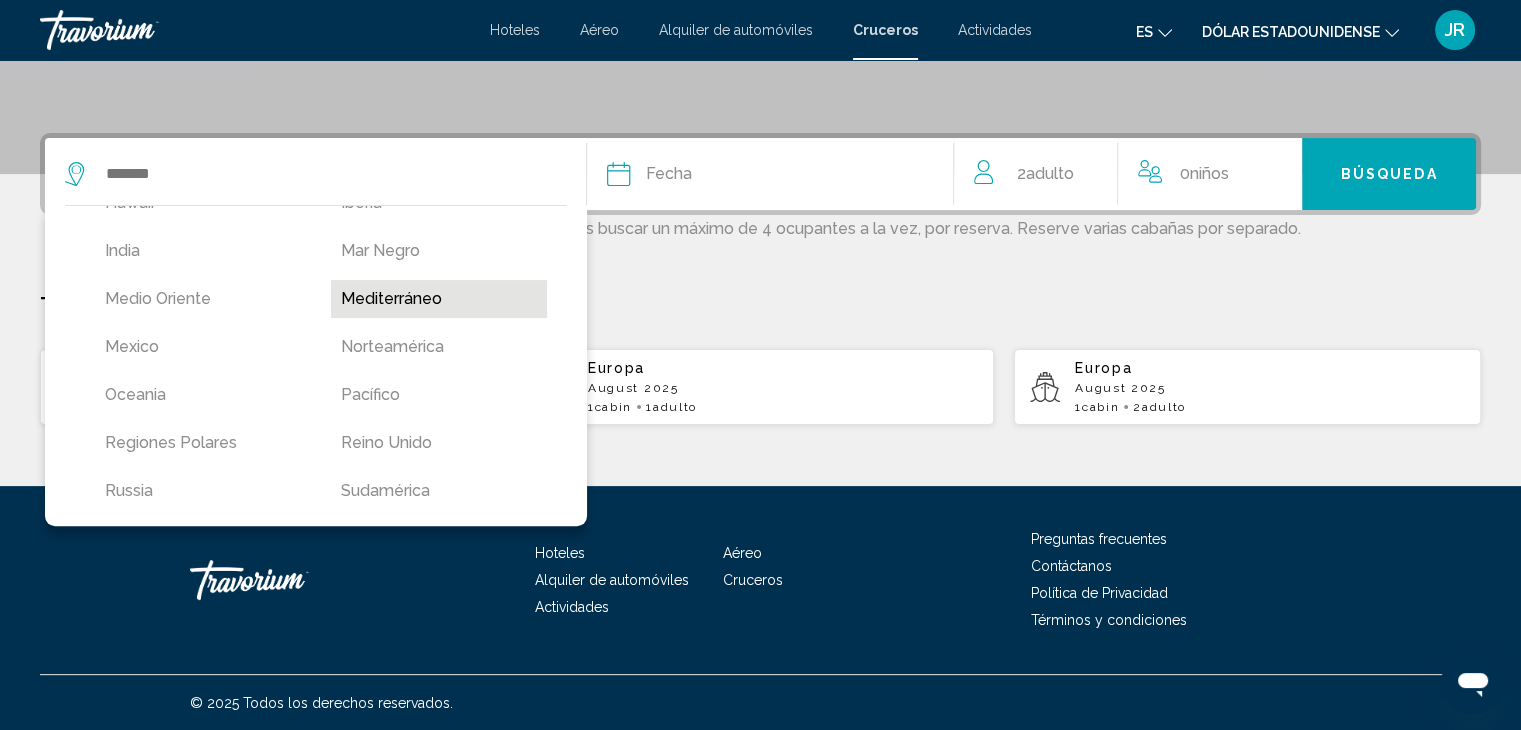 click on "Mediterráneo" at bounding box center (439, 299) 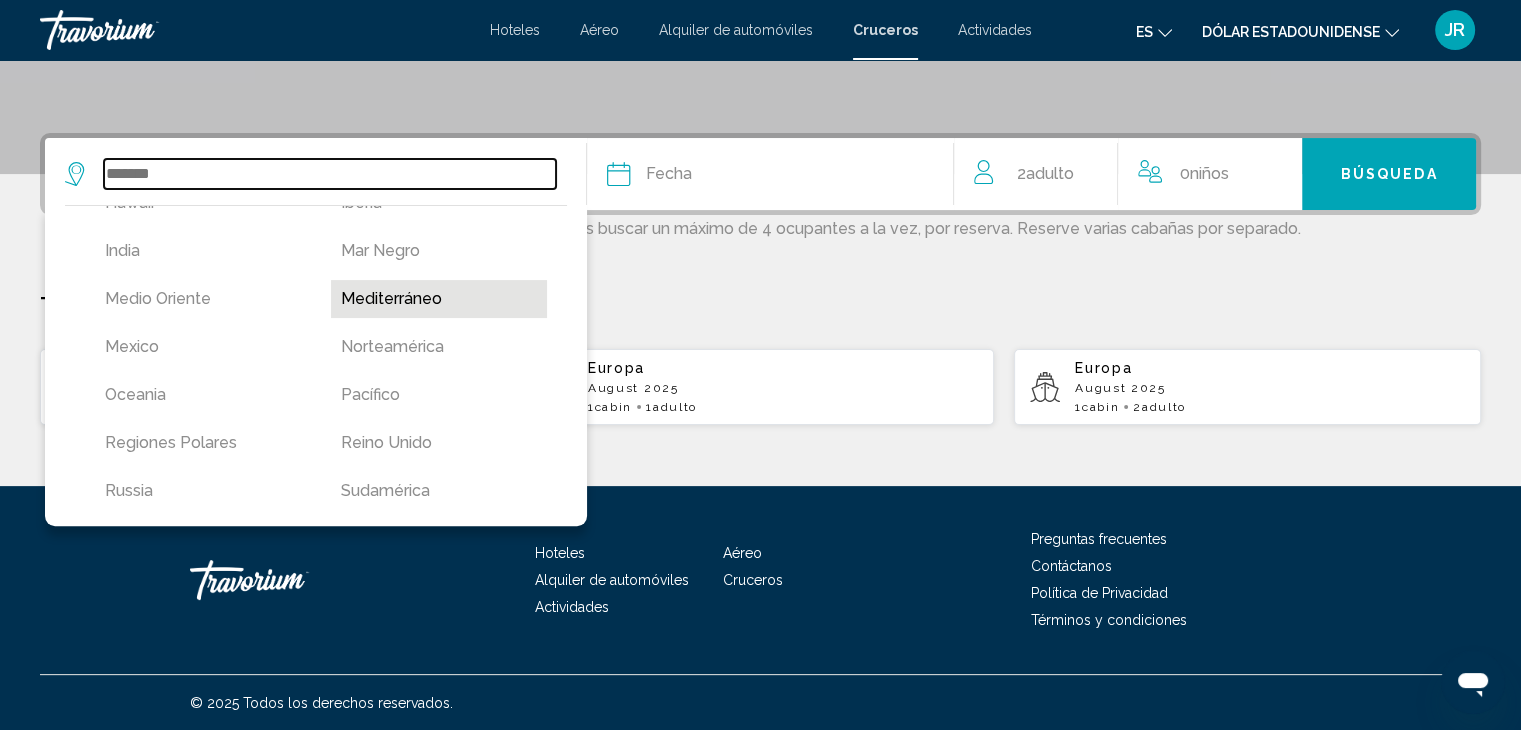 type on "**********" 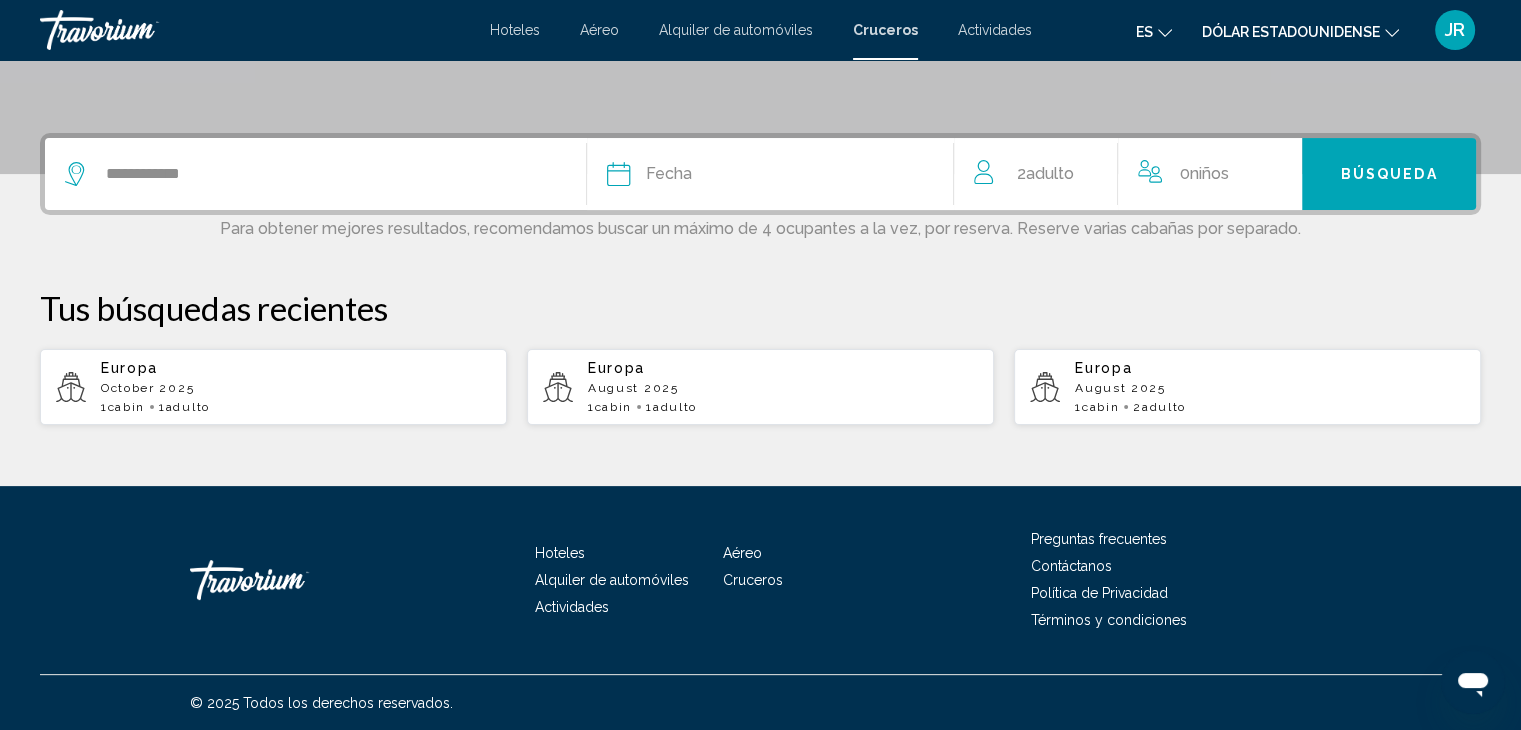 click on "Fecha" 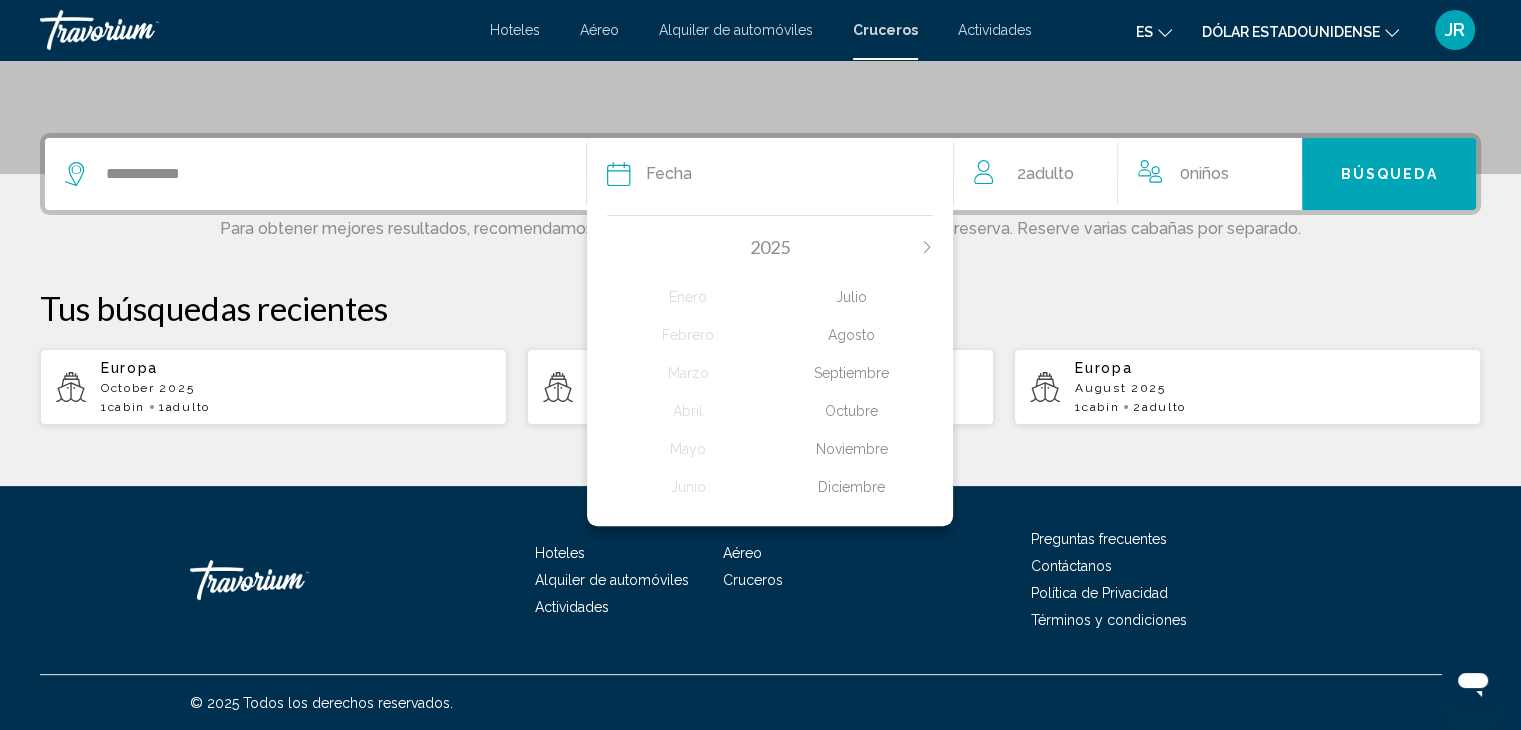 click on "Octubre" 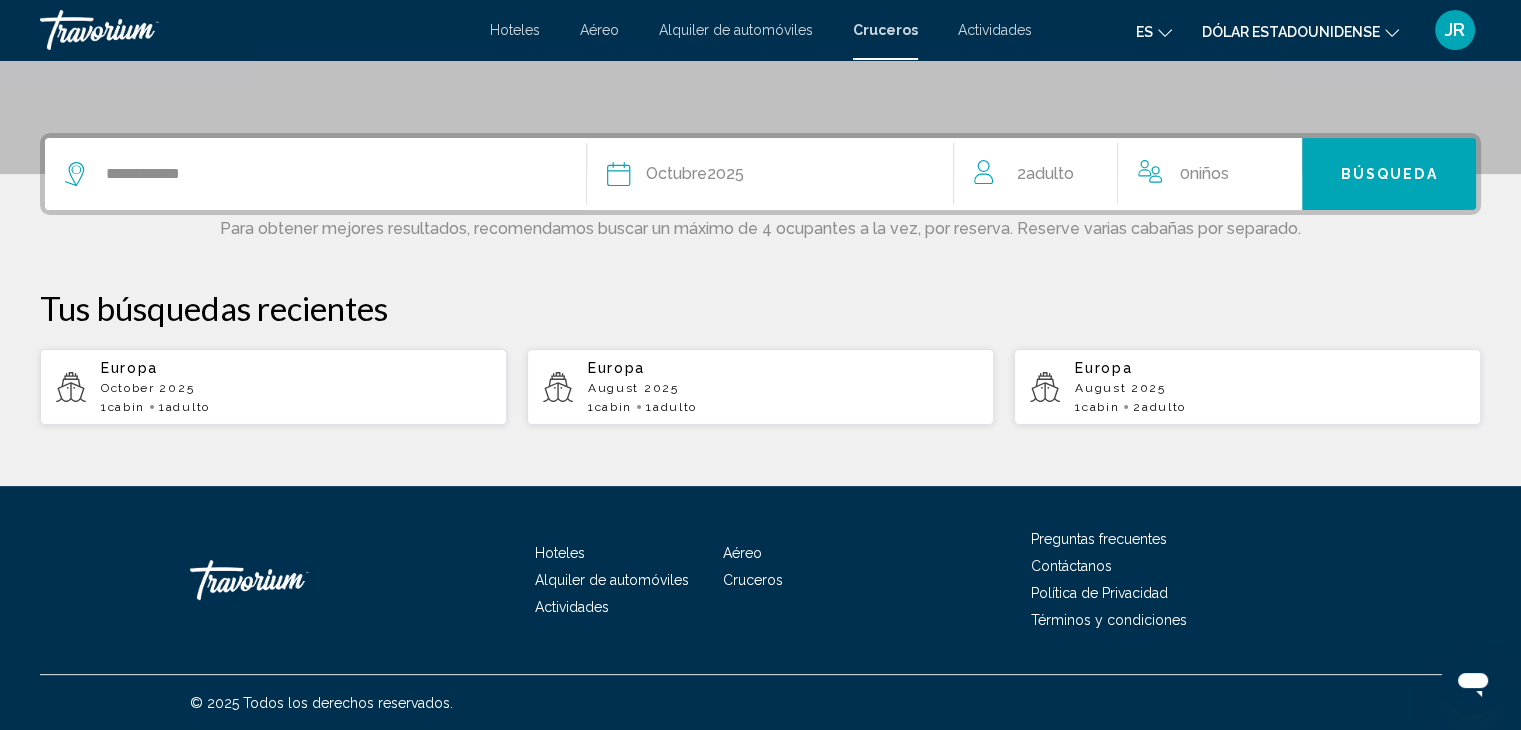 click on "2  Adulto Adulto" 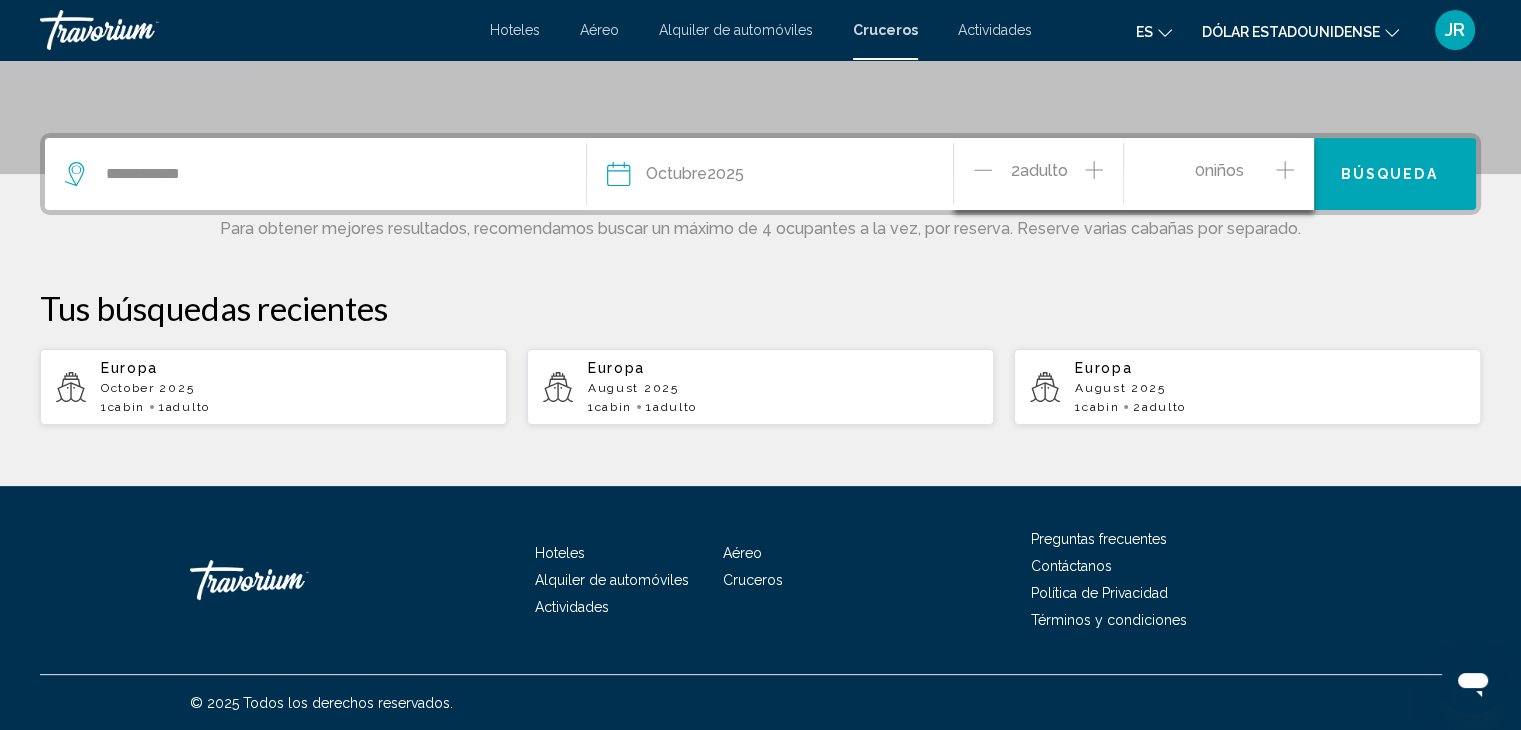 click 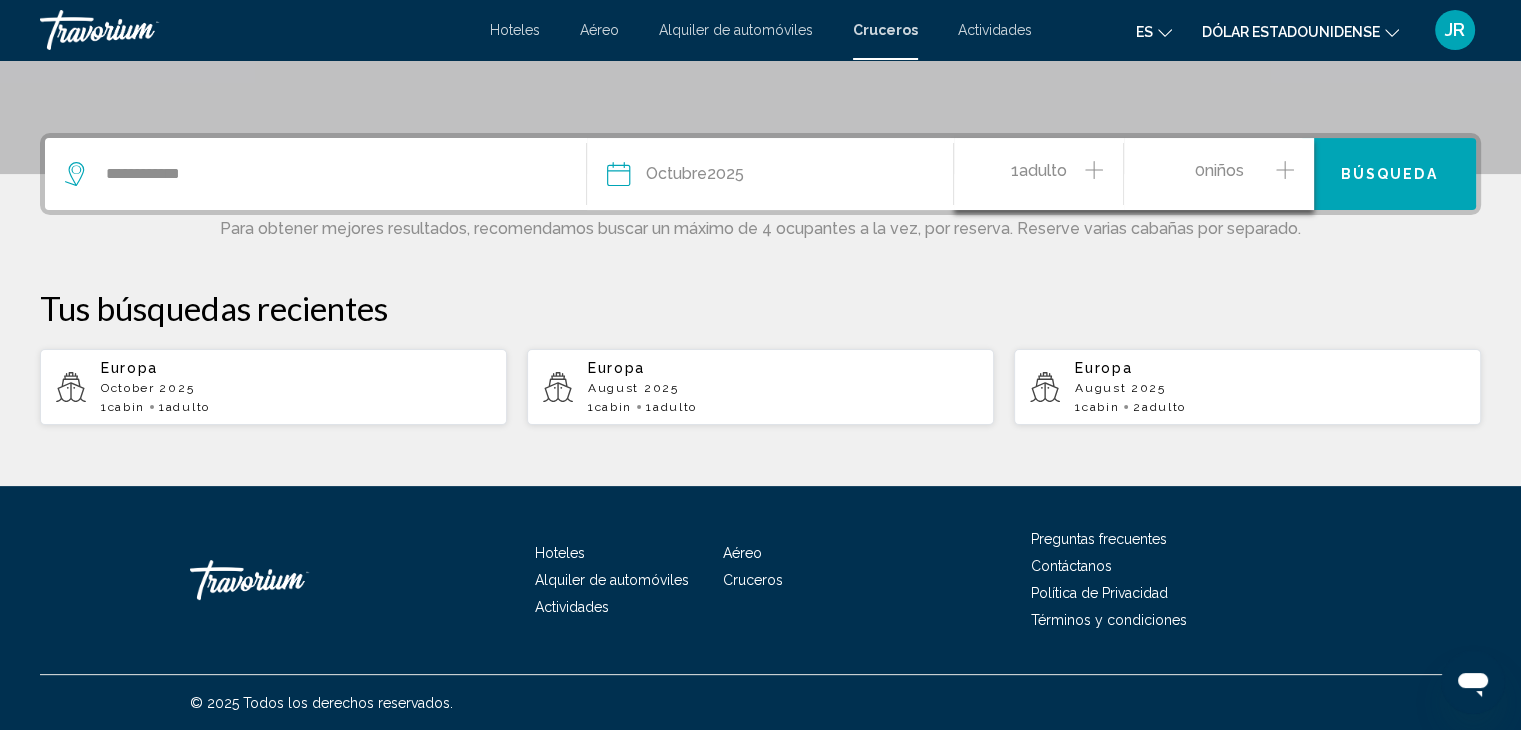 click 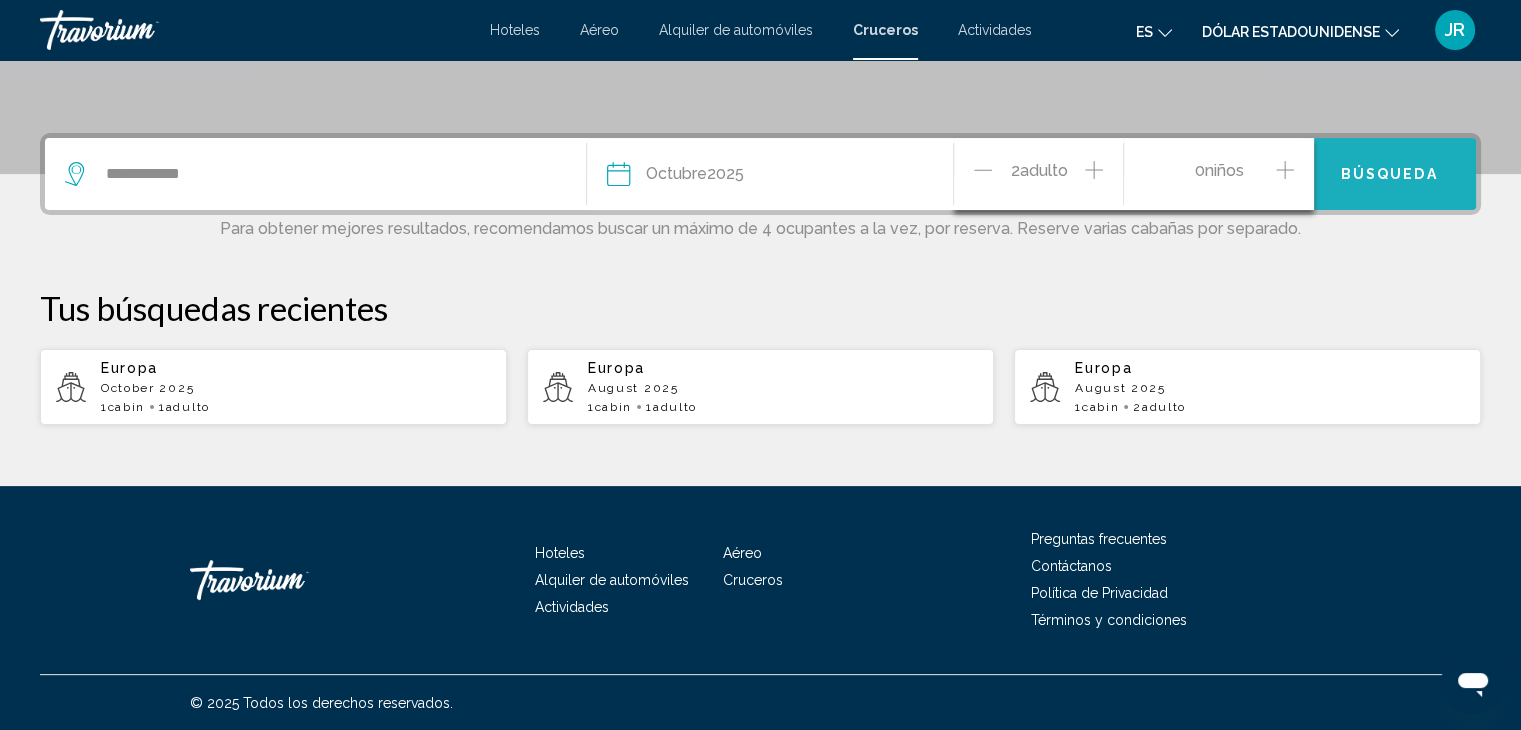 click on "Búsqueda" at bounding box center (1389, 175) 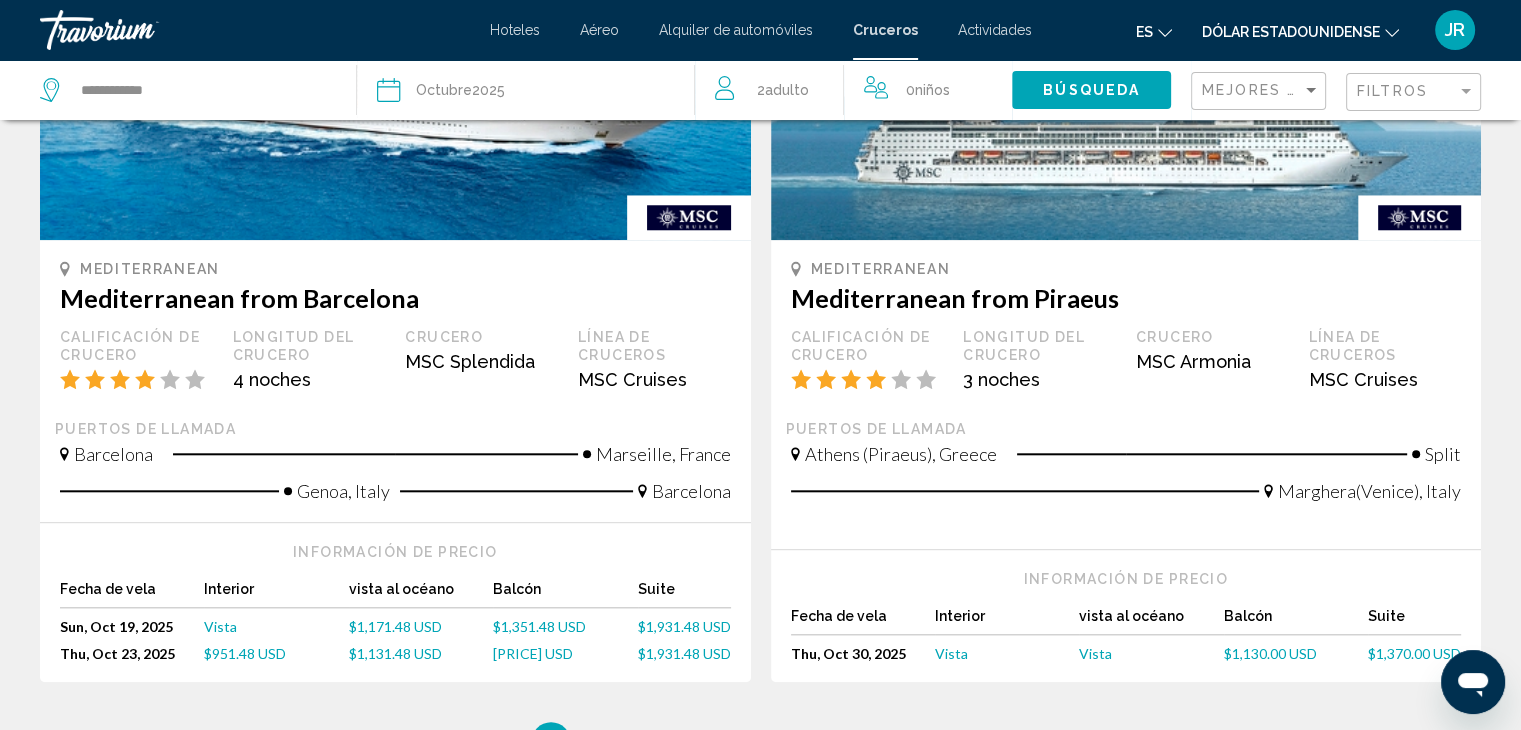 scroll, scrollTop: 2000, scrollLeft: 0, axis: vertical 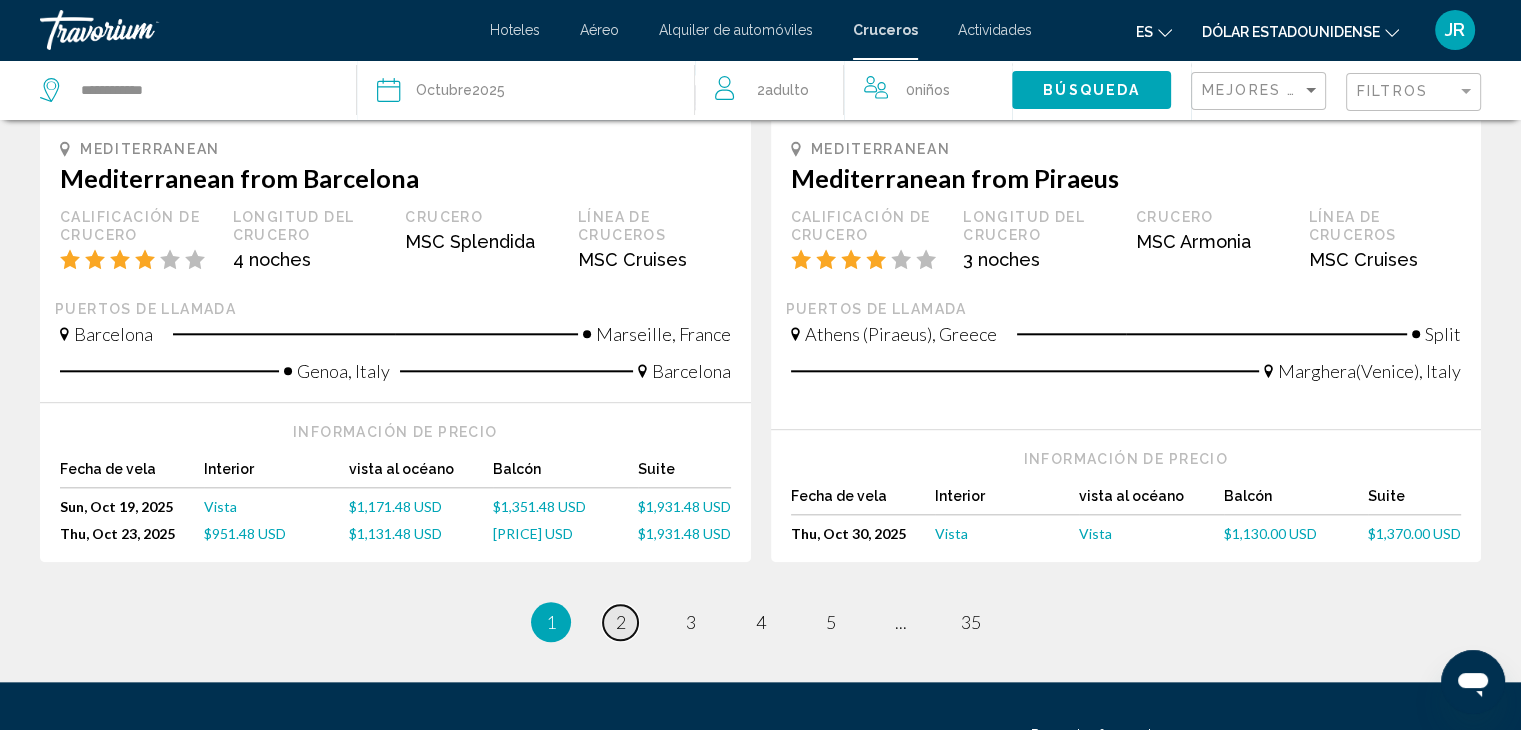 click on "page  2" at bounding box center [620, 622] 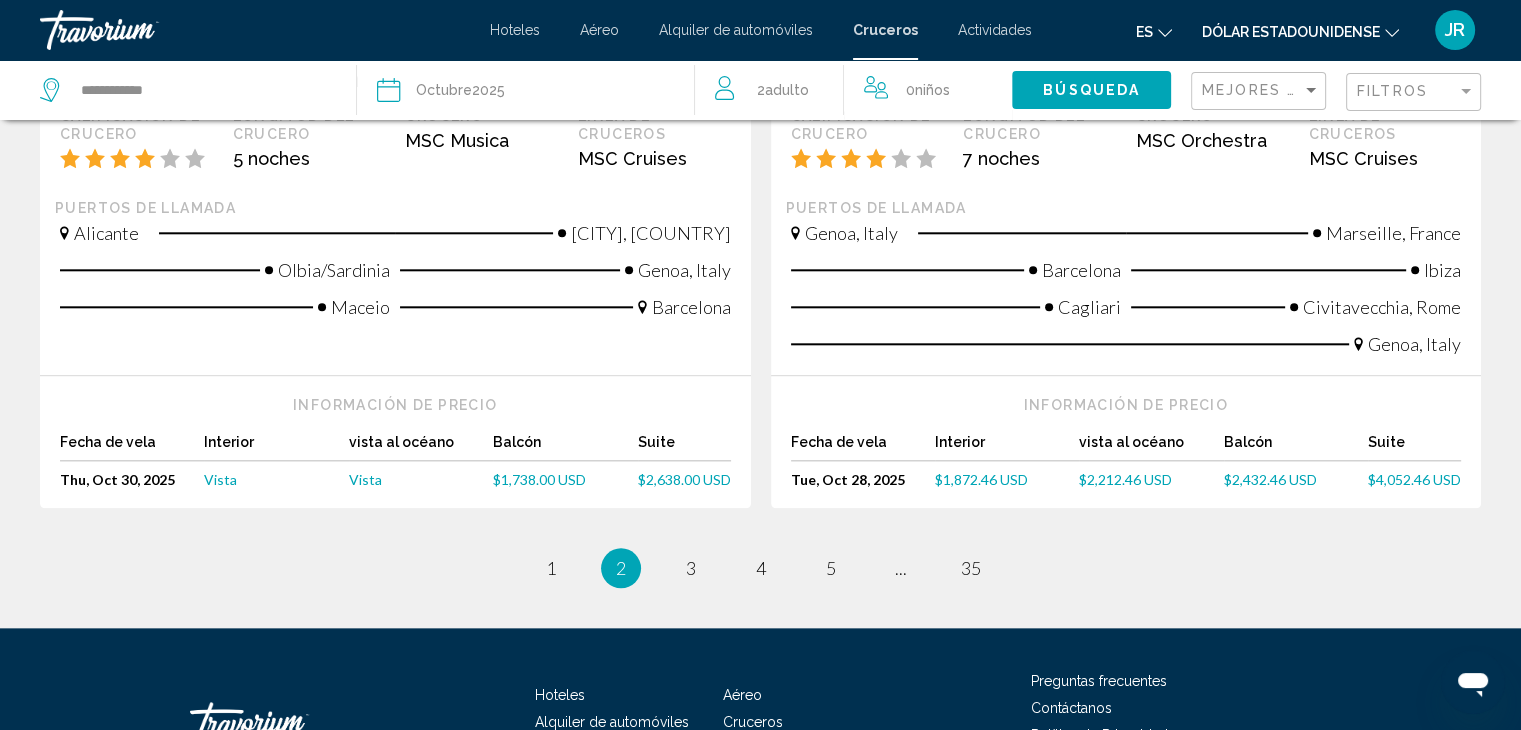 scroll, scrollTop: 2200, scrollLeft: 0, axis: vertical 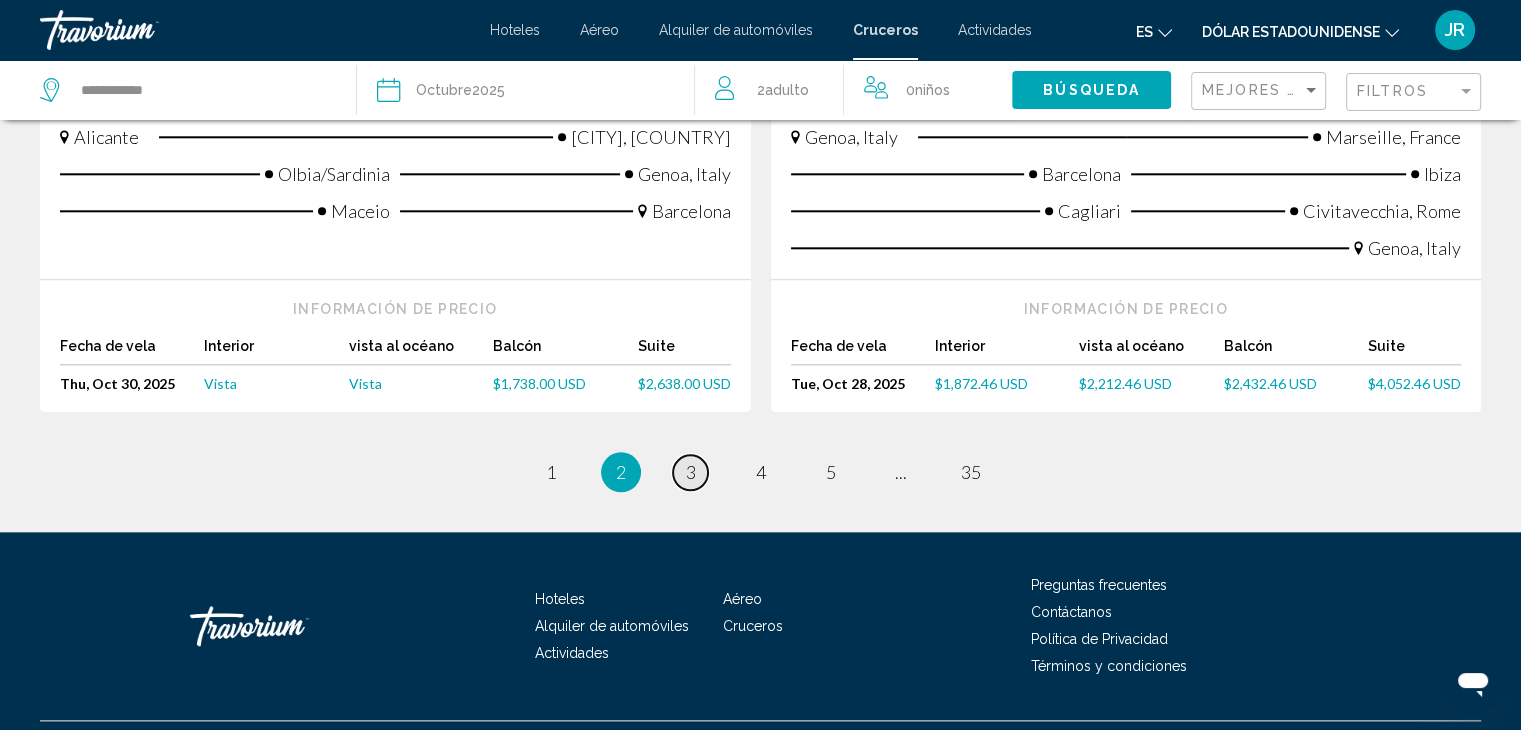 click on "page  3" at bounding box center [690, 472] 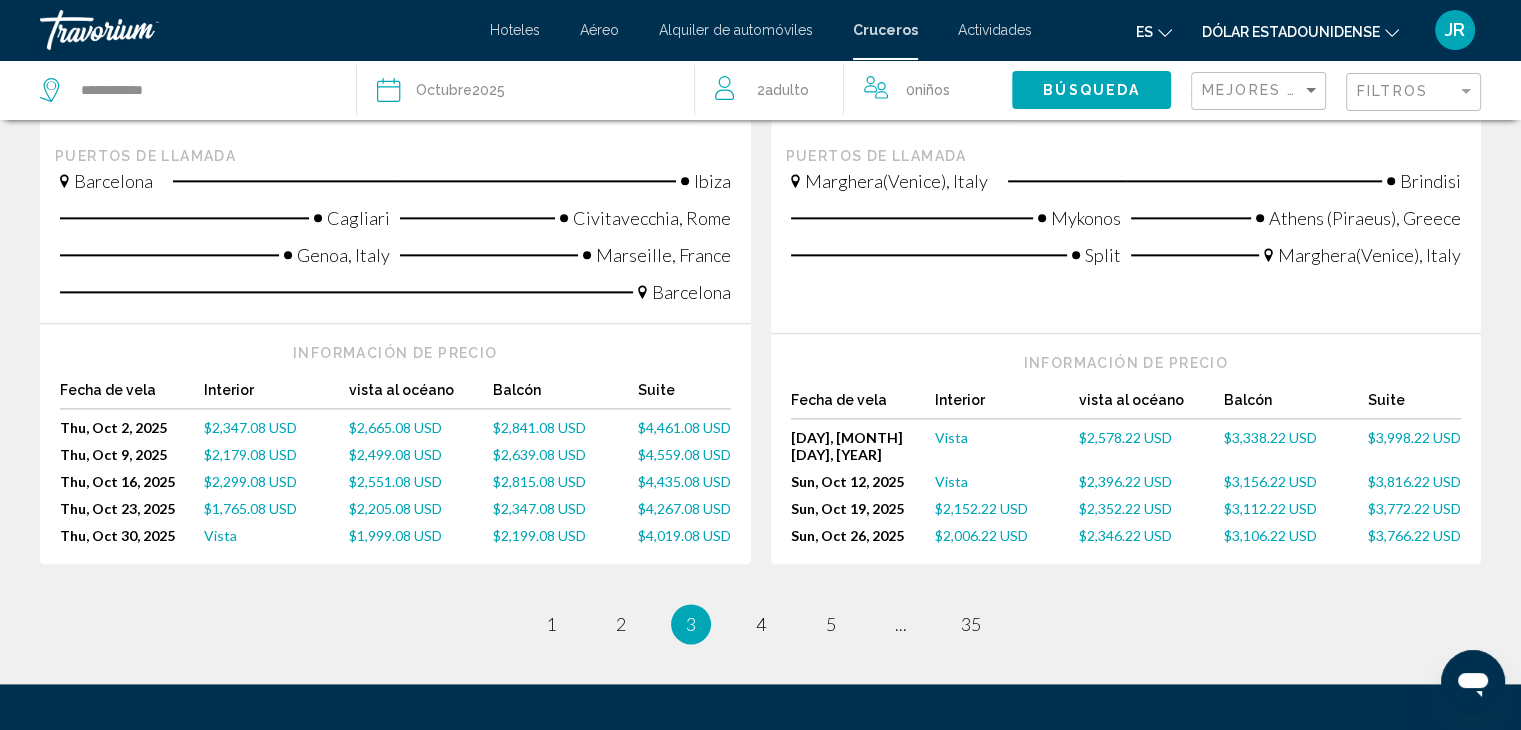 scroll, scrollTop: 2678, scrollLeft: 0, axis: vertical 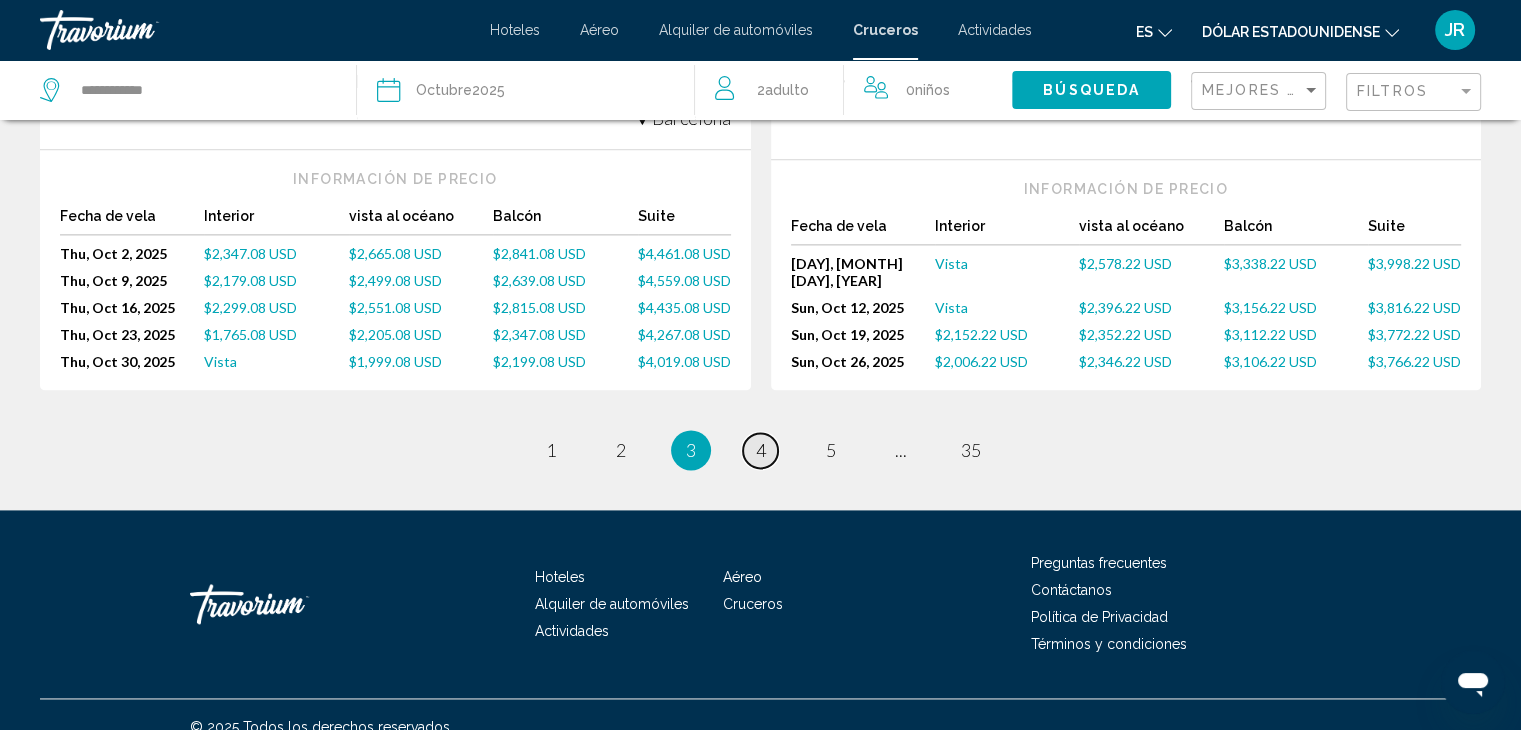 click on "page  4" at bounding box center [760, 450] 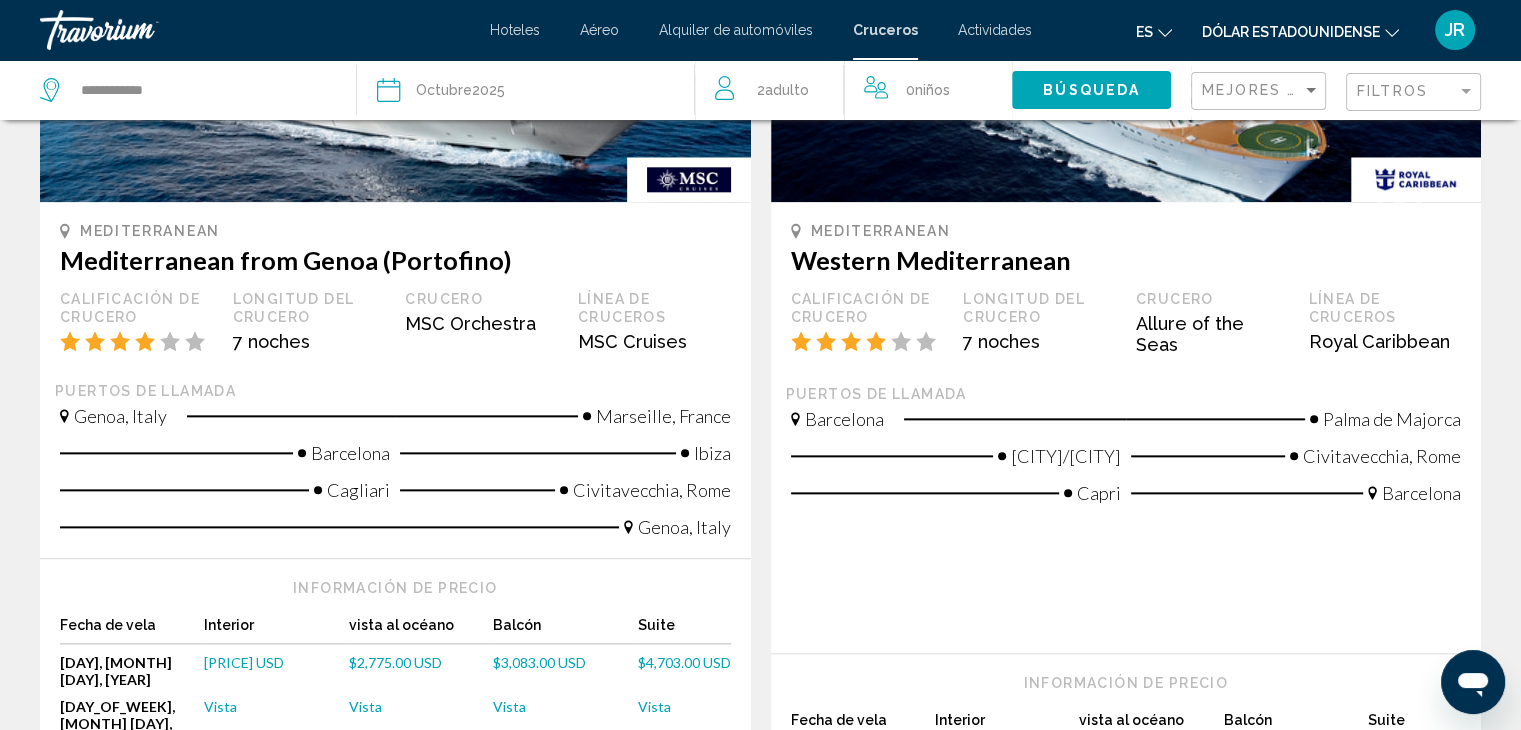 scroll, scrollTop: 2543, scrollLeft: 0, axis: vertical 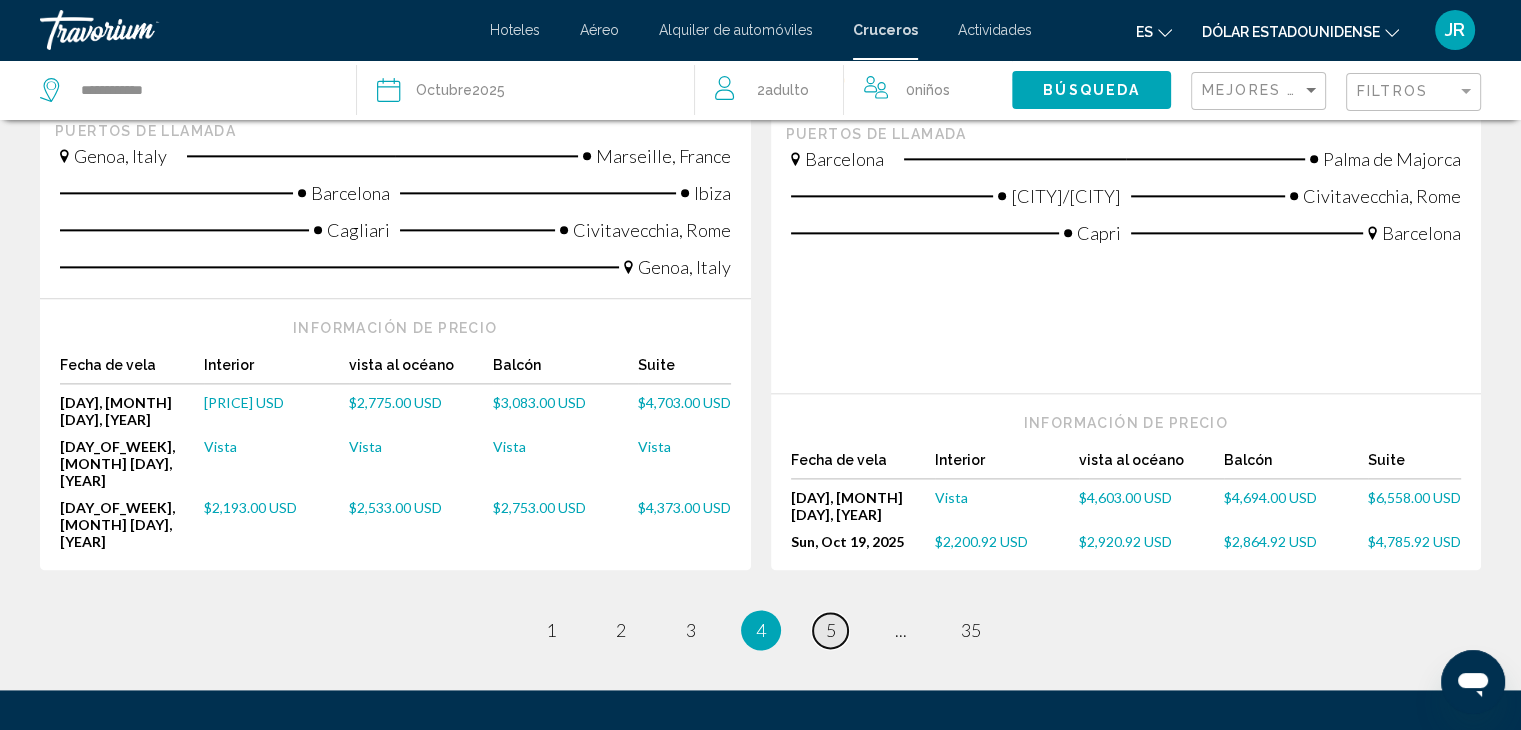 click on "5" at bounding box center (831, 630) 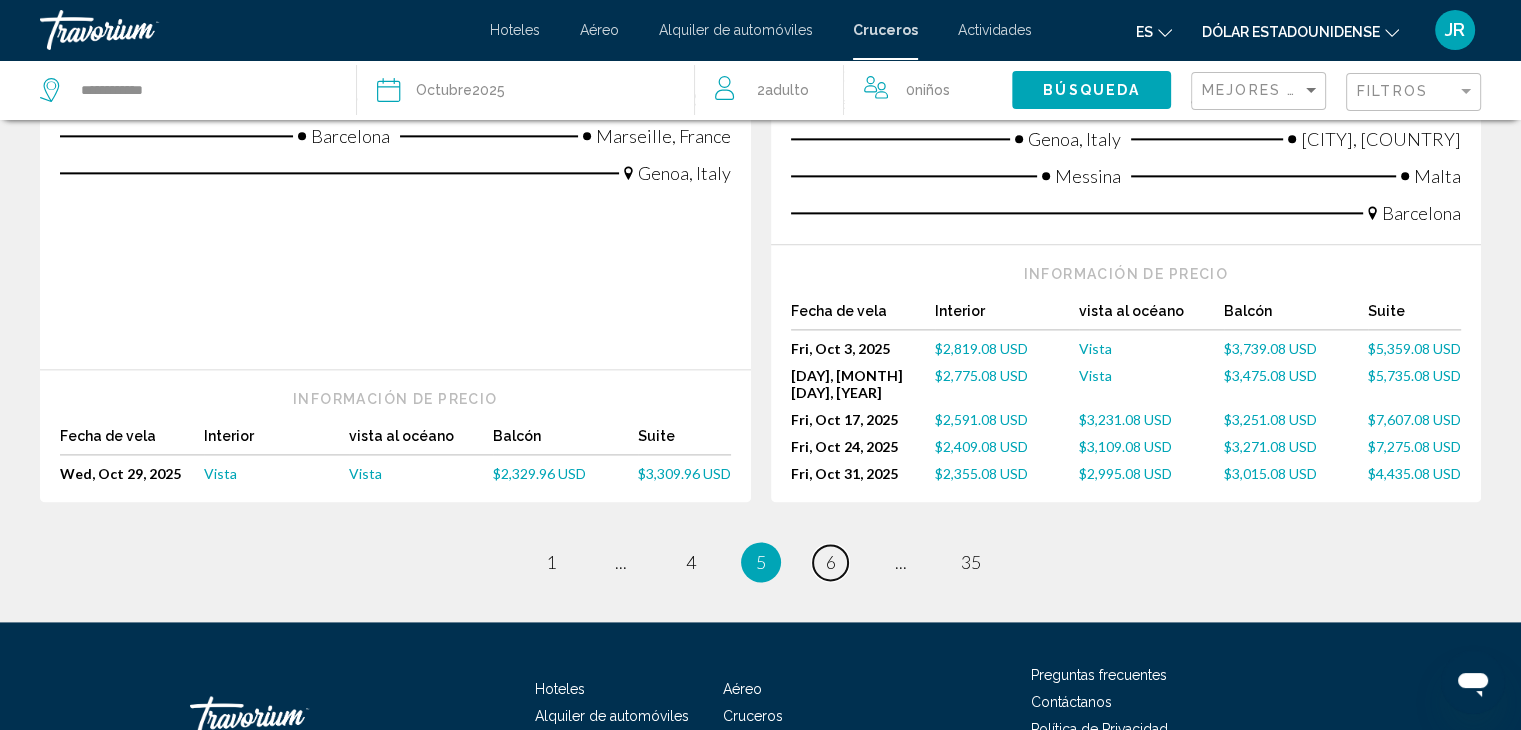 scroll, scrollTop: 2604, scrollLeft: 0, axis: vertical 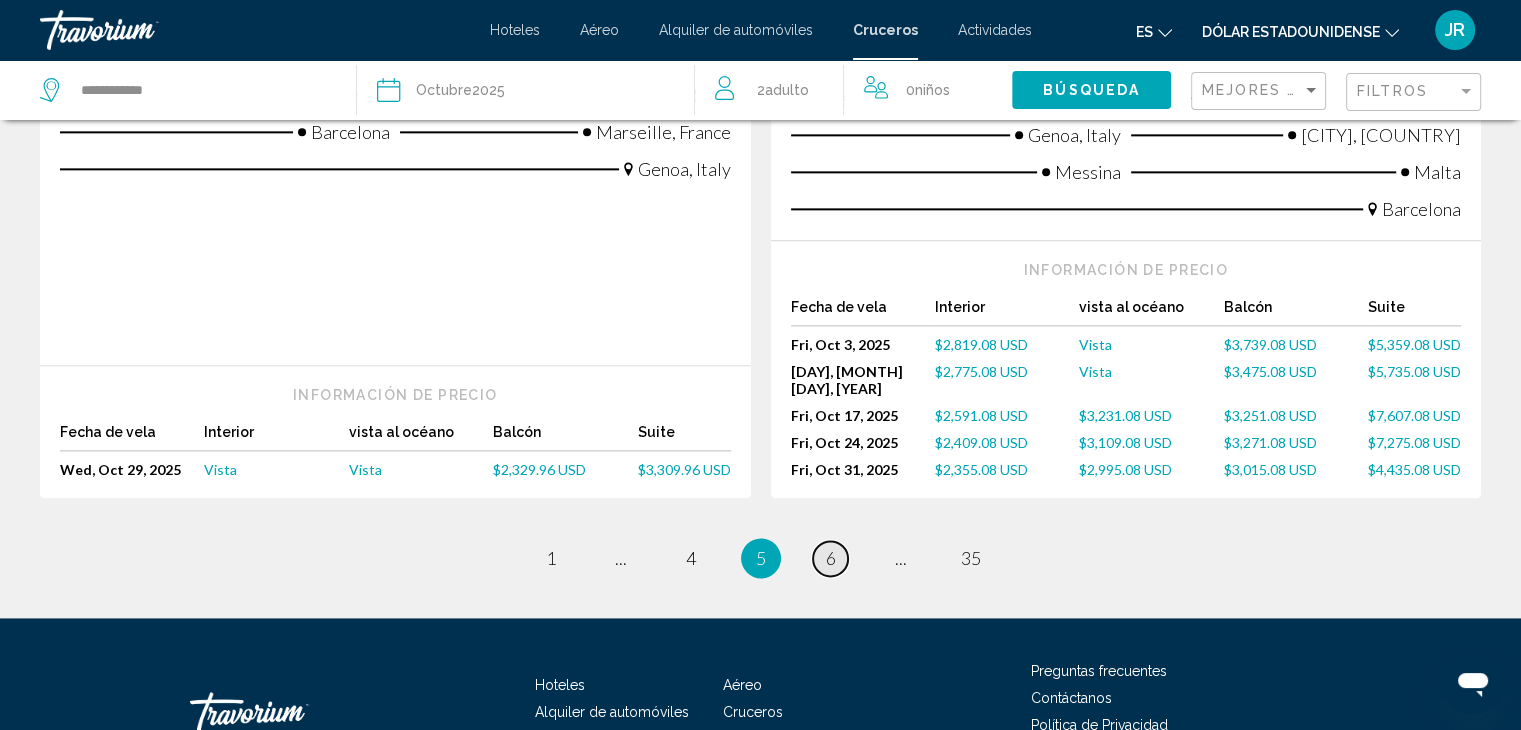 click on "6" at bounding box center [831, 558] 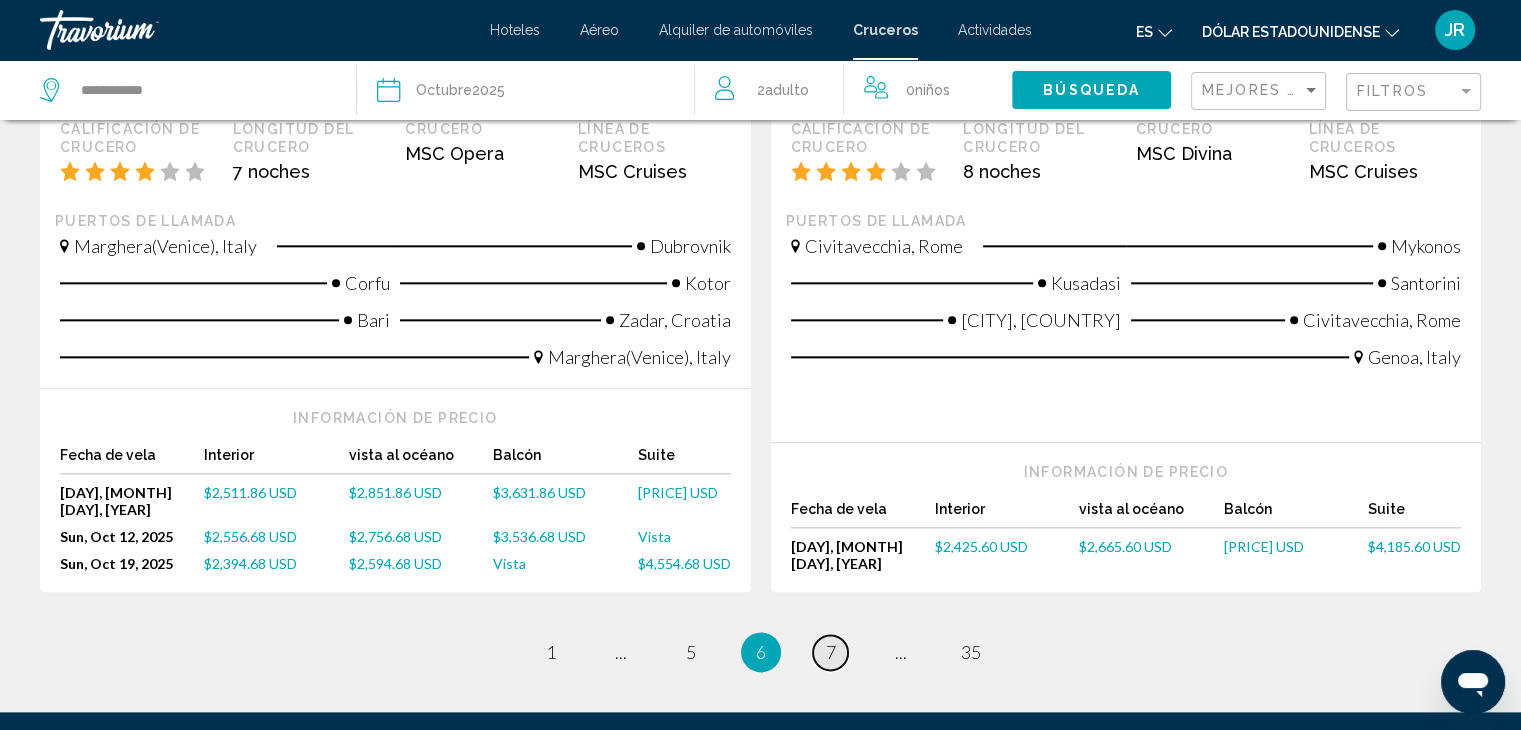 scroll, scrollTop: 2440, scrollLeft: 0, axis: vertical 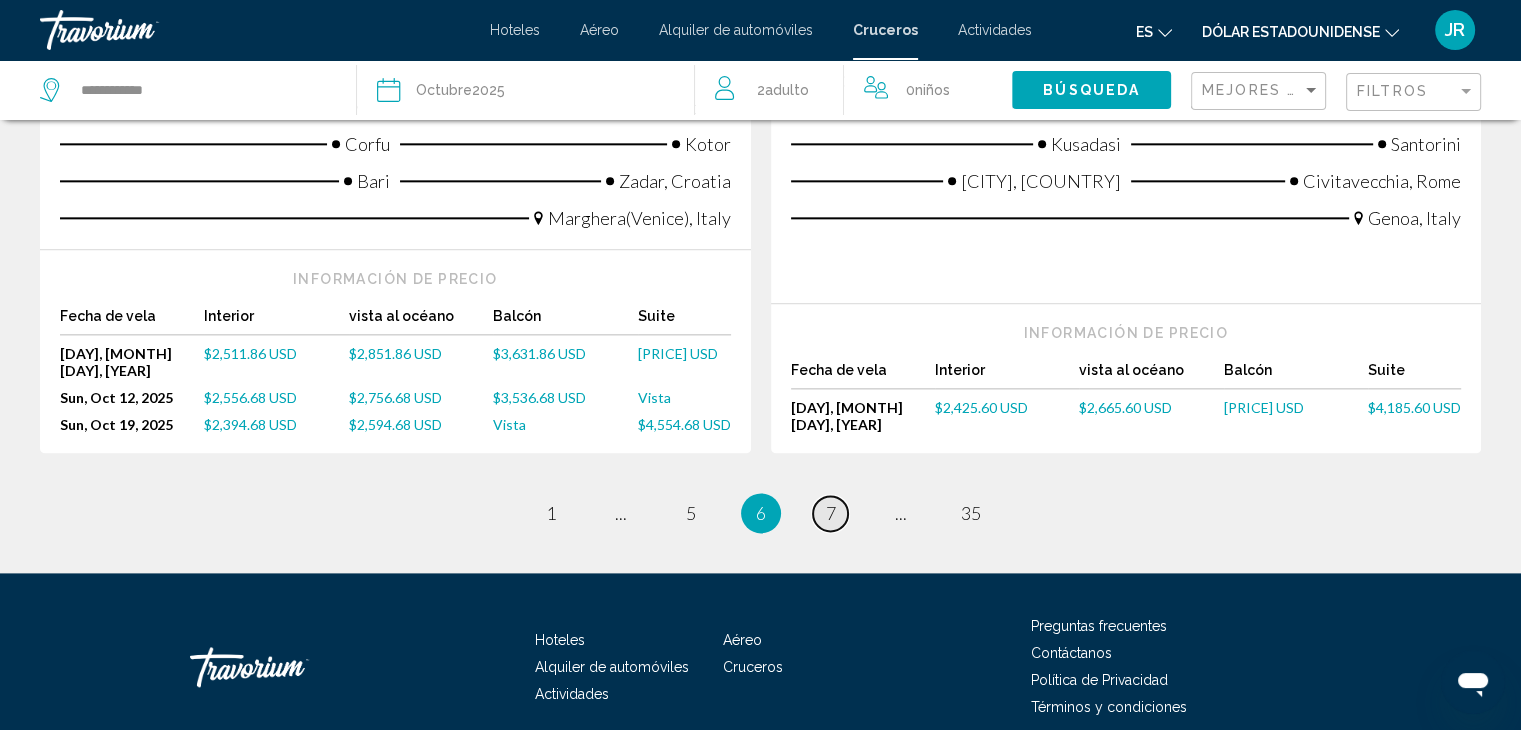 click on "page  7" at bounding box center [830, 513] 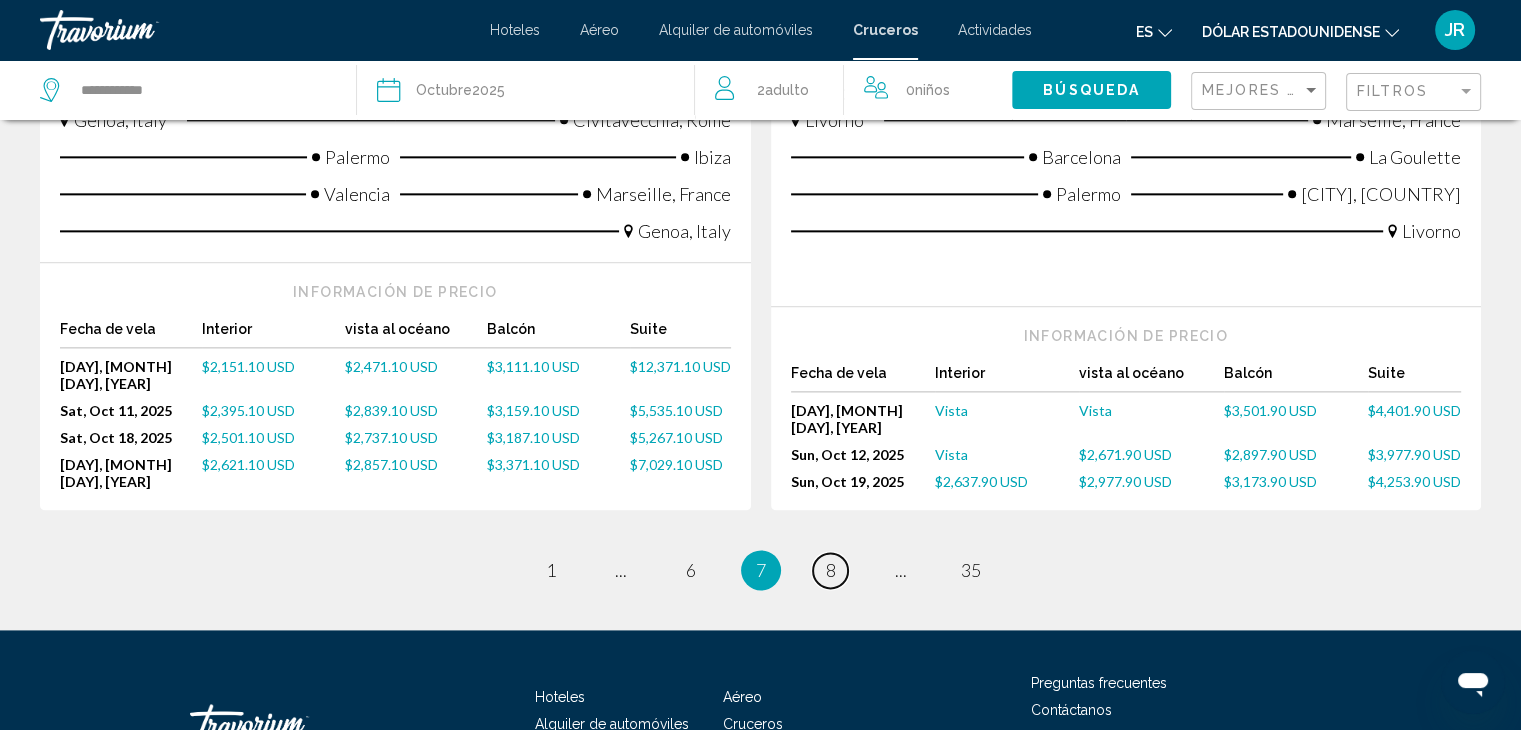 scroll, scrollTop: 2570, scrollLeft: 0, axis: vertical 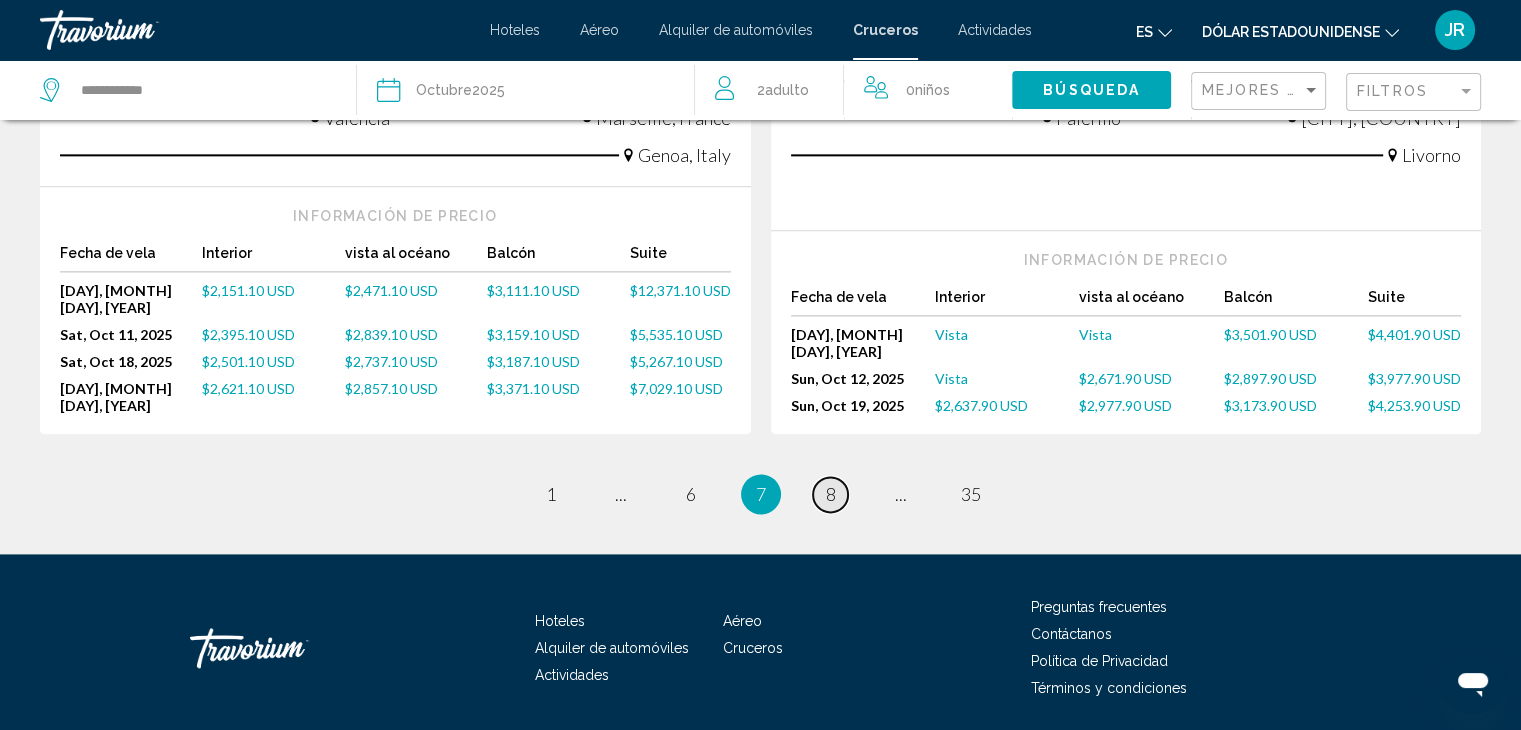 click on "page  8" at bounding box center (830, 494) 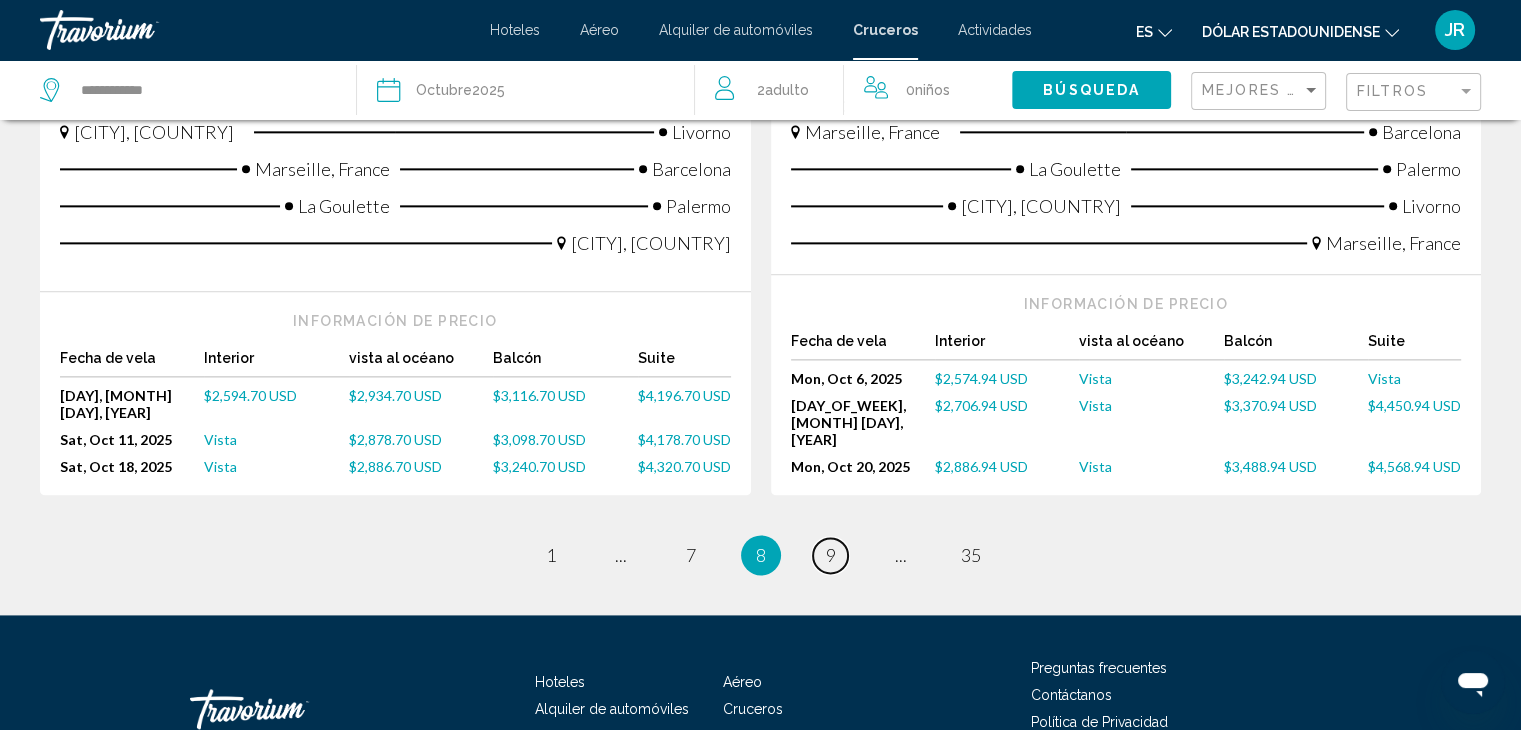 scroll, scrollTop: 2576, scrollLeft: 0, axis: vertical 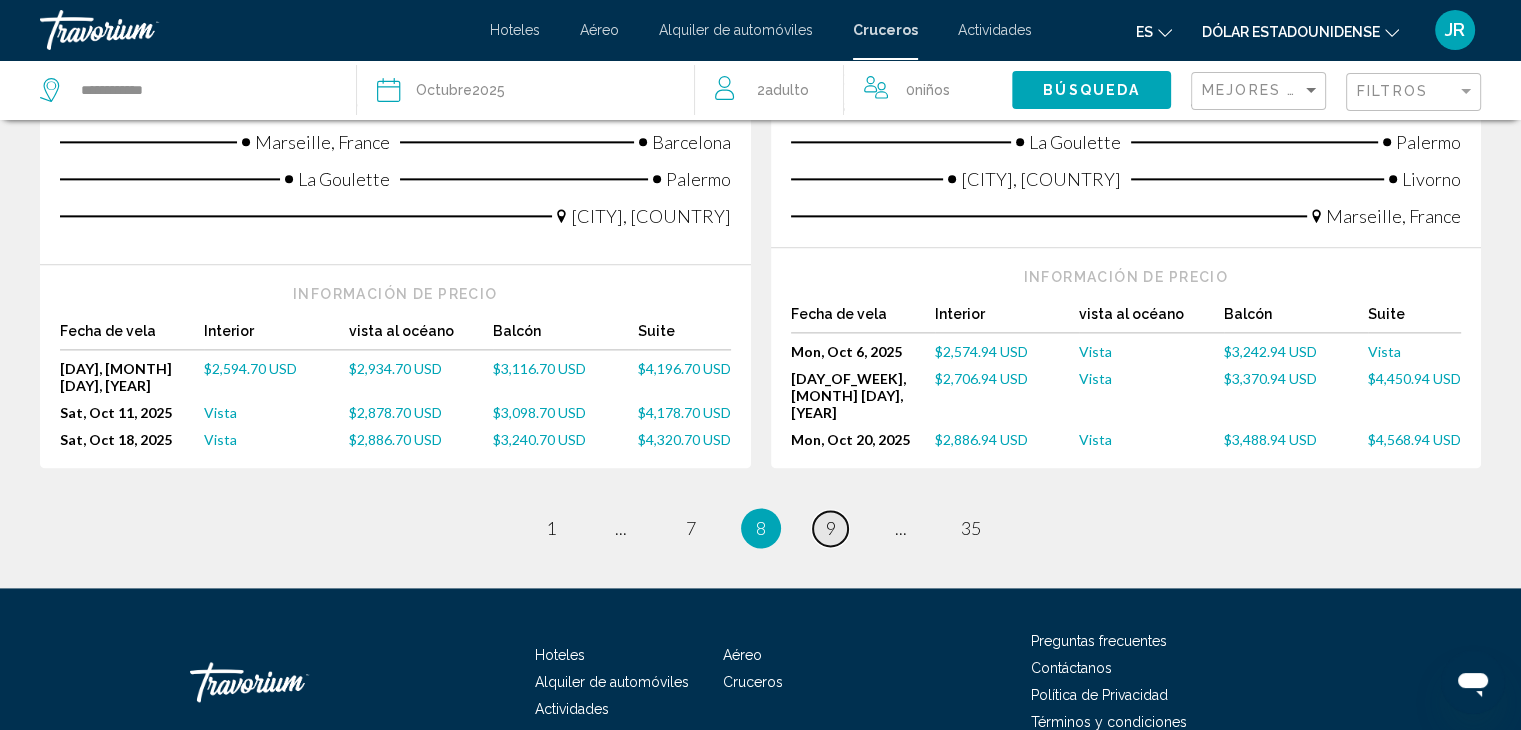 click on "9" at bounding box center [831, 528] 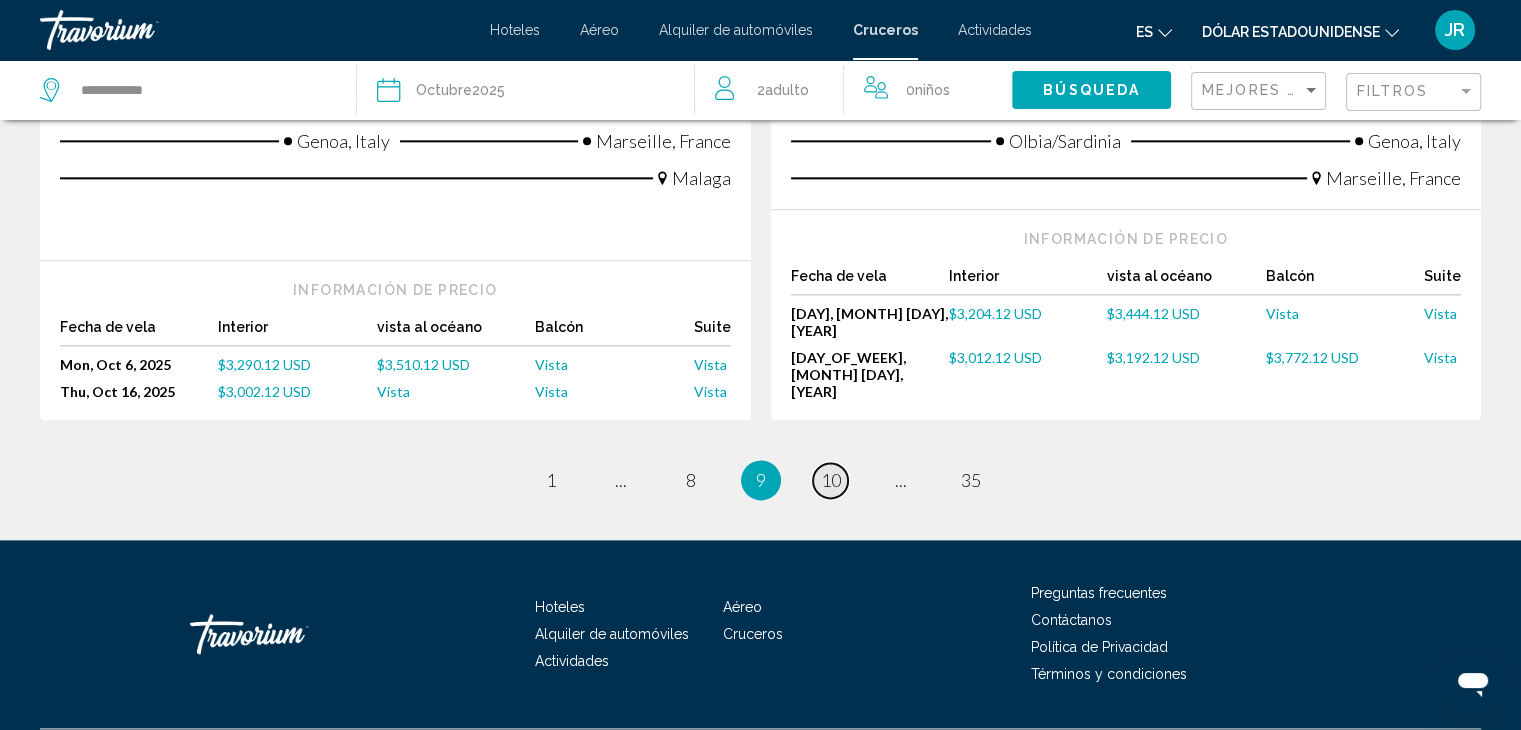 scroll, scrollTop: 2496, scrollLeft: 0, axis: vertical 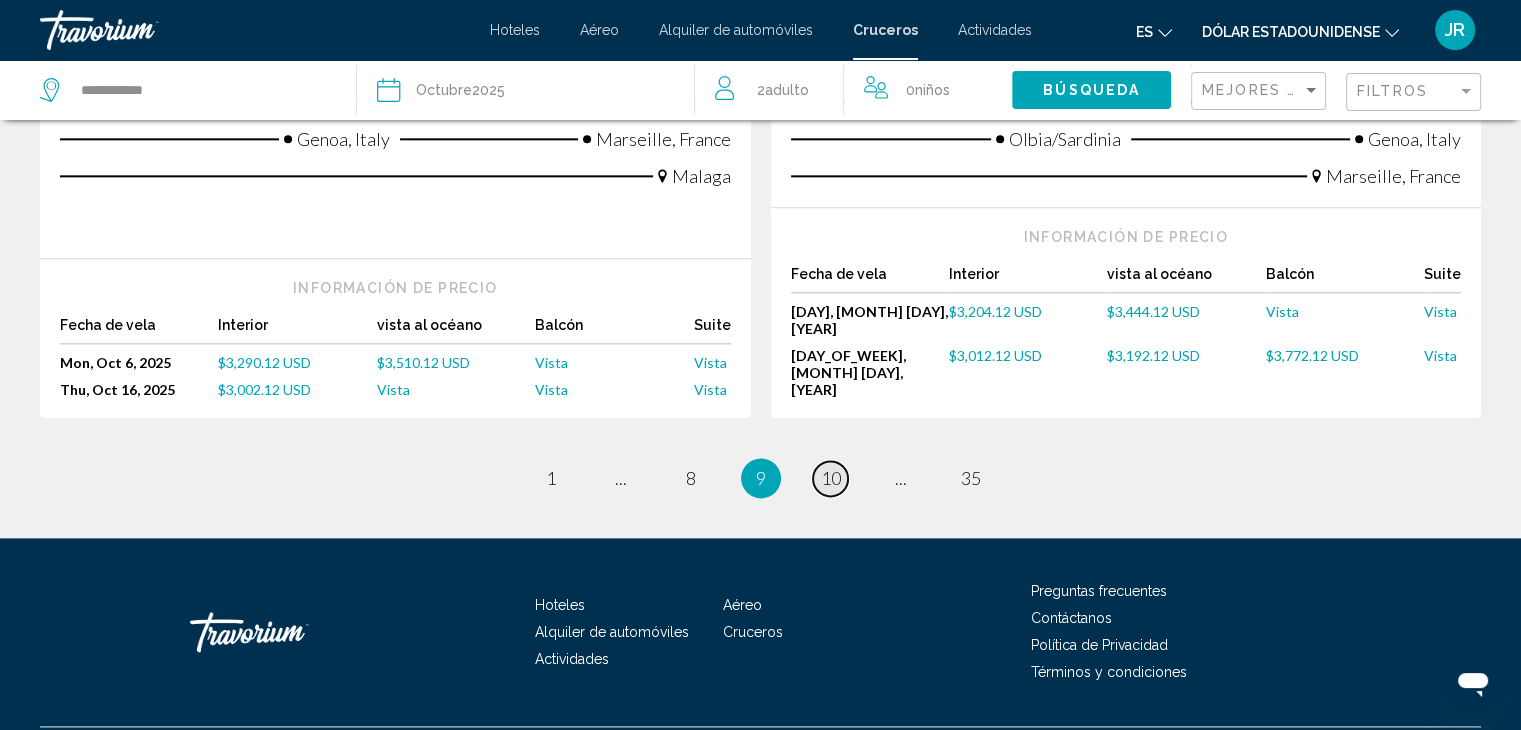 click on "page  10" at bounding box center (830, 478) 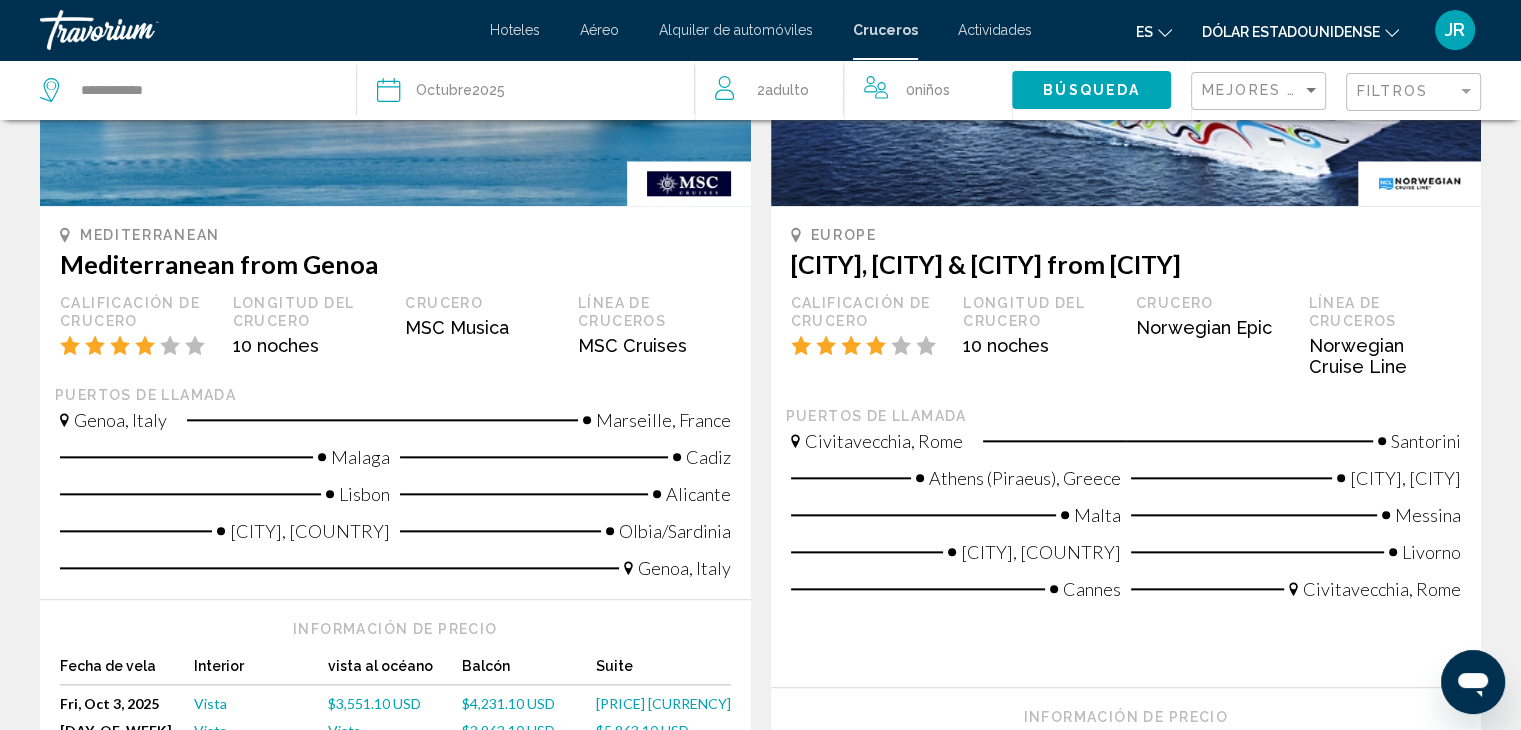 scroll, scrollTop: 2500, scrollLeft: 0, axis: vertical 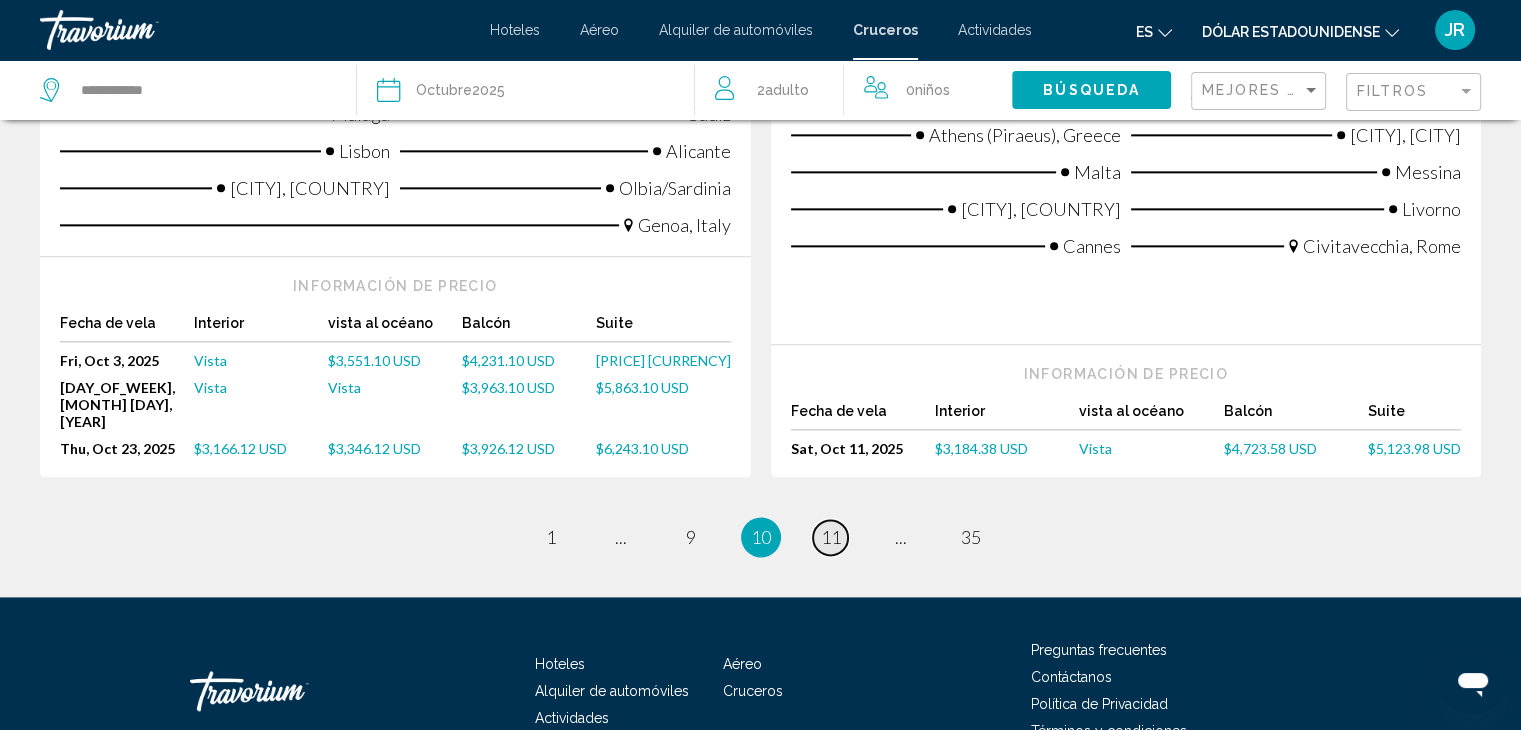 click on "11" at bounding box center [831, 537] 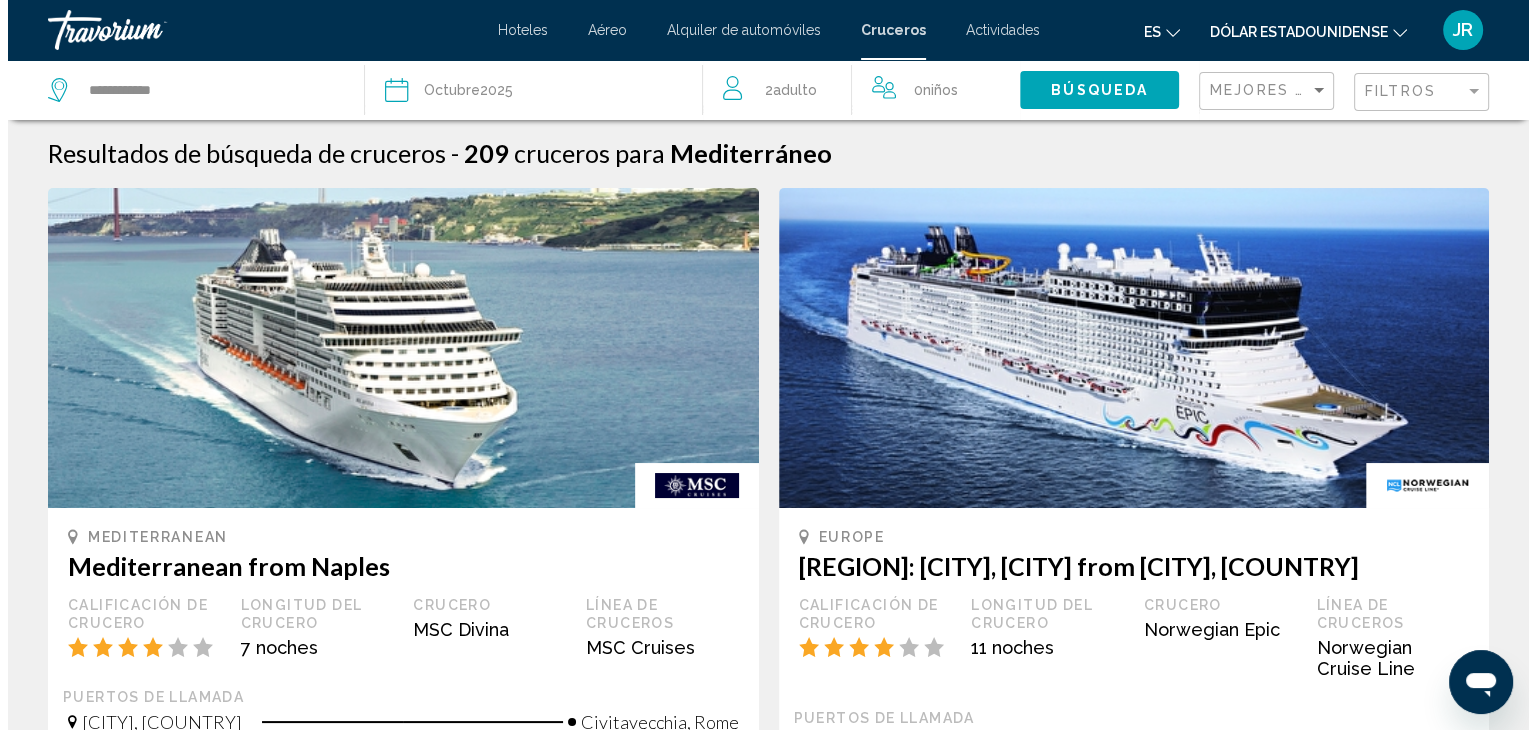 scroll, scrollTop: 0, scrollLeft: 0, axis: both 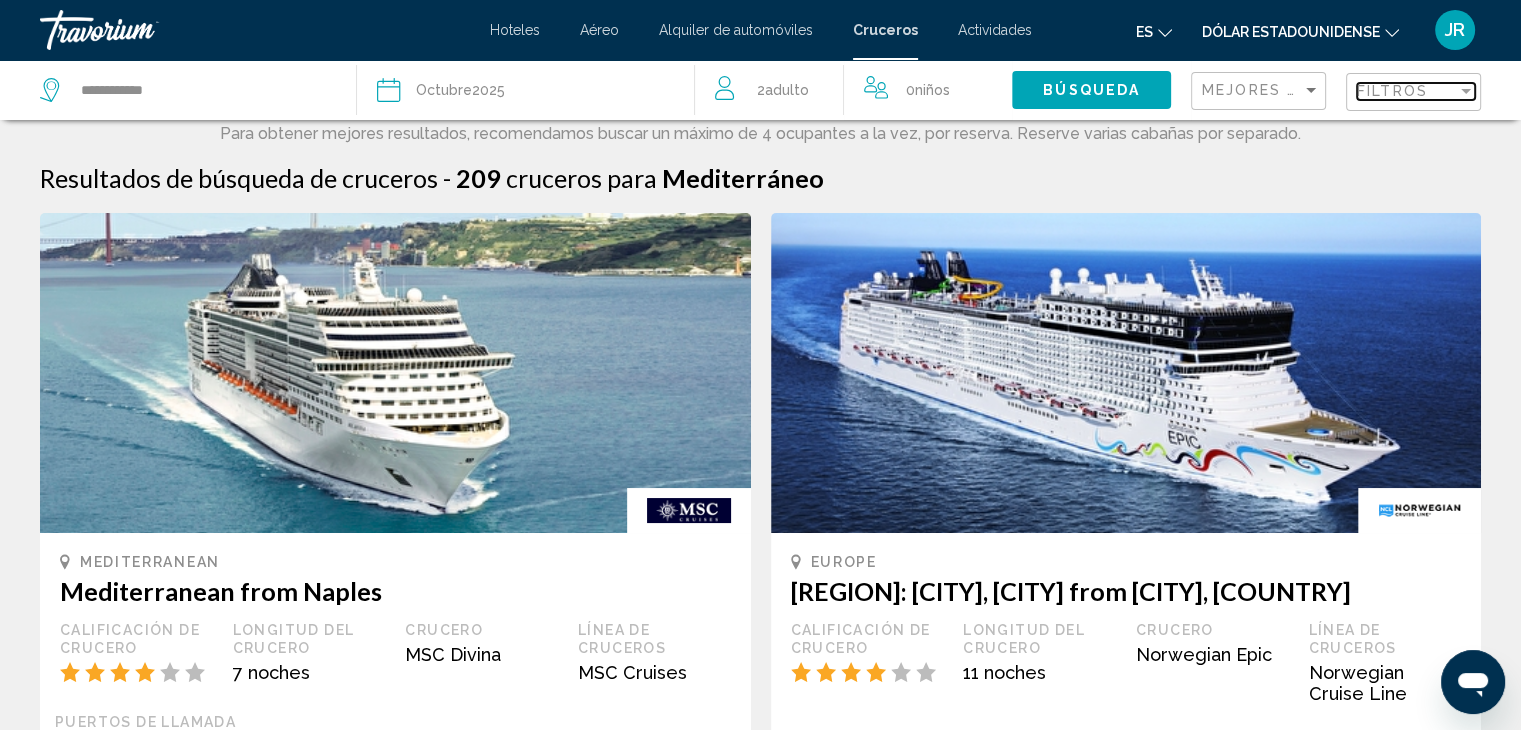click on "Filtros" at bounding box center (1392, 91) 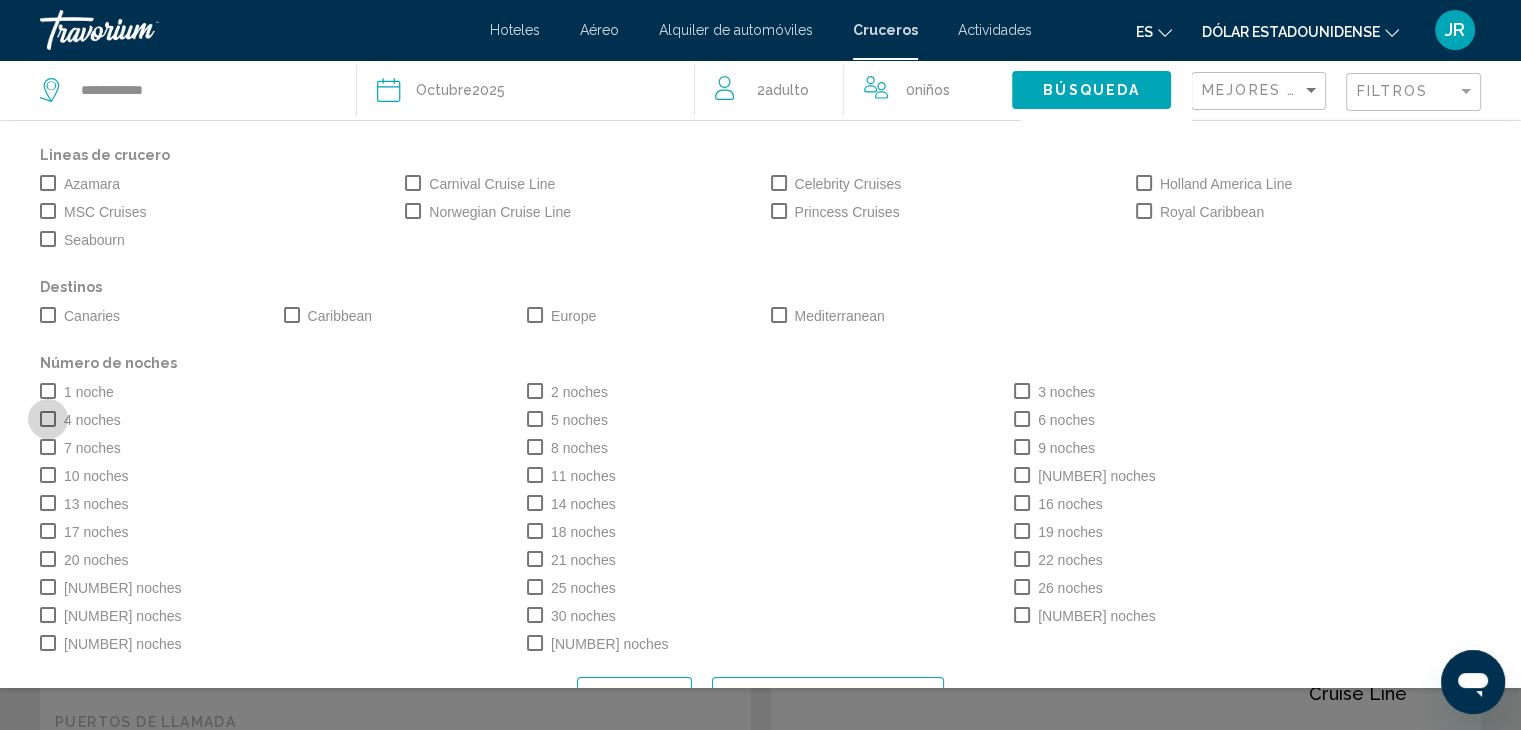 click at bounding box center (48, 419) 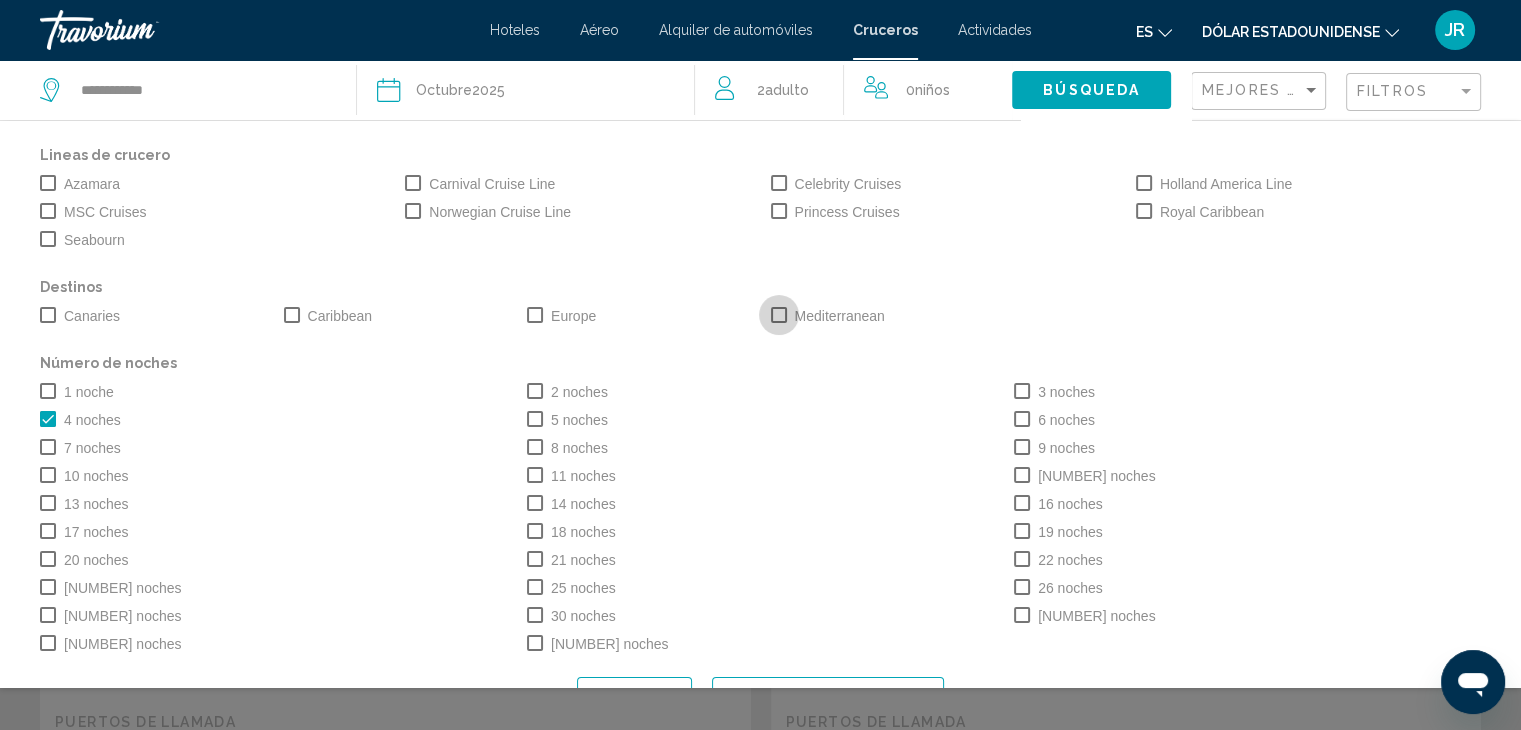 click at bounding box center [779, 315] 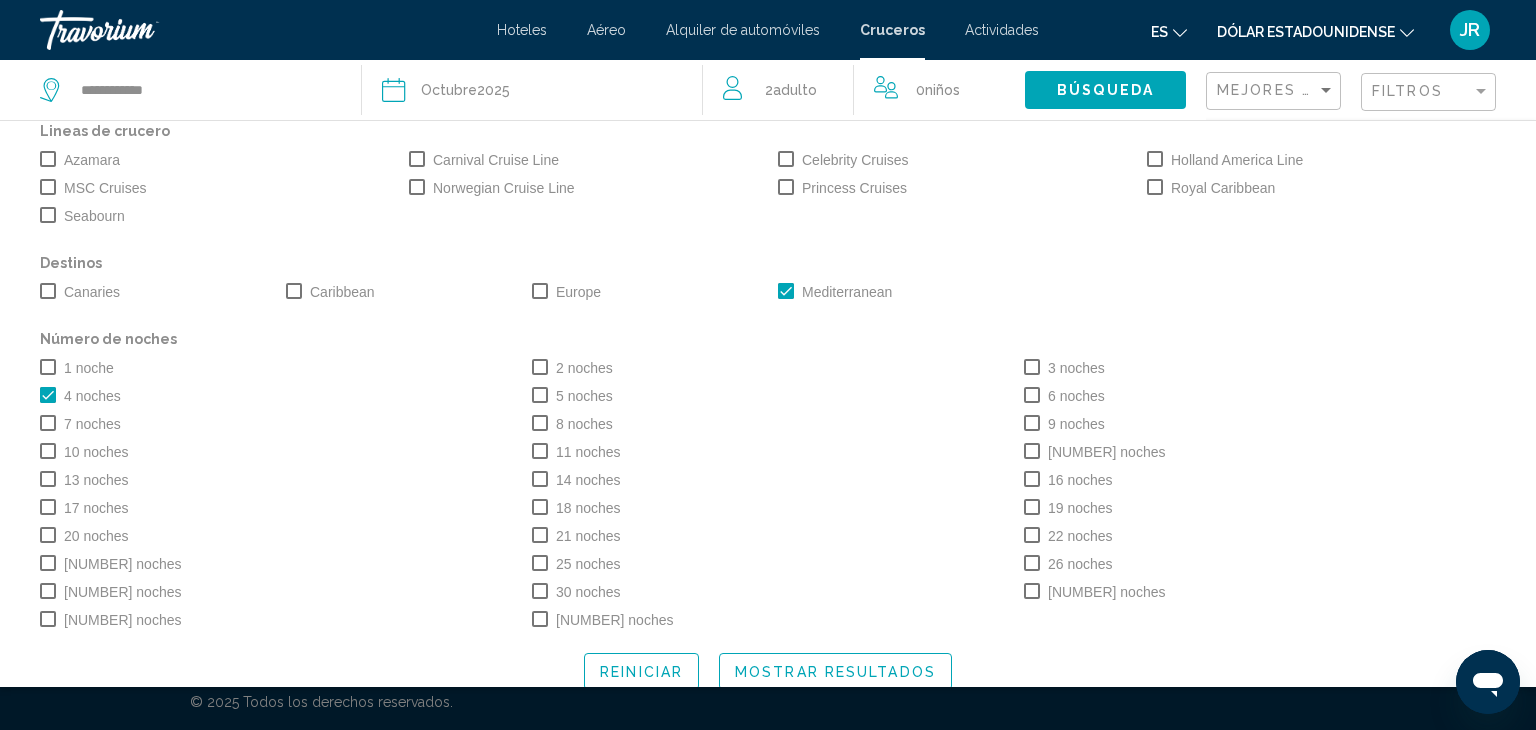 scroll, scrollTop: 47, scrollLeft: 0, axis: vertical 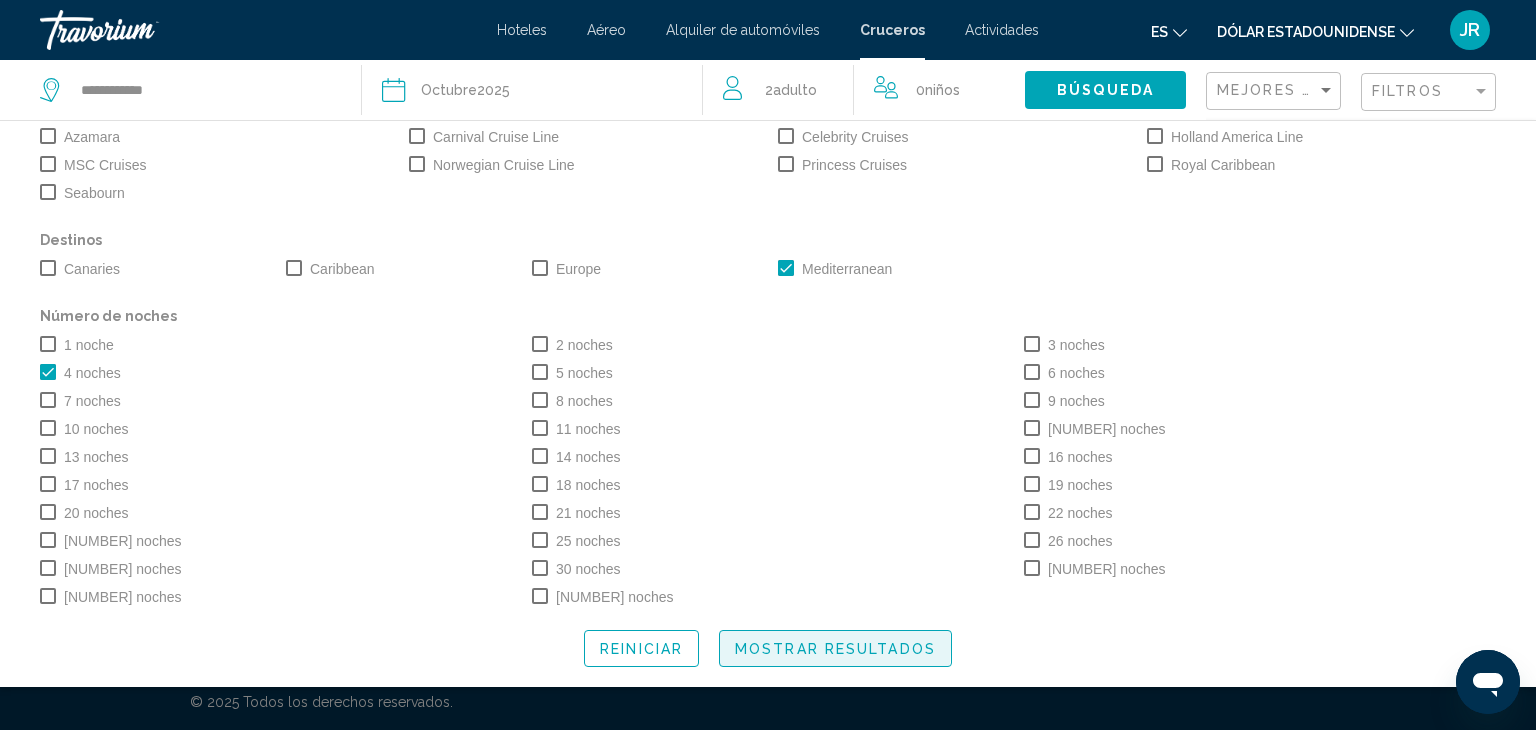 click on "Mostrar resultados" 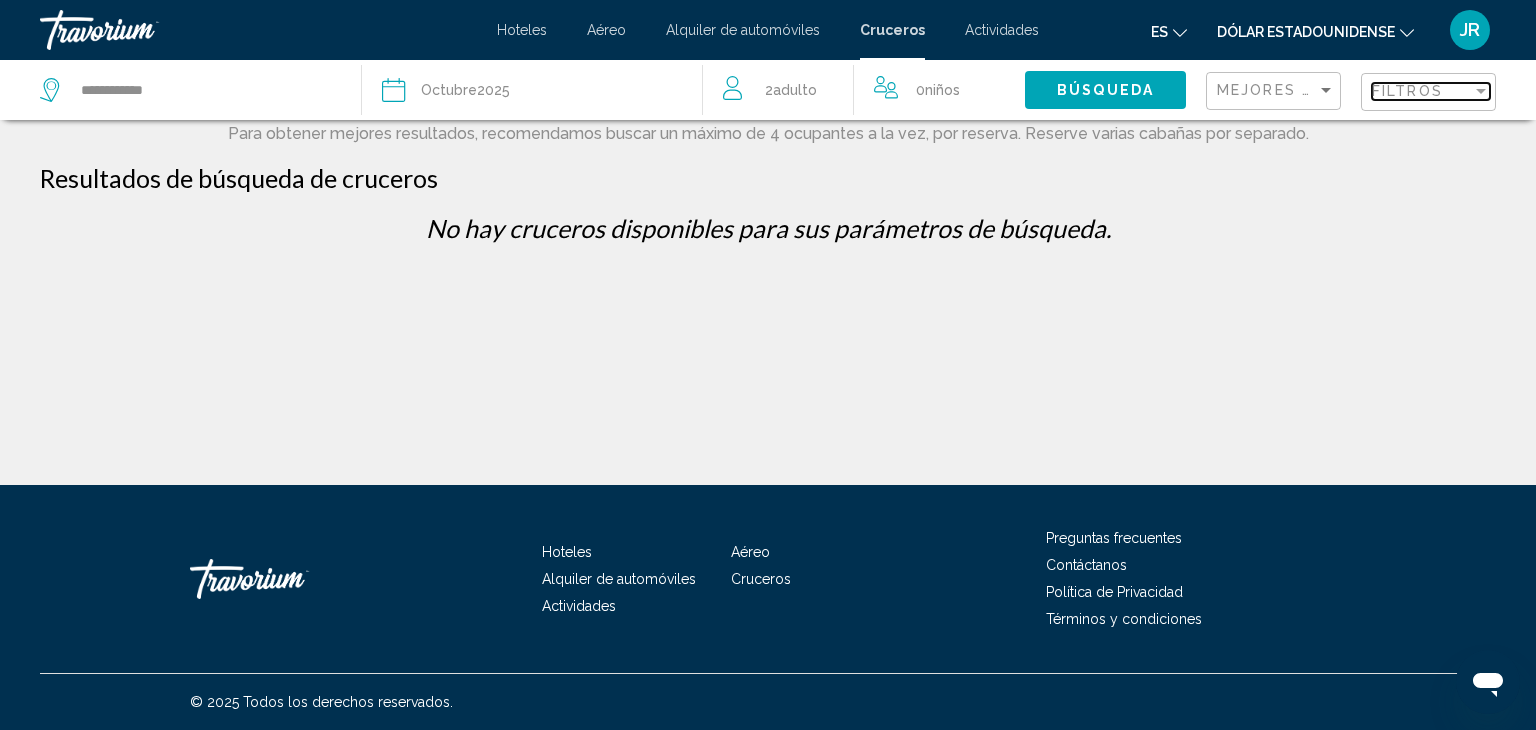 click on "Filtros" at bounding box center [1407, 91] 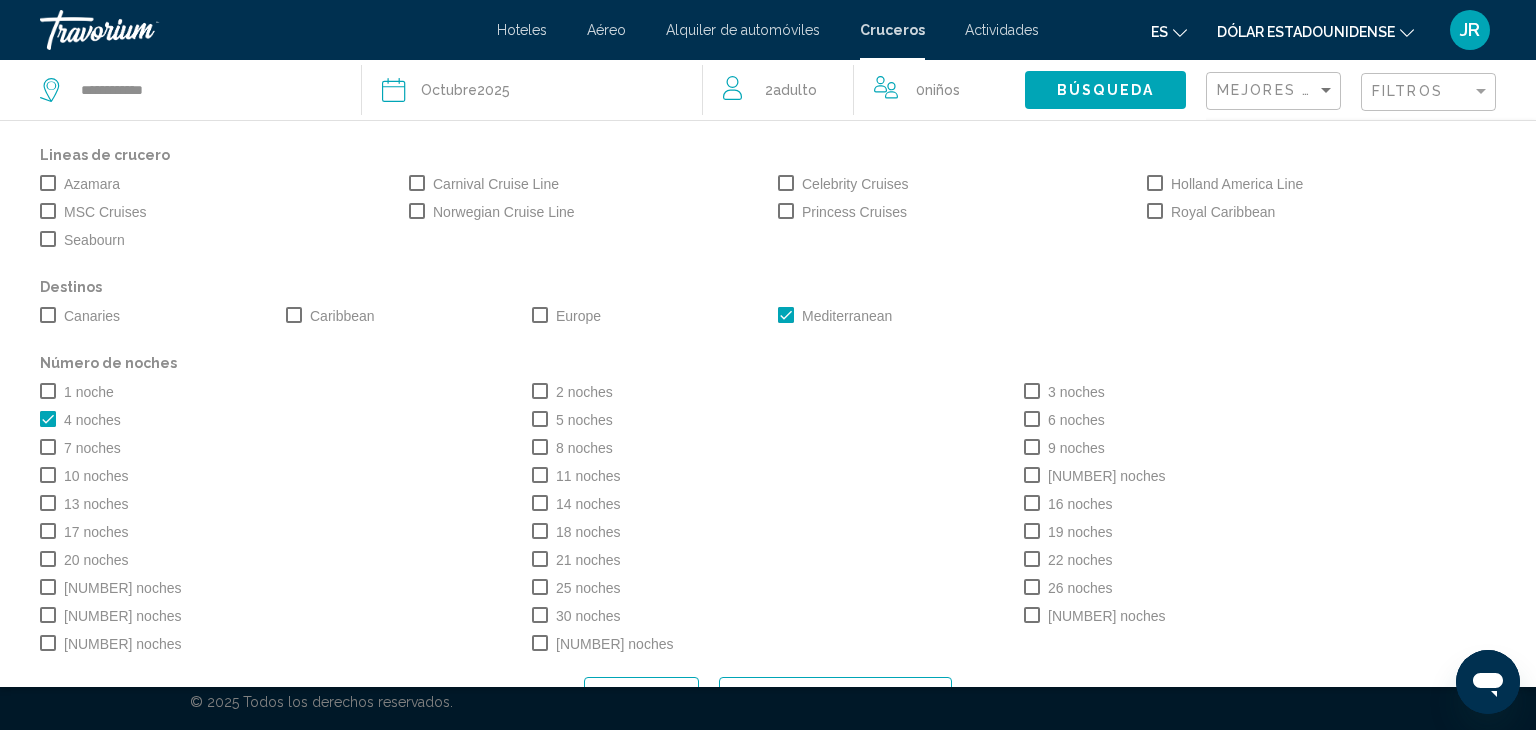 click at bounding box center [540, 419] 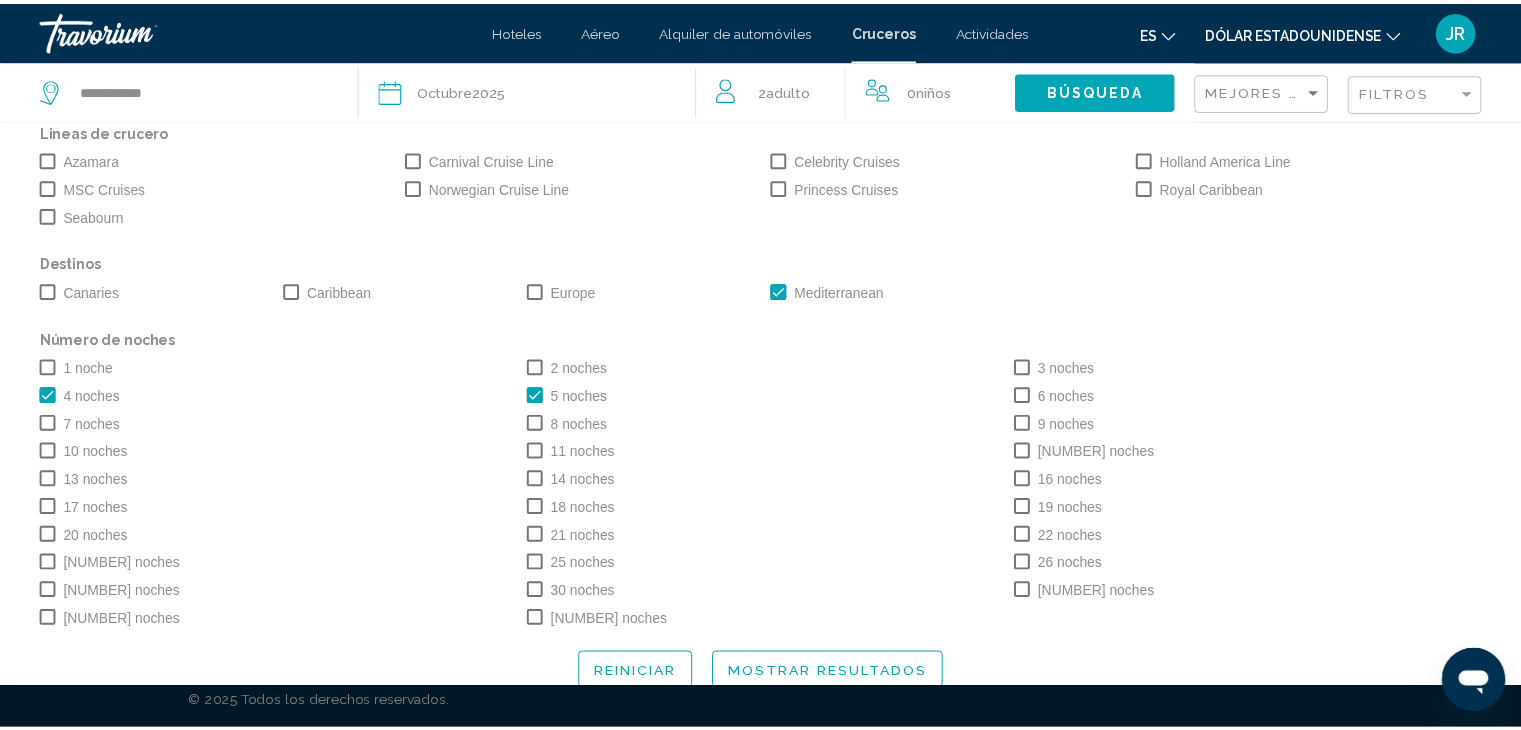 scroll, scrollTop: 47, scrollLeft: 0, axis: vertical 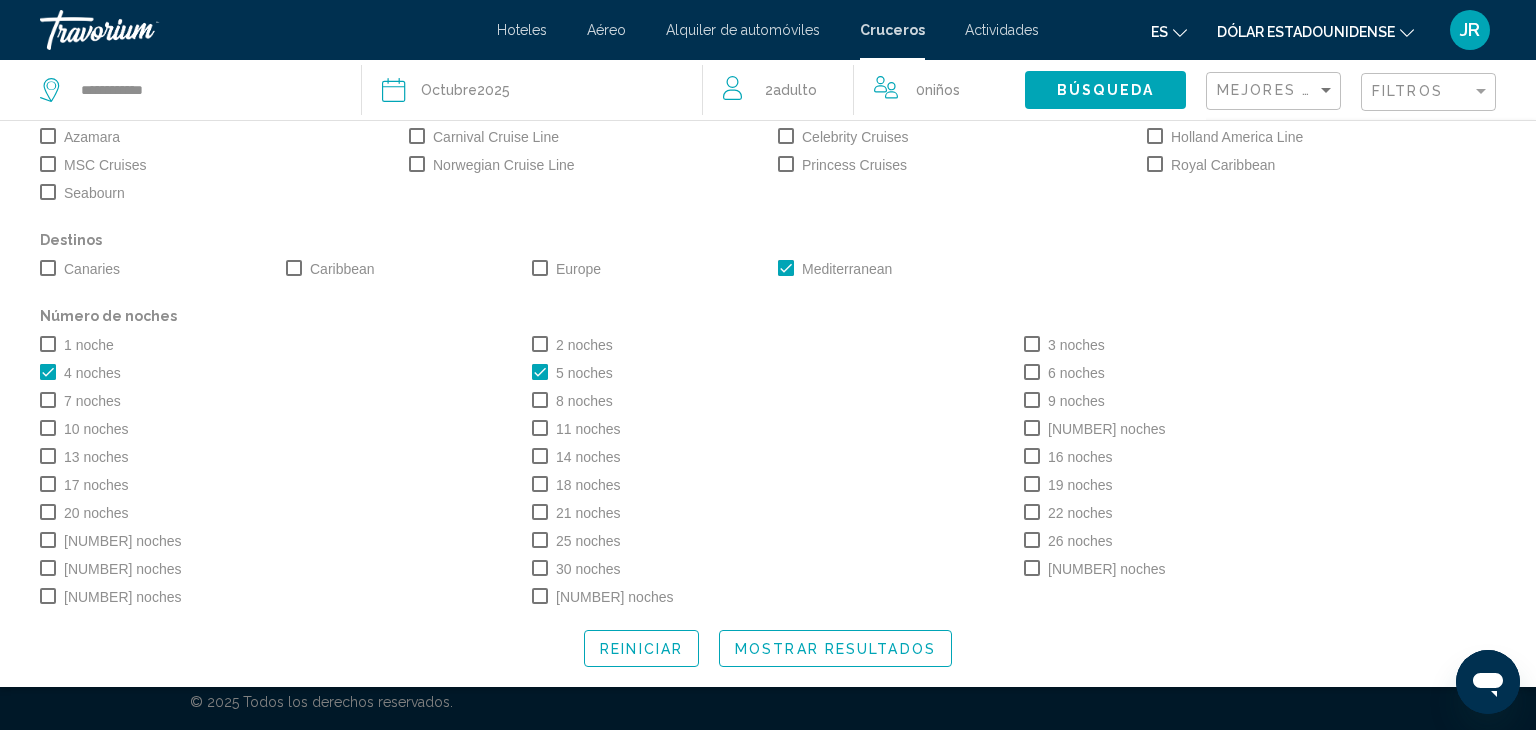 click on "Mostrar resultados" 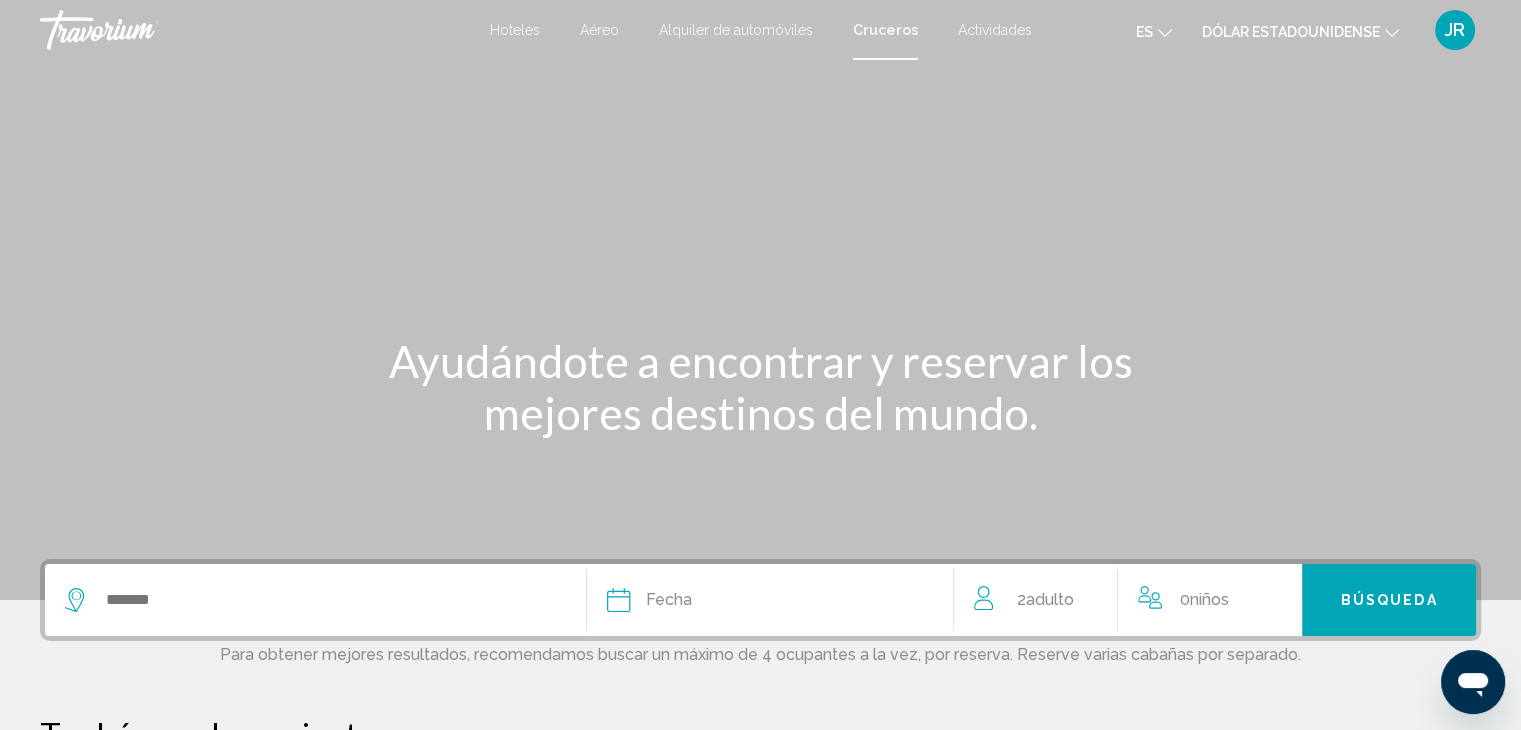 click on "Actividades" at bounding box center (995, 30) 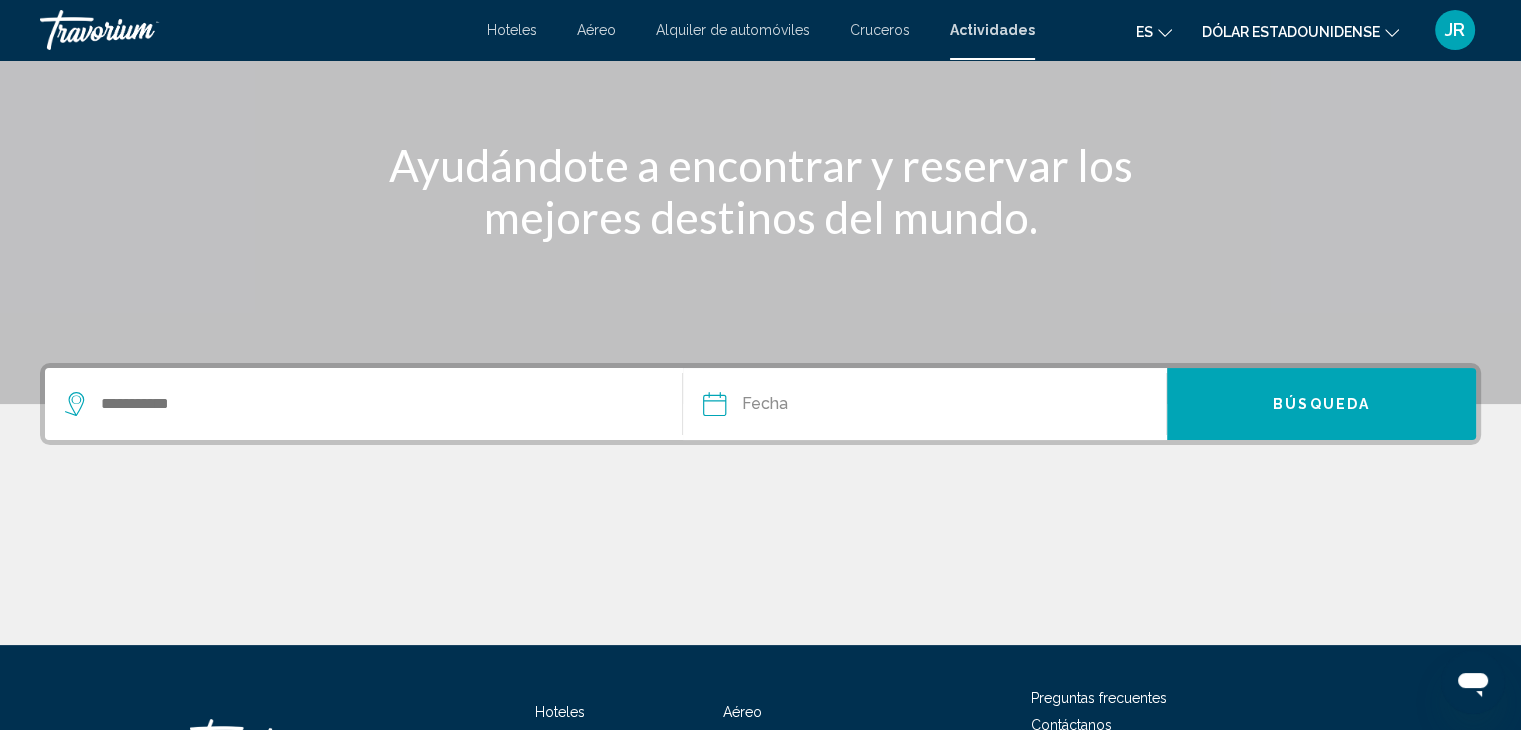 scroll, scrollTop: 200, scrollLeft: 0, axis: vertical 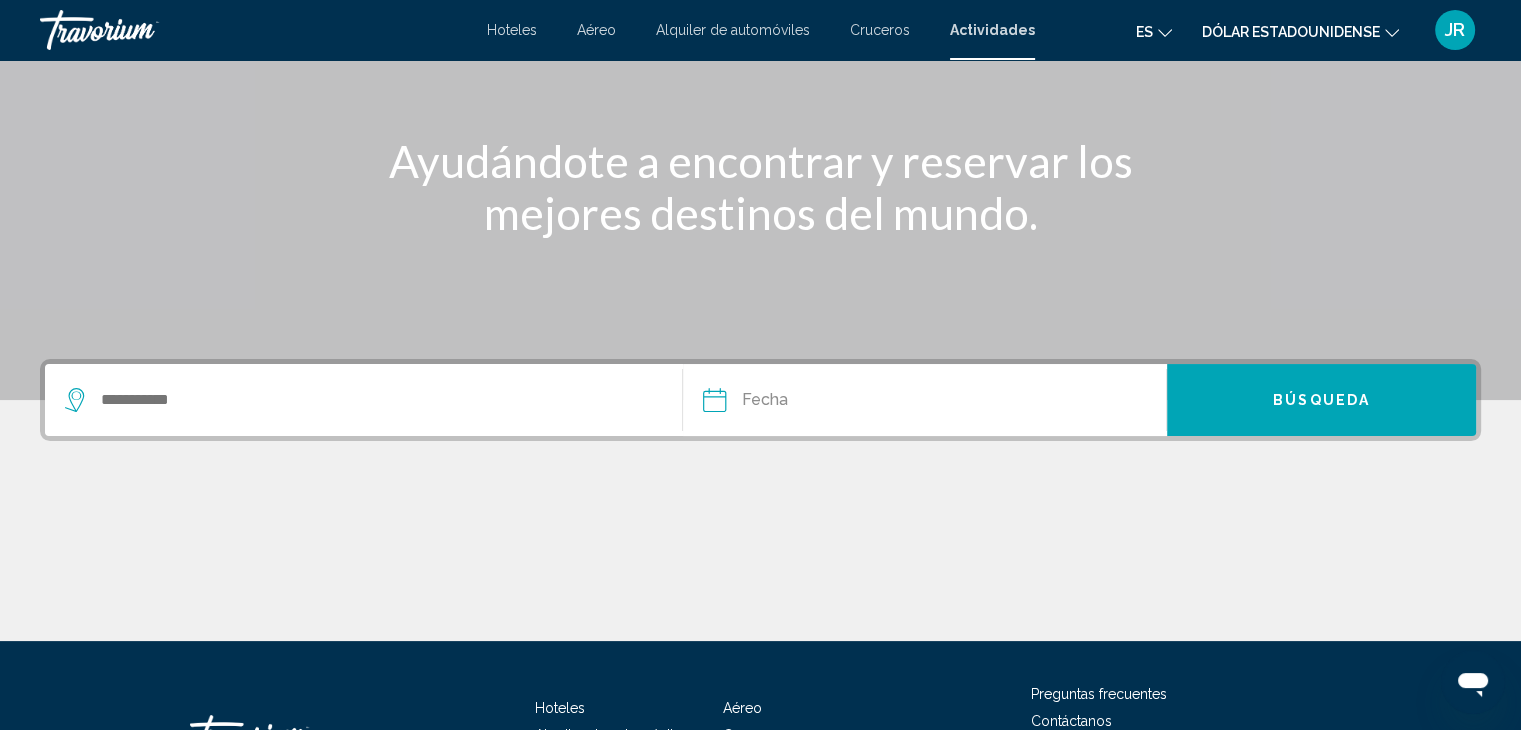 click at bounding box center [363, 400] 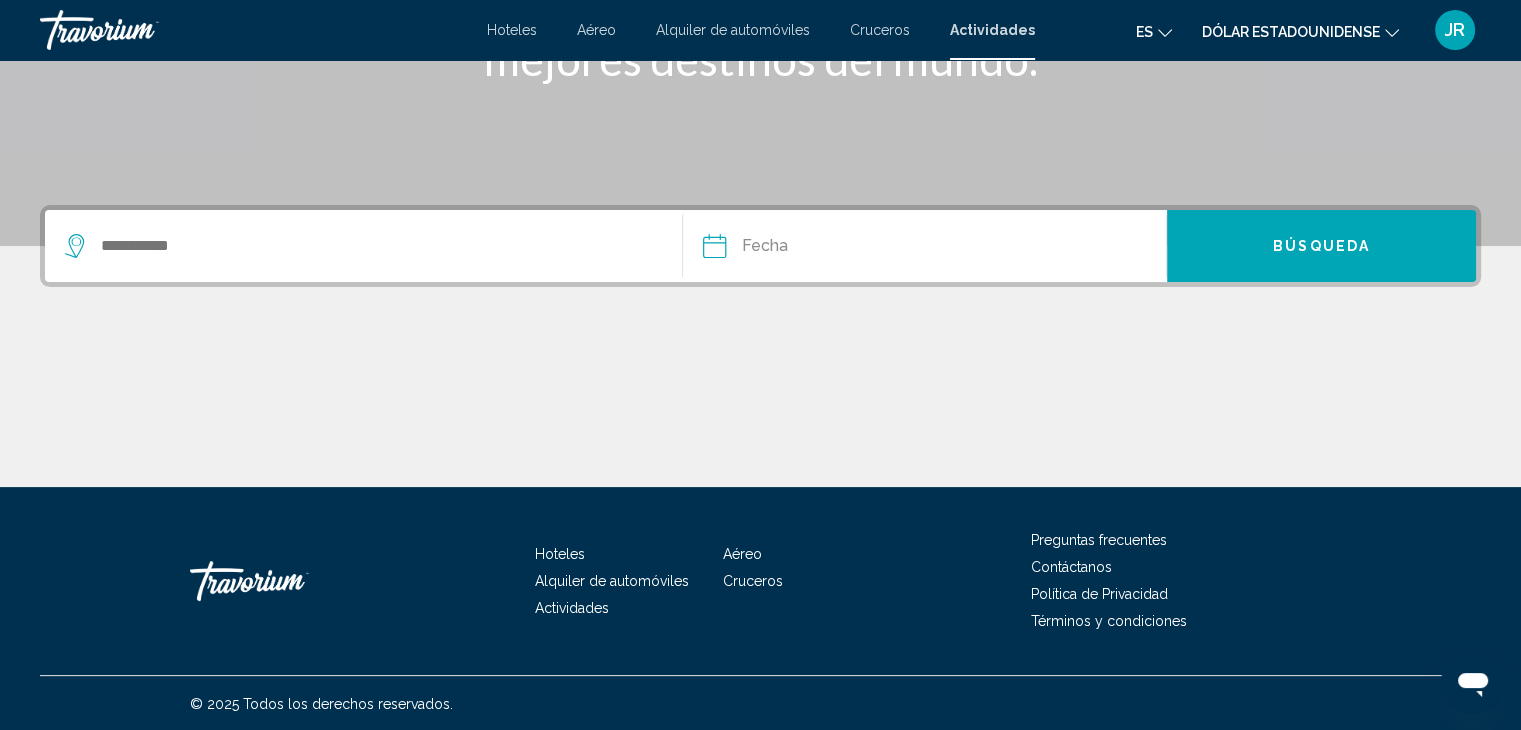 scroll, scrollTop: 356, scrollLeft: 0, axis: vertical 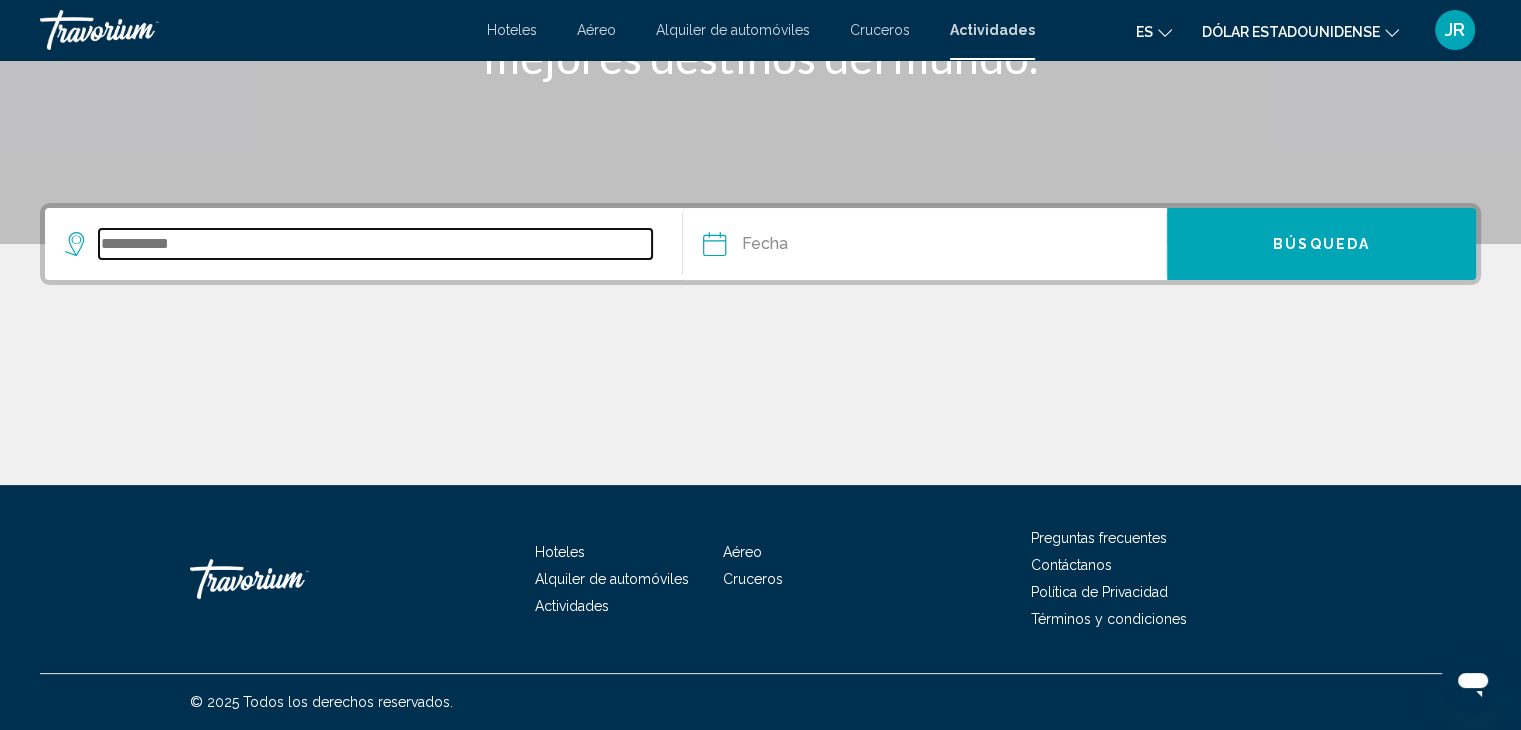 click at bounding box center (375, 244) 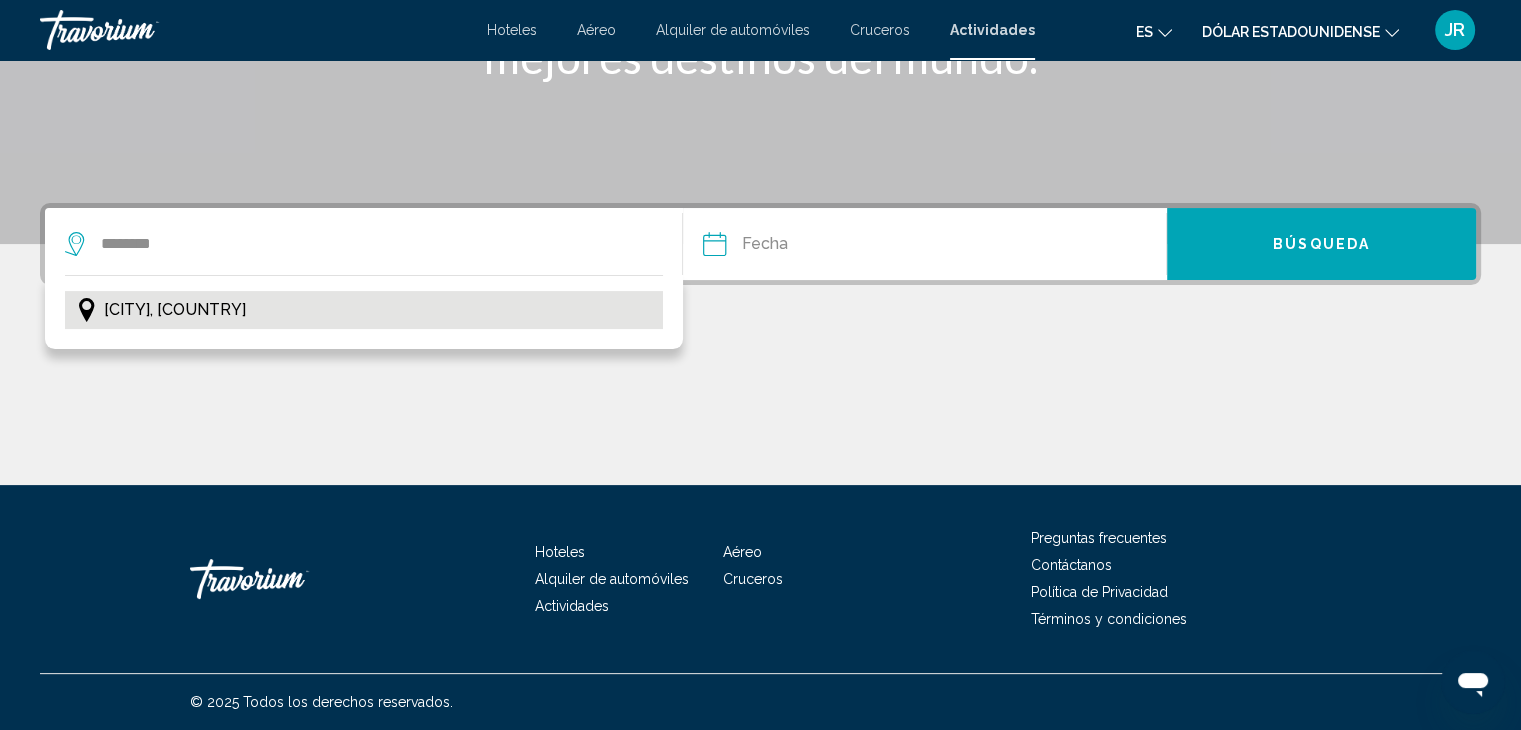 click on "[CITY], [COUNTRY]" at bounding box center [364, 310] 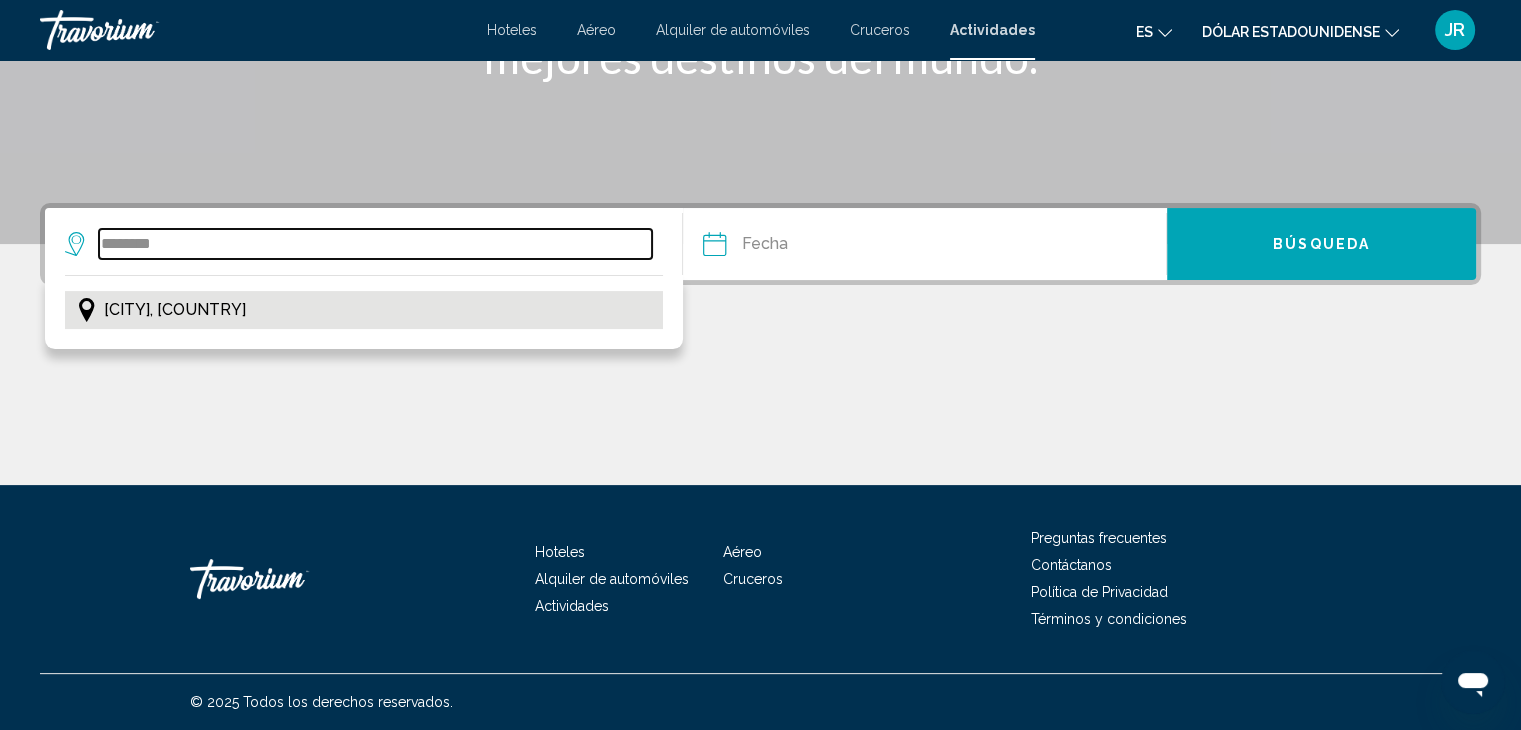 type on "**********" 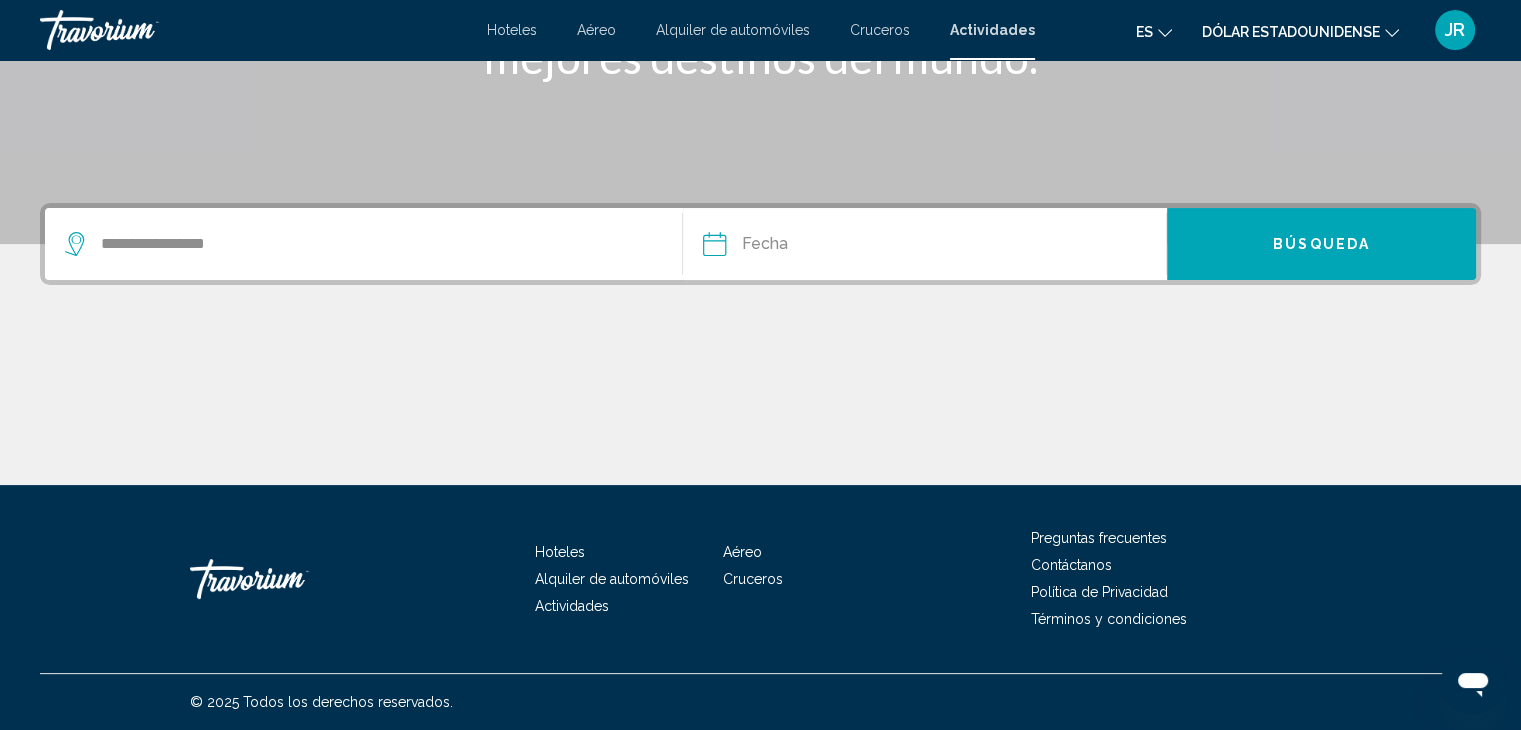 click at bounding box center [817, 247] 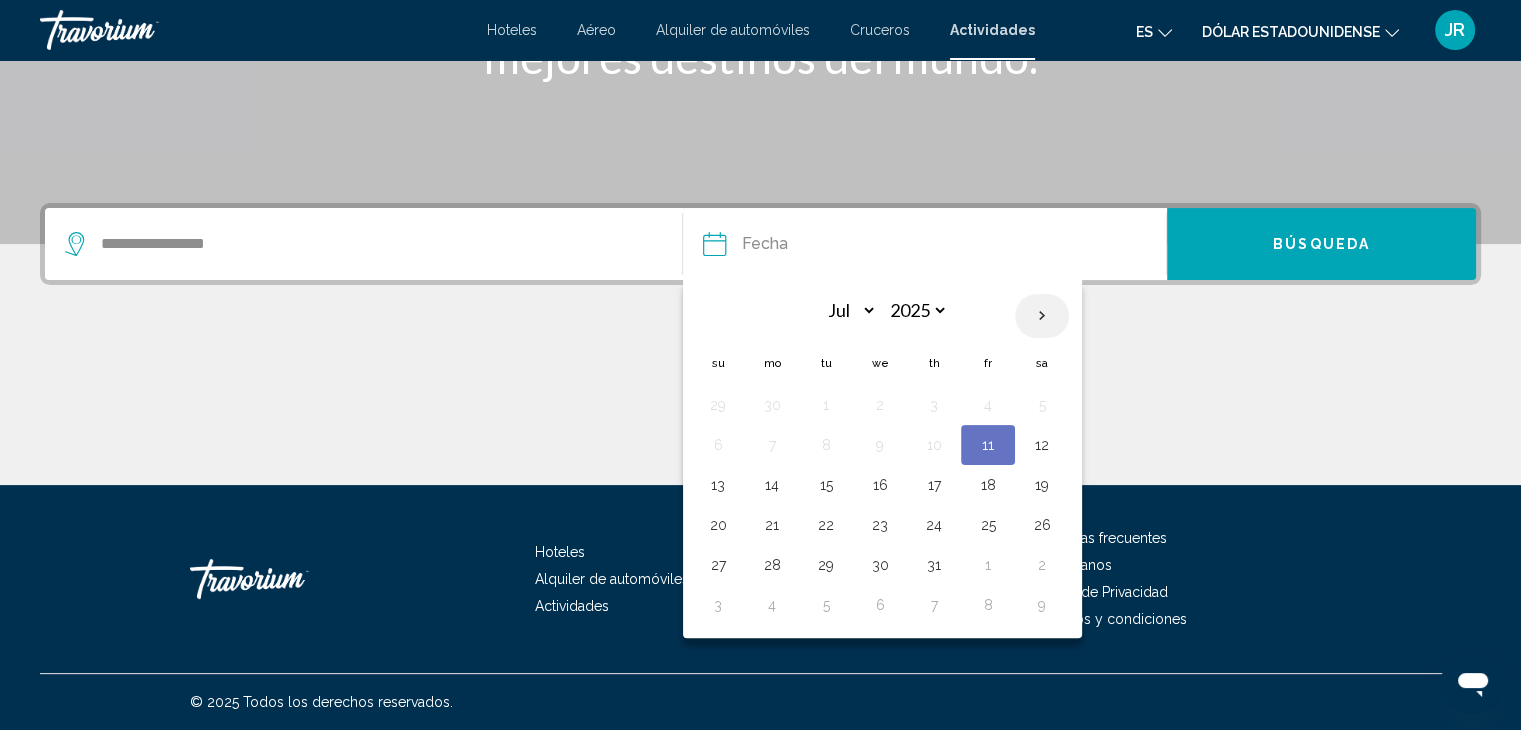 click at bounding box center [1042, 316] 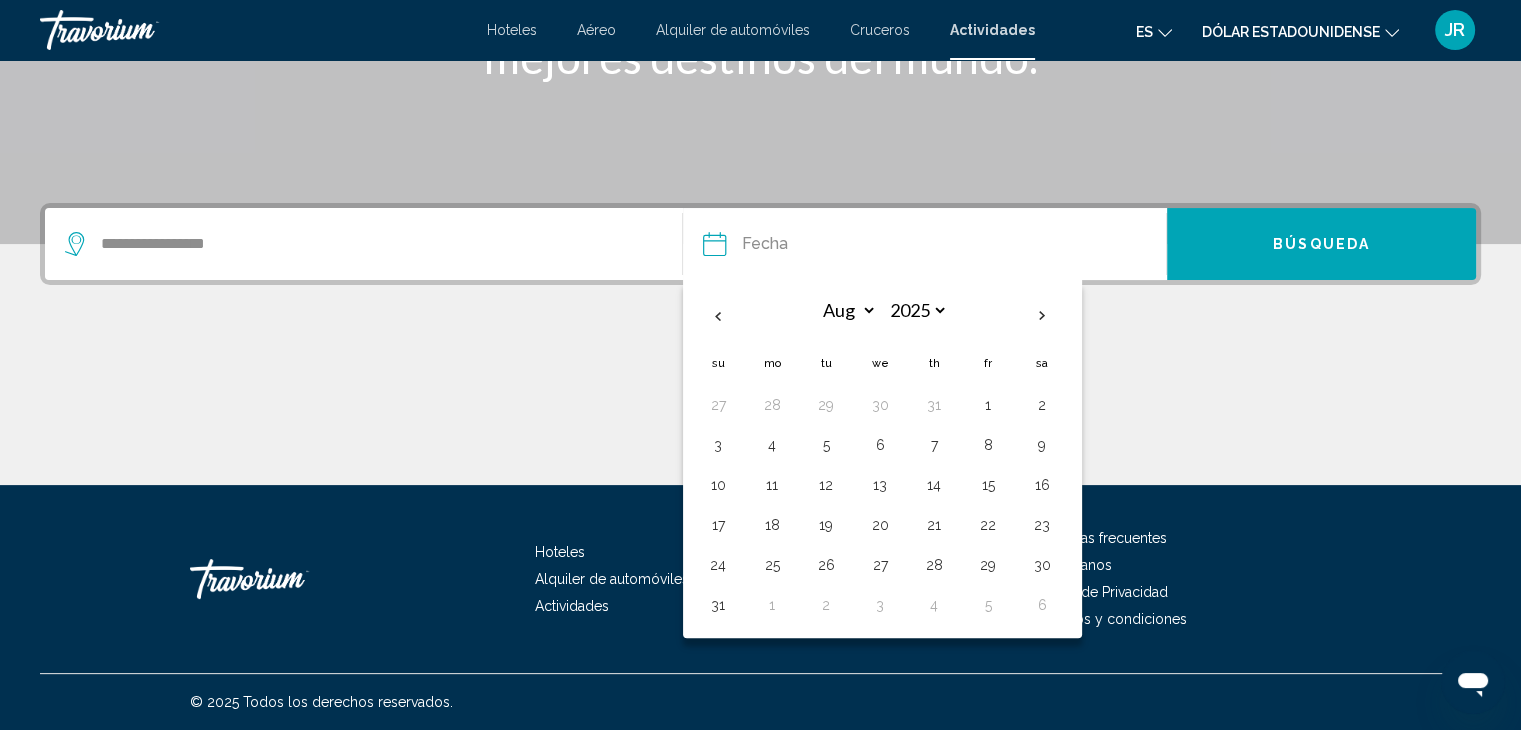 click on "8" at bounding box center (988, 445) 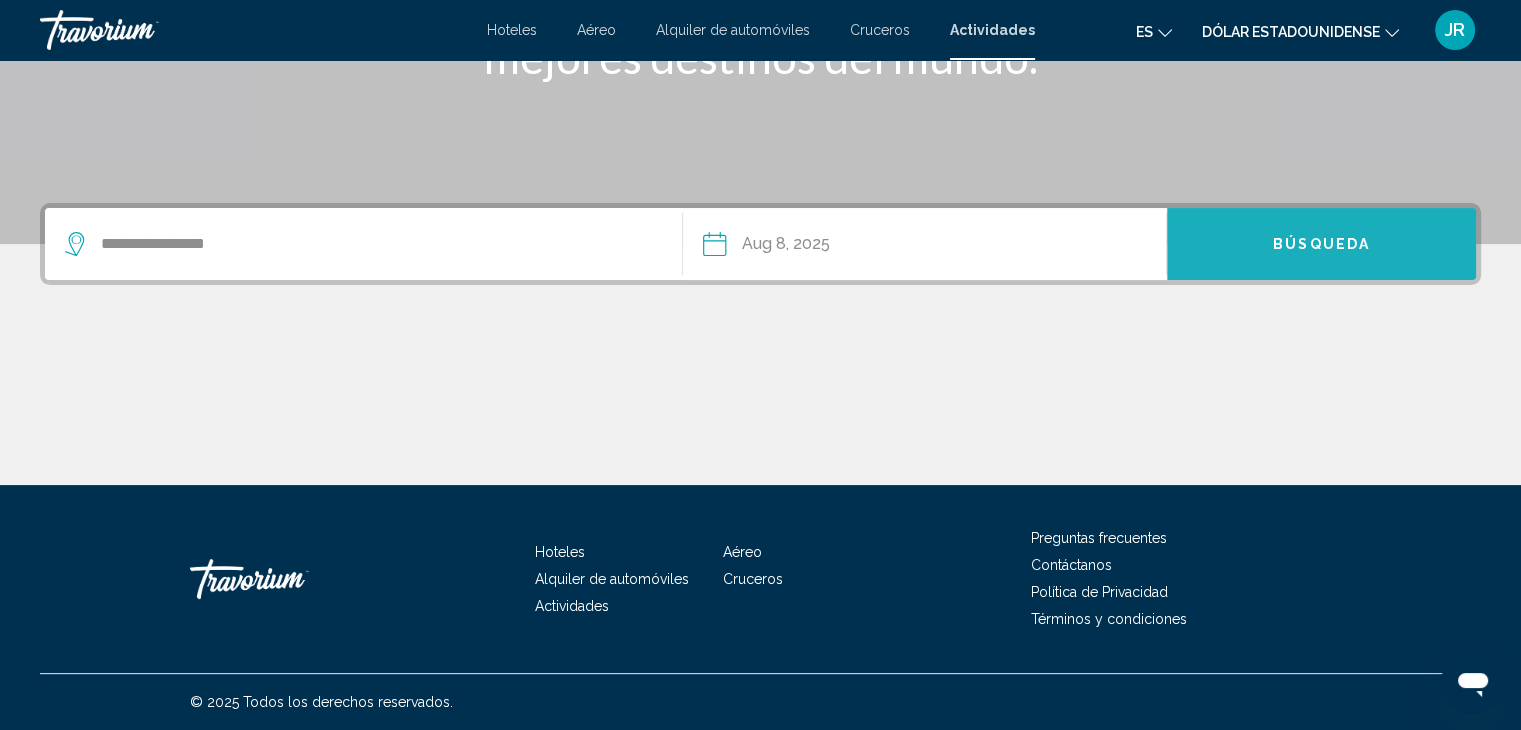 click on "Búsqueda" at bounding box center [1321, 245] 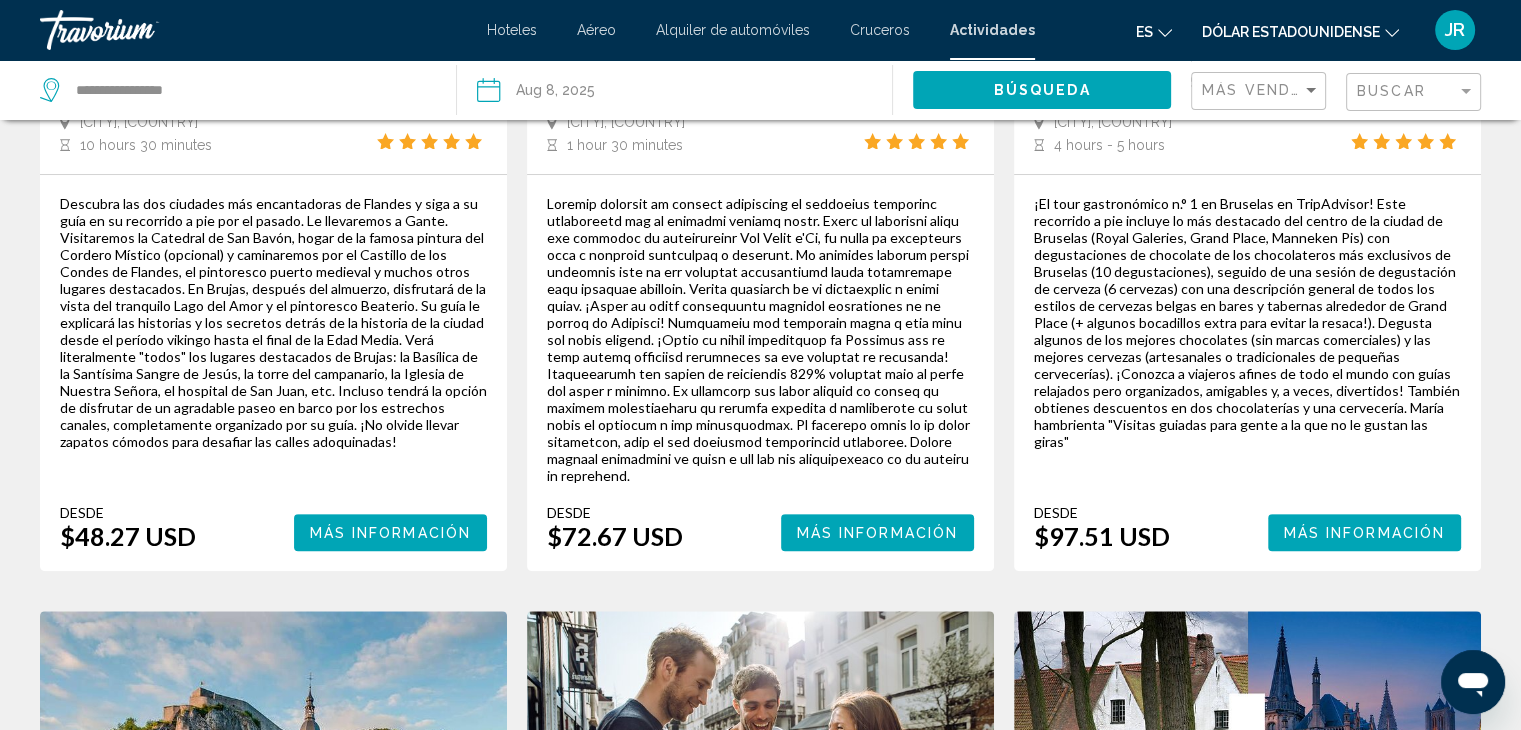 scroll, scrollTop: 500, scrollLeft: 0, axis: vertical 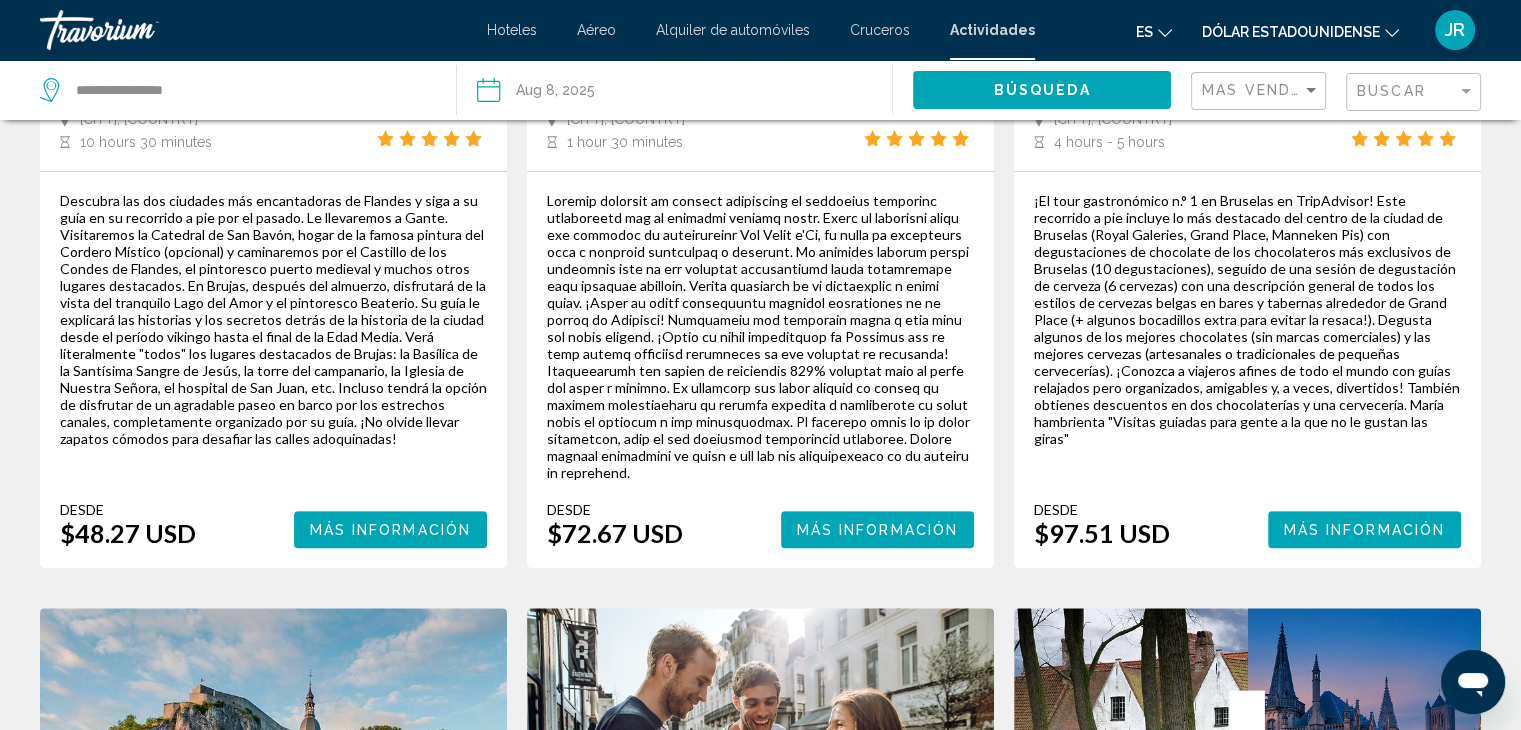 click on "Más información" at bounding box center [391, 530] 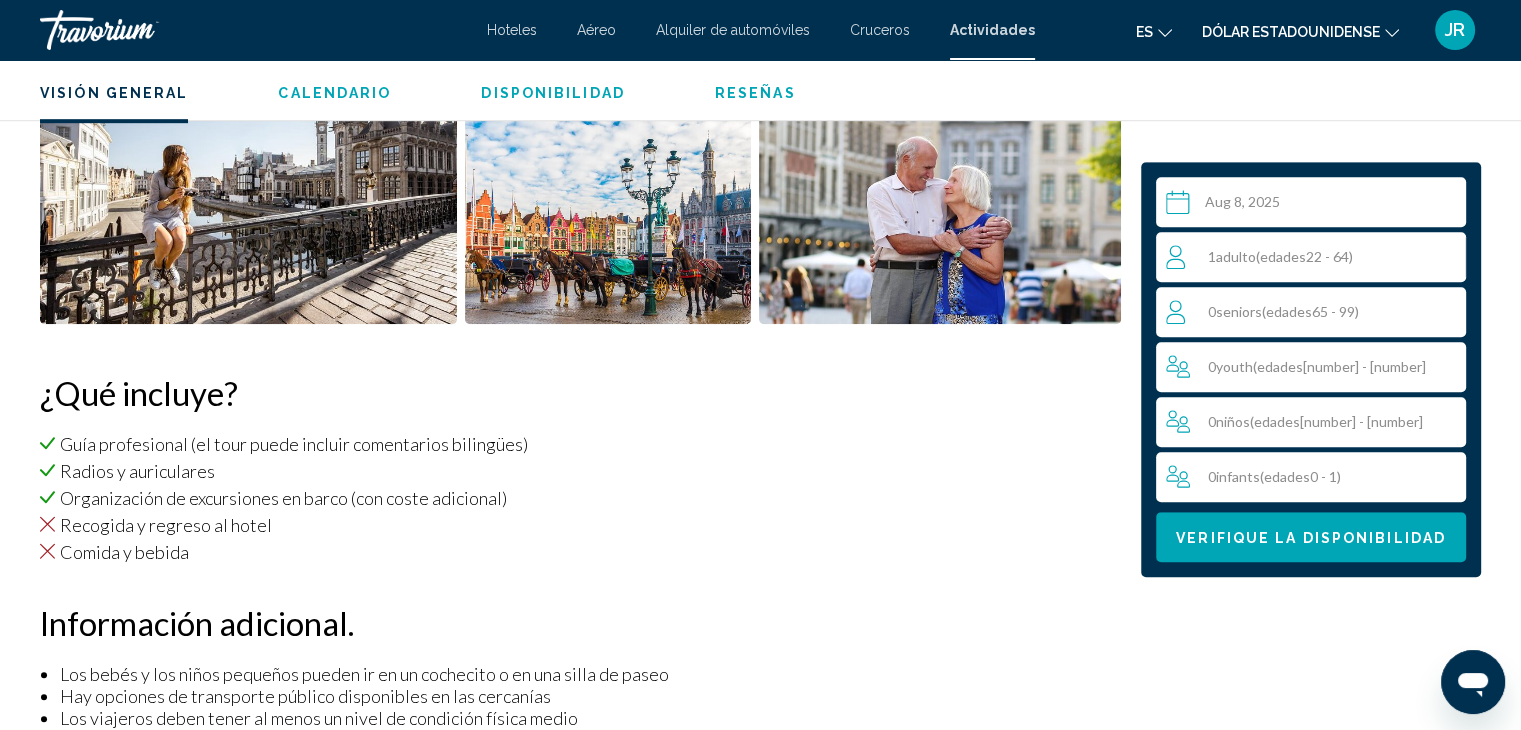 scroll, scrollTop: 1600, scrollLeft: 0, axis: vertical 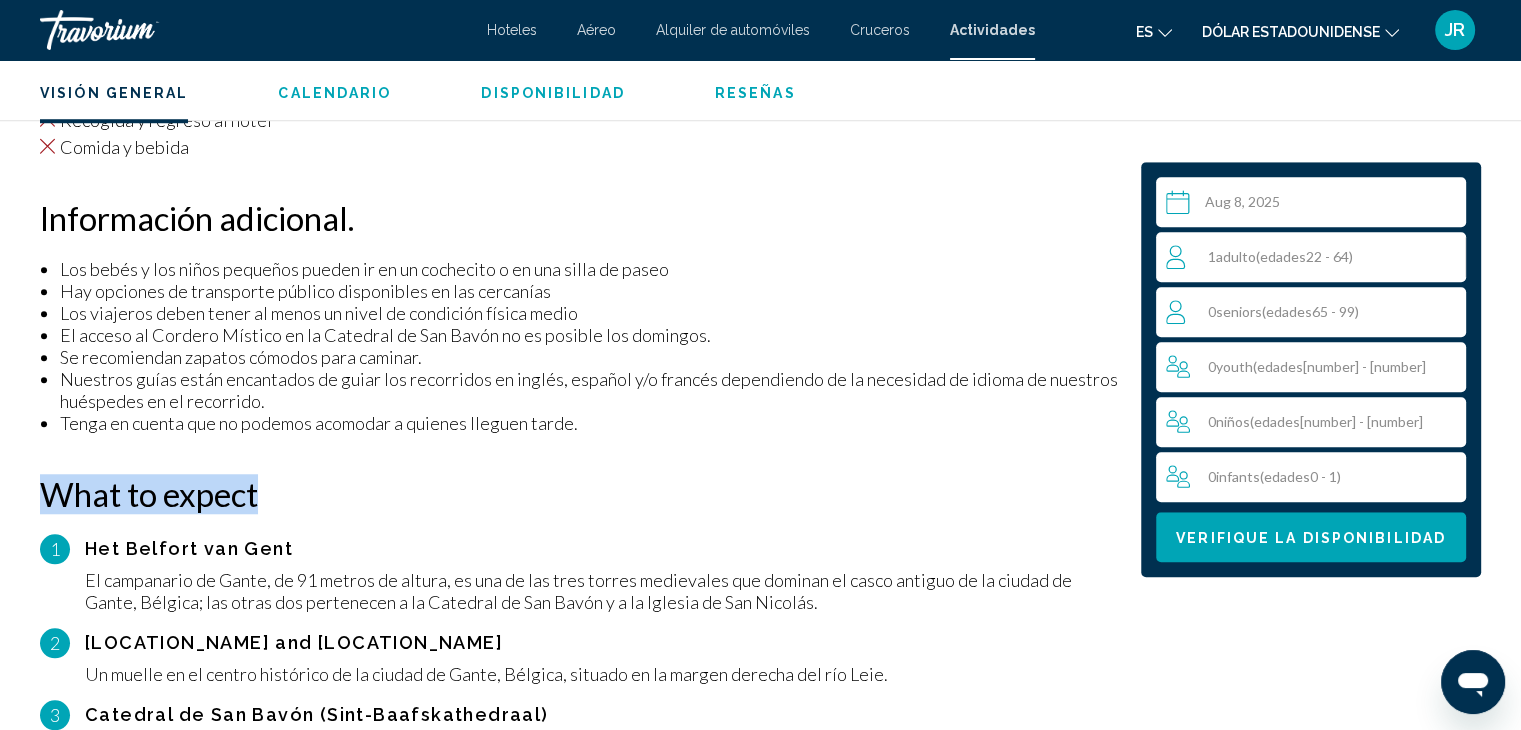drag, startPoint x: 38, startPoint y: 477, endPoint x: 295, endPoint y: 489, distance: 257.28 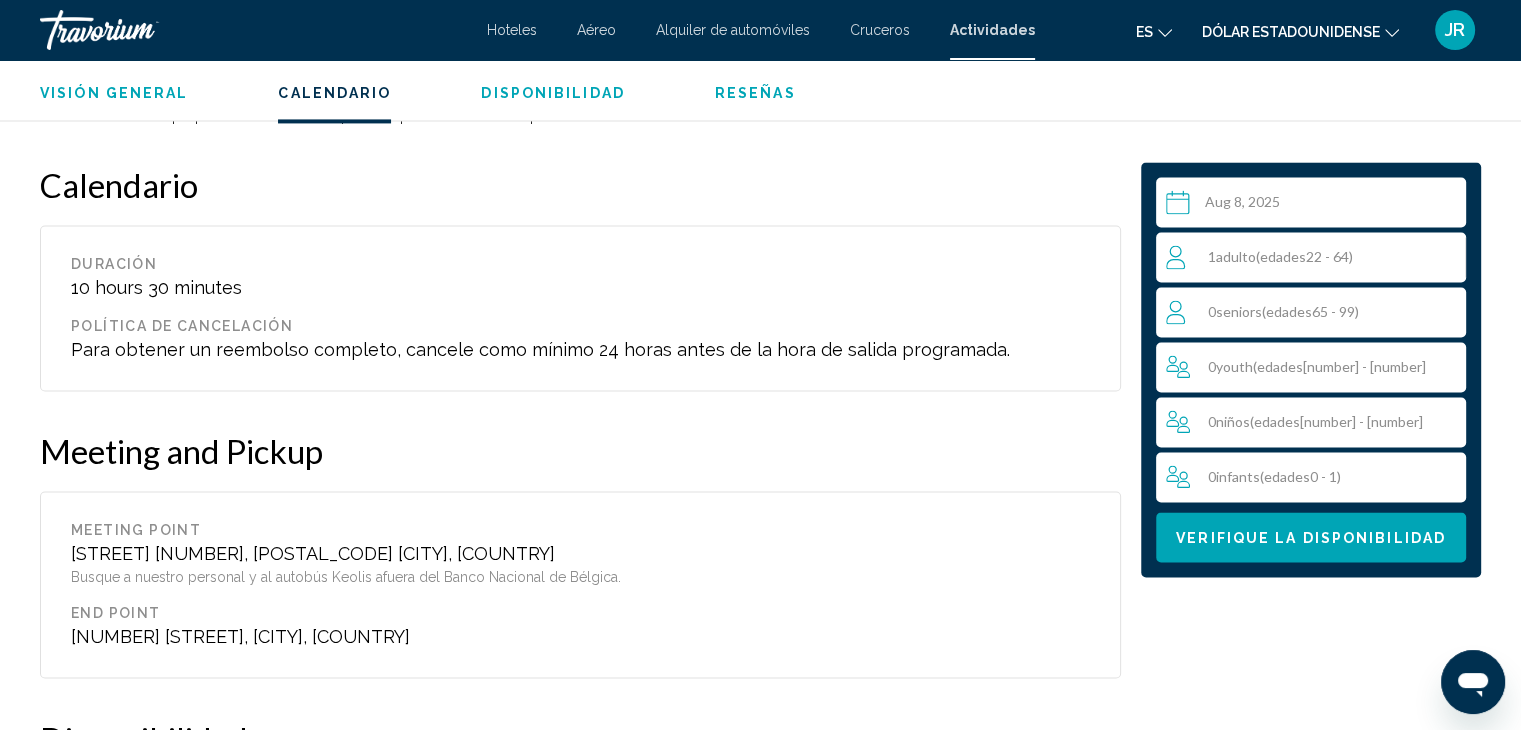 scroll, scrollTop: 3200, scrollLeft: 0, axis: vertical 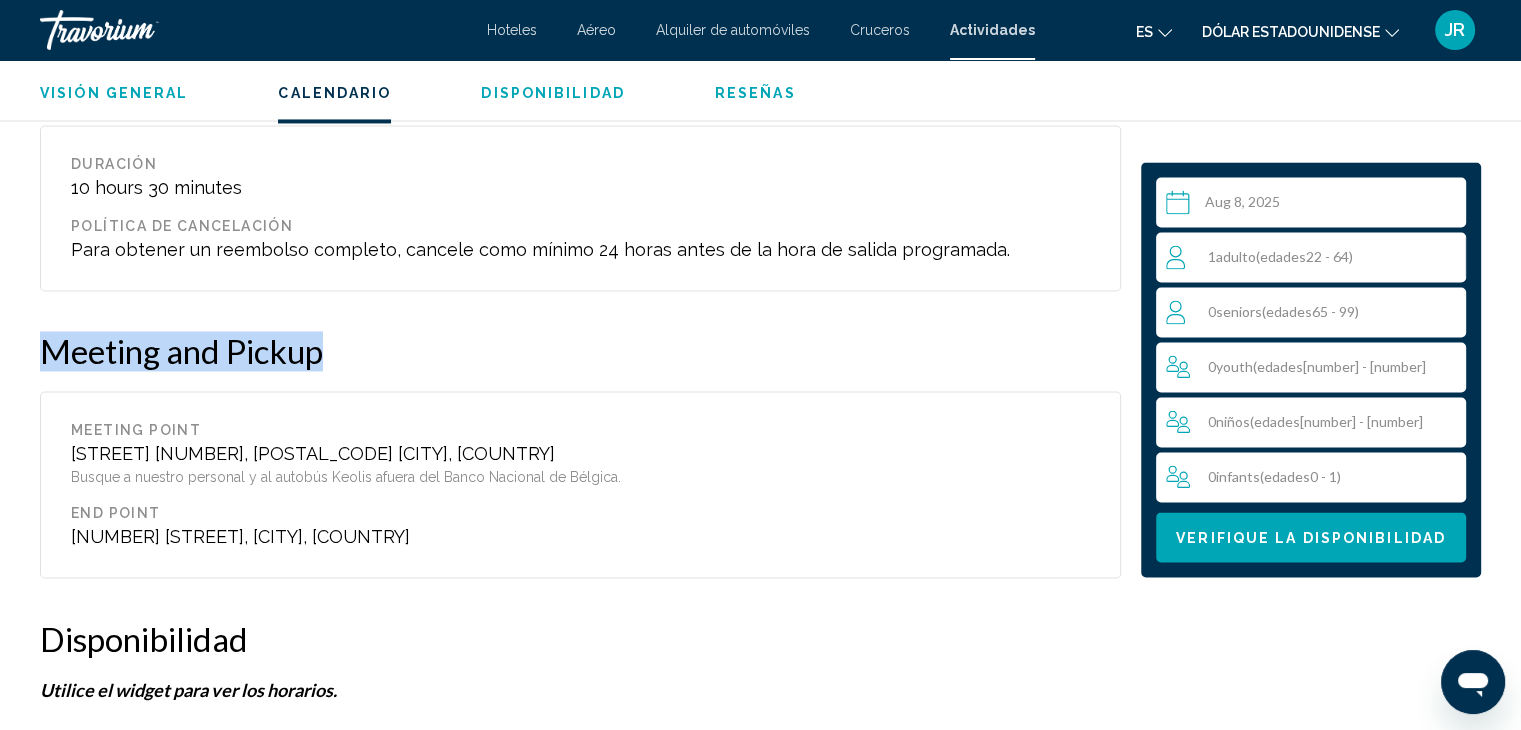 drag, startPoint x: 331, startPoint y: 341, endPoint x: 8, endPoint y: 345, distance: 323.02478 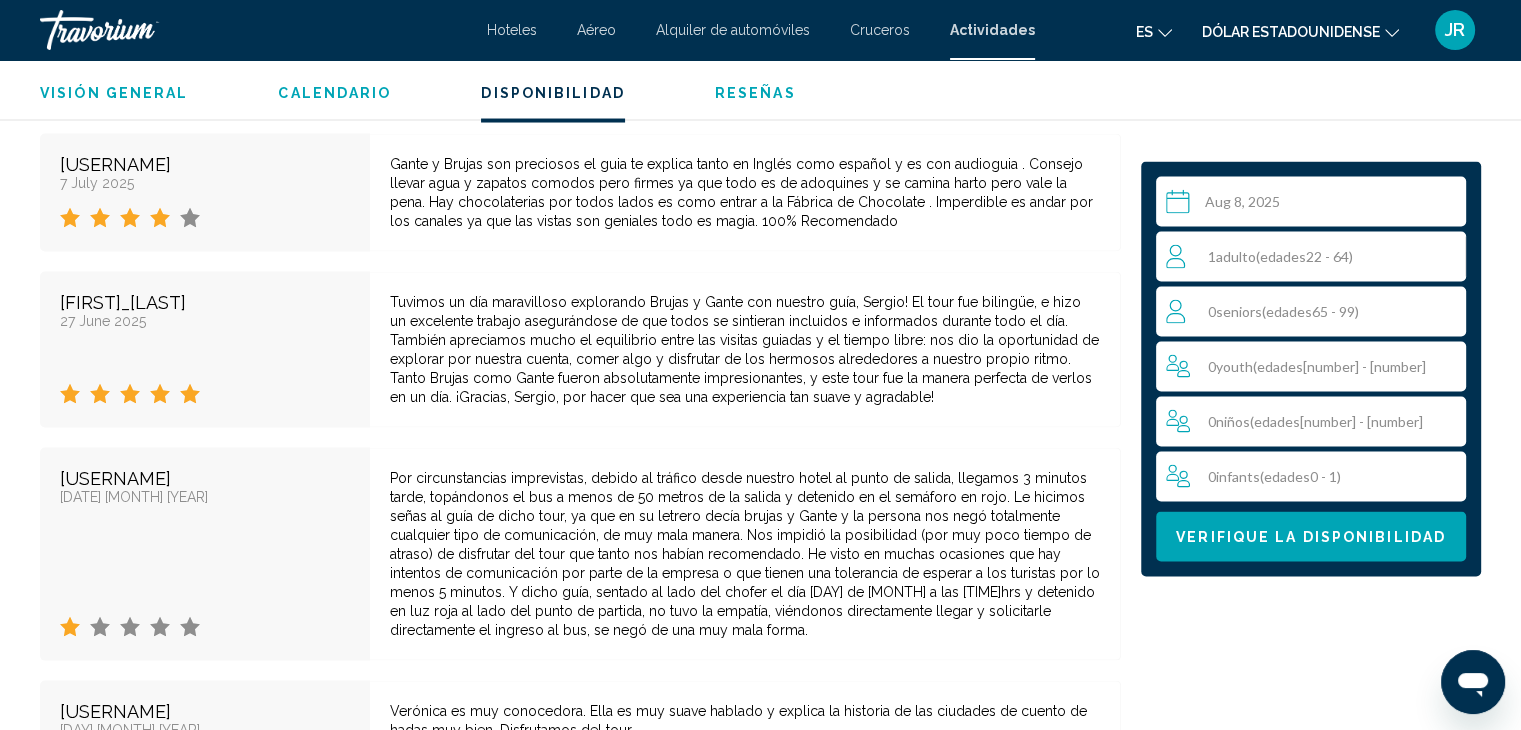 scroll, scrollTop: 4000, scrollLeft: 0, axis: vertical 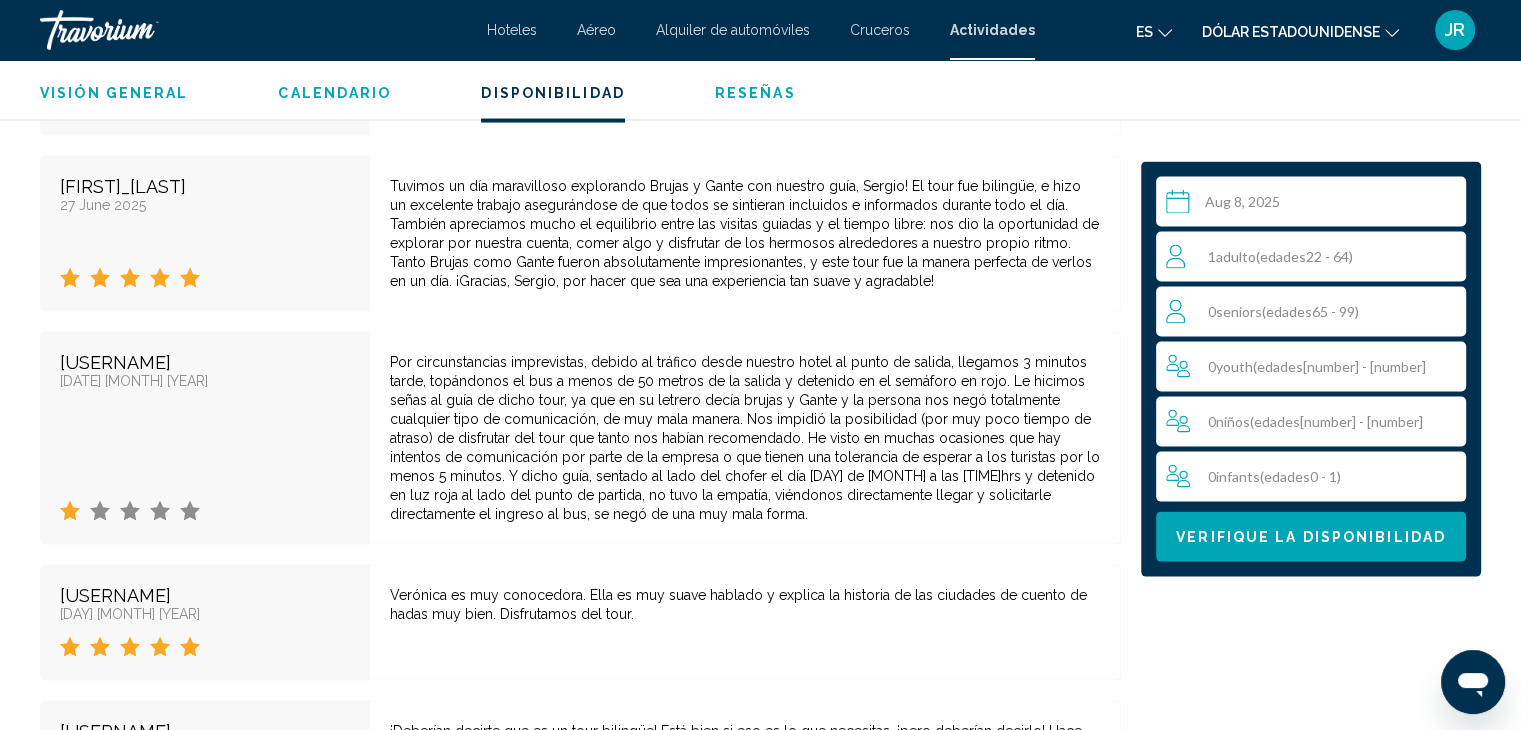 click on "Verifique la disponibilidad" at bounding box center [1311, 538] 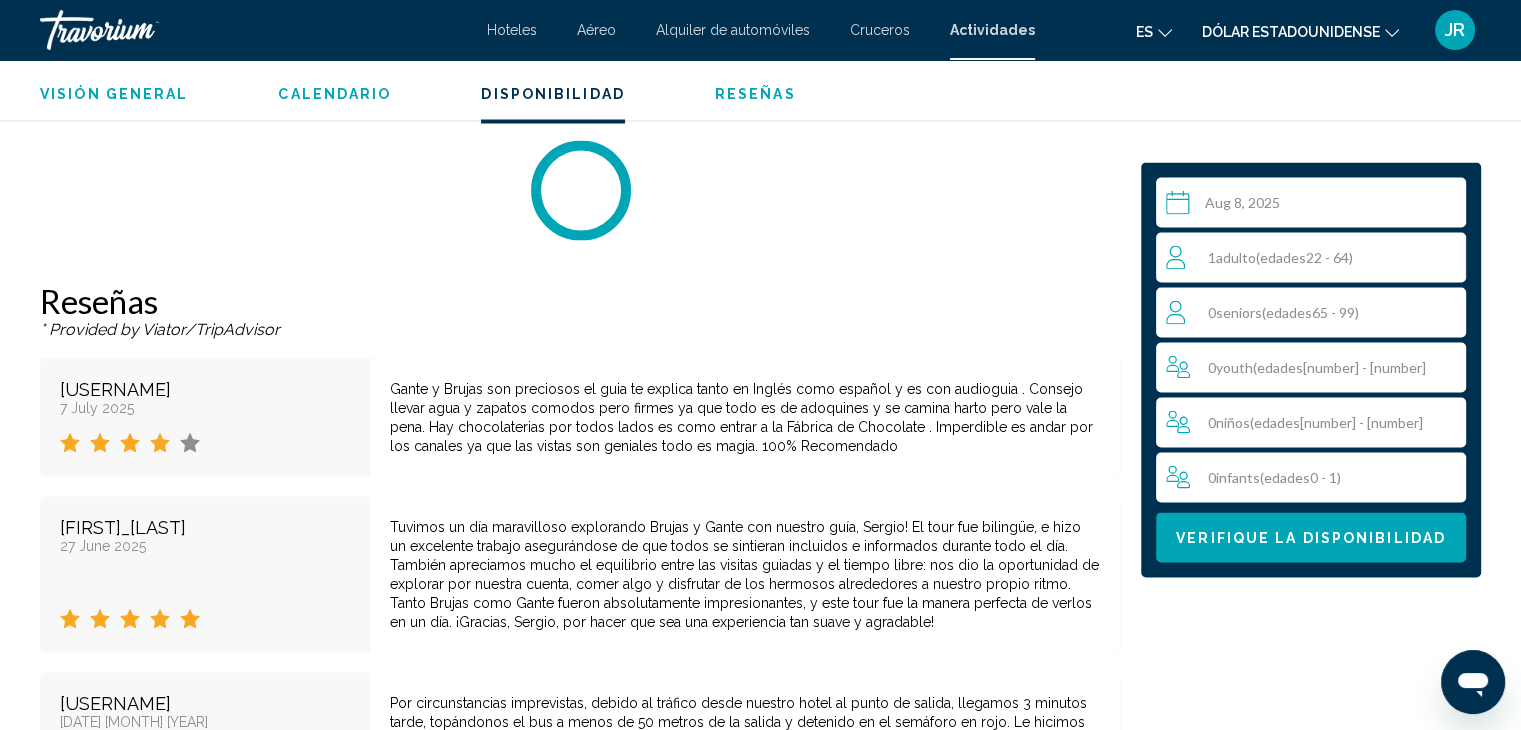 scroll, scrollTop: 3675, scrollLeft: 0, axis: vertical 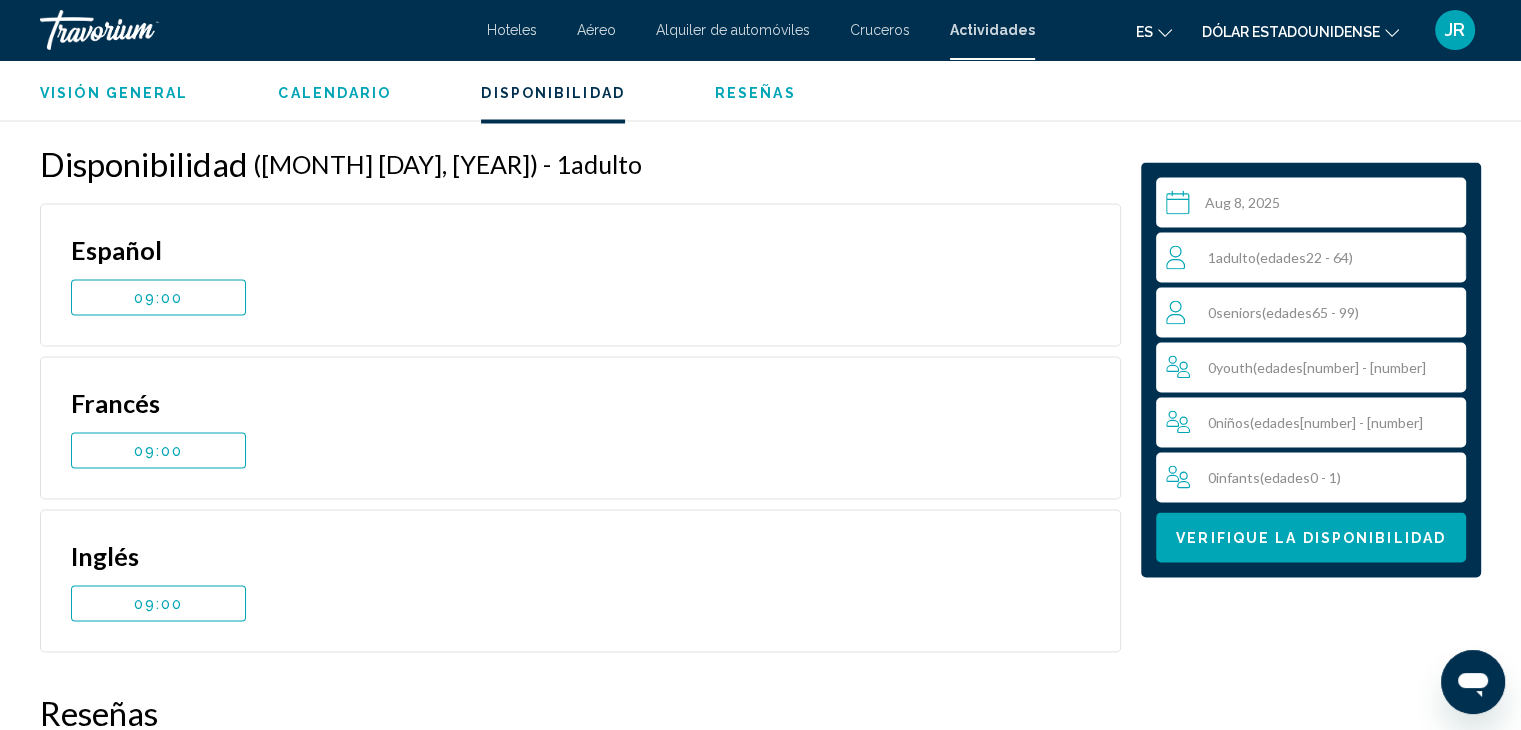 click at bounding box center (1315, 205) 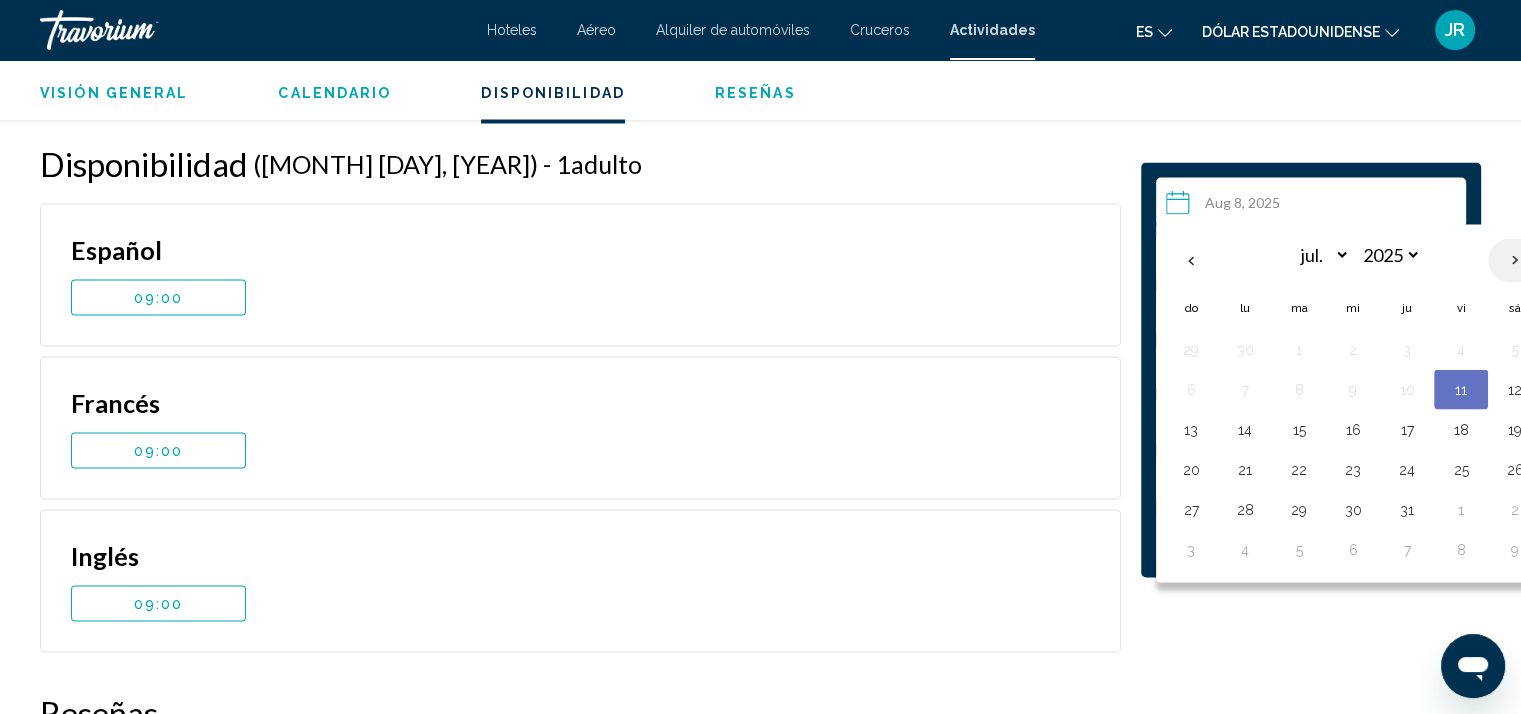 click at bounding box center (1515, 260) 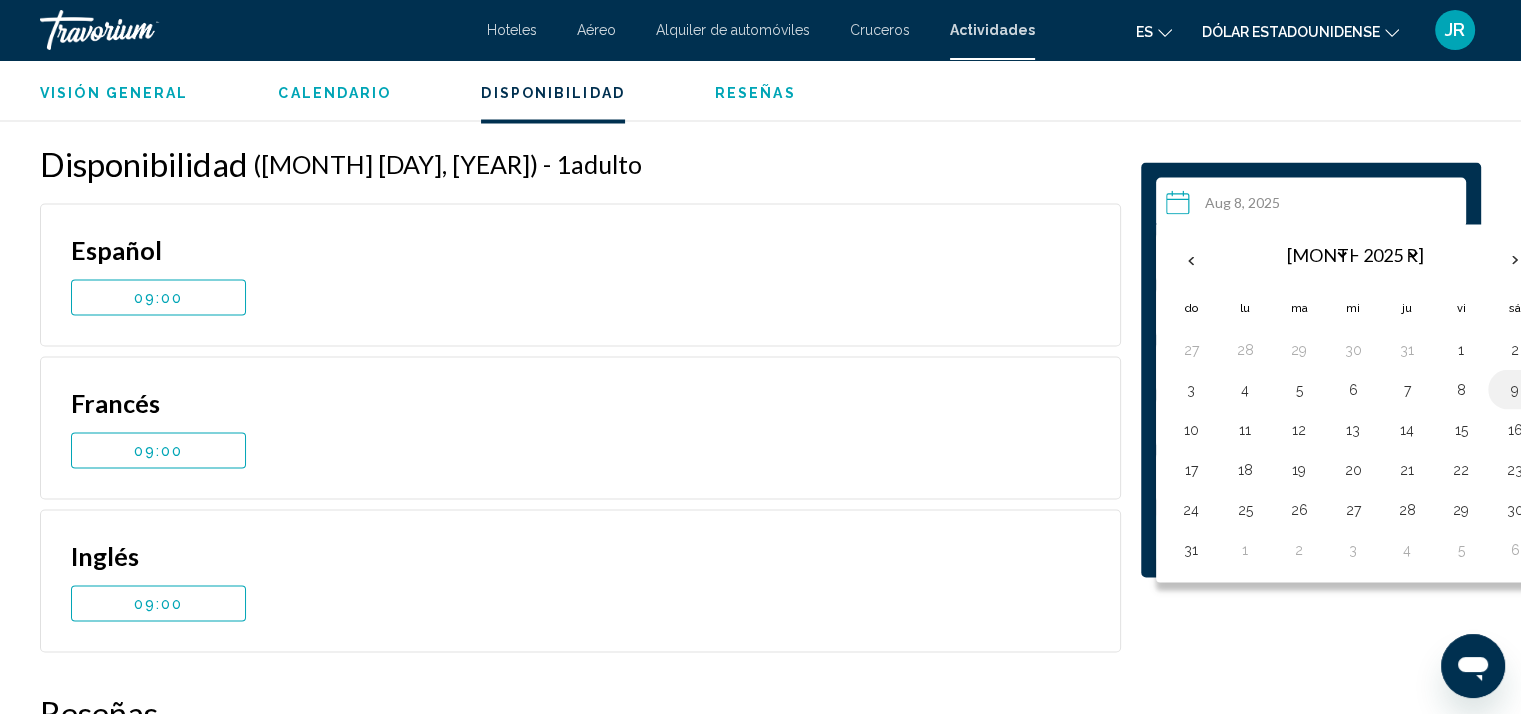 click on "9" at bounding box center [1515, 389] 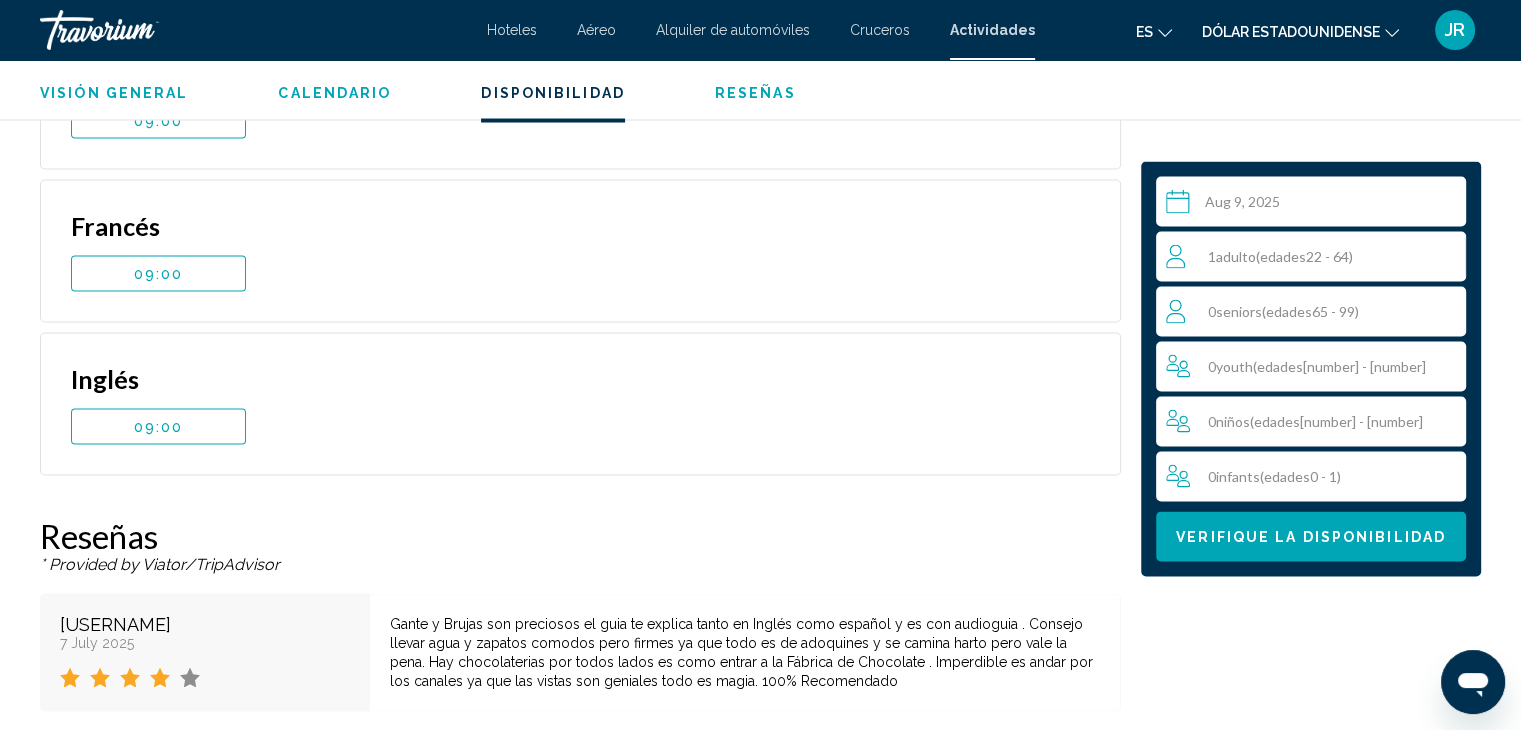 scroll, scrollTop: 3475, scrollLeft: 0, axis: vertical 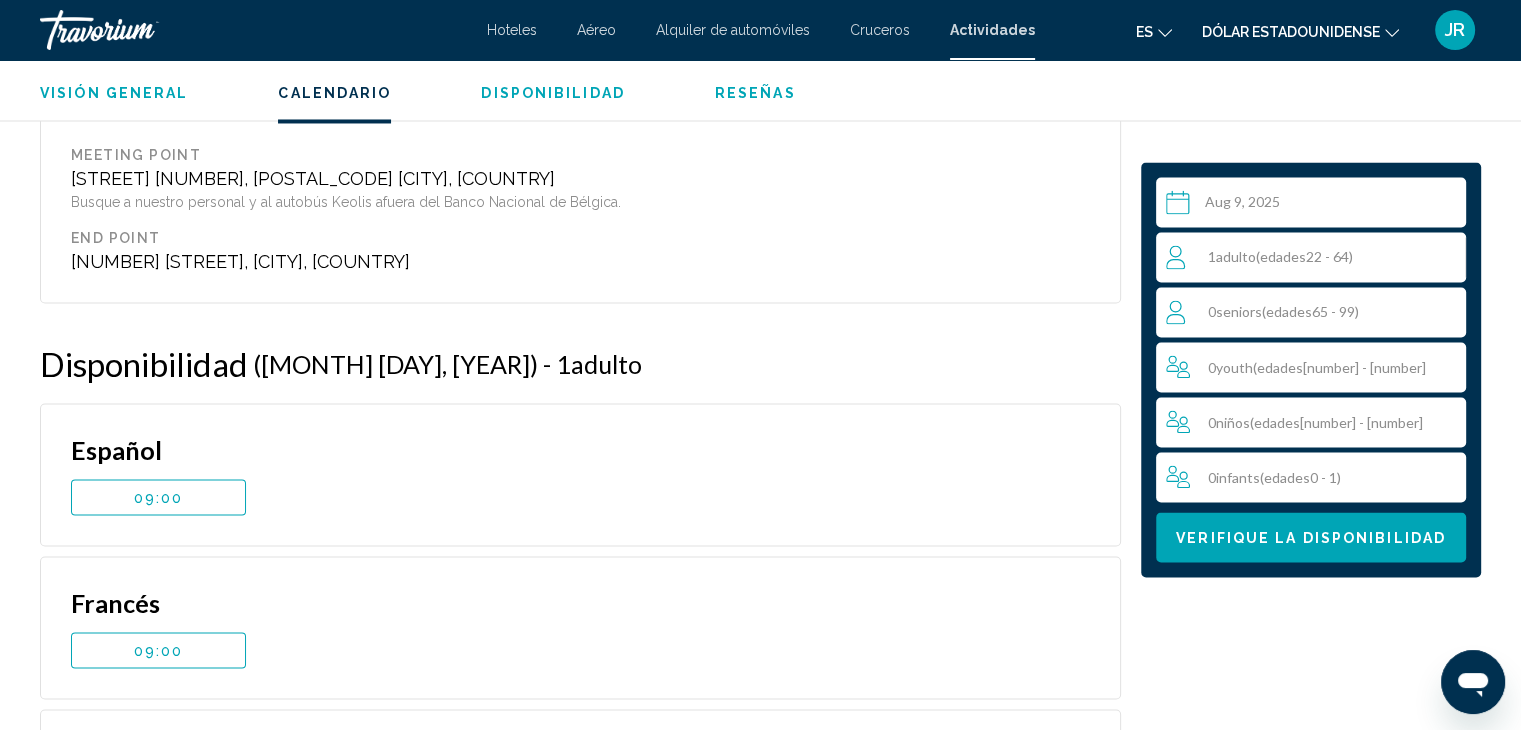 click on "09:00" at bounding box center [159, 497] 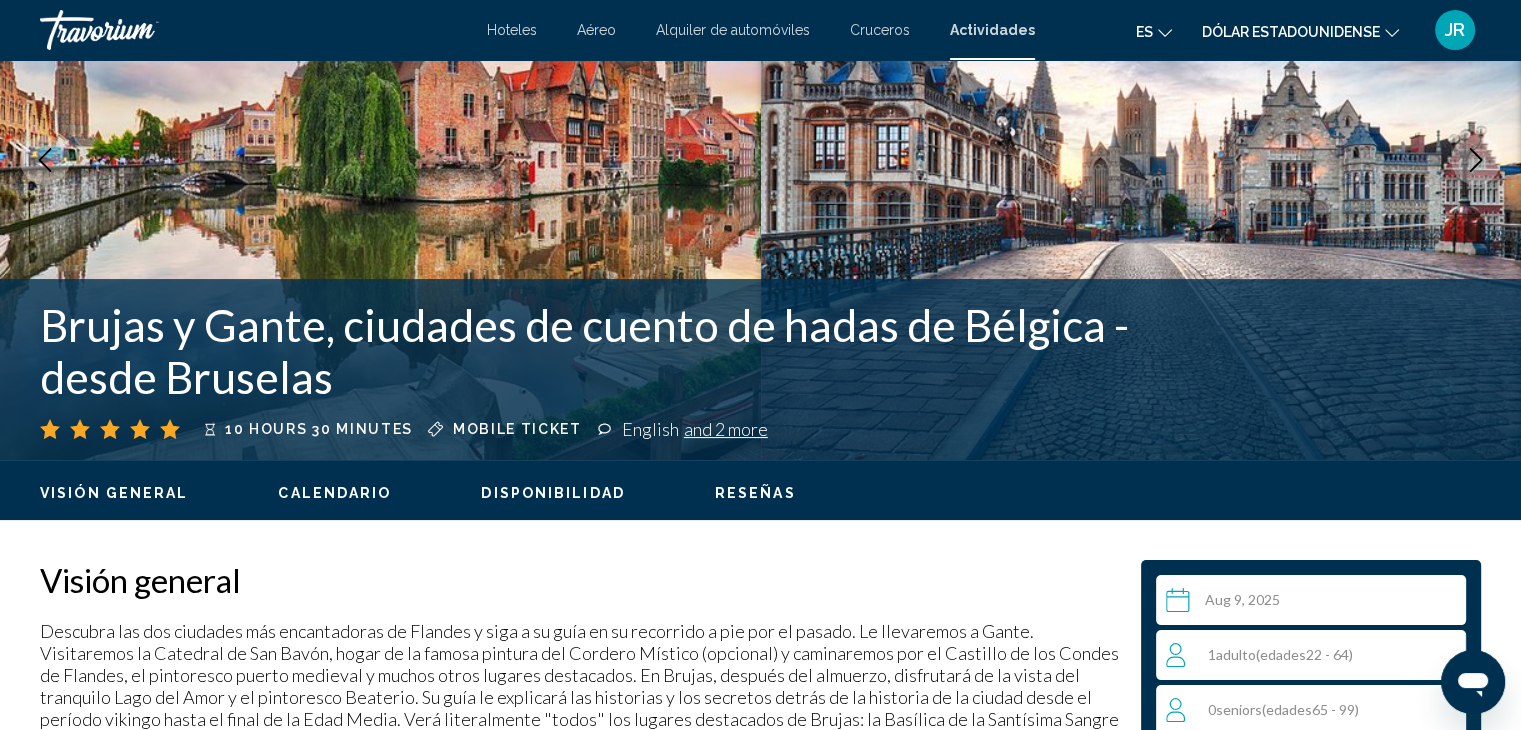 scroll, scrollTop: 75, scrollLeft: 0, axis: vertical 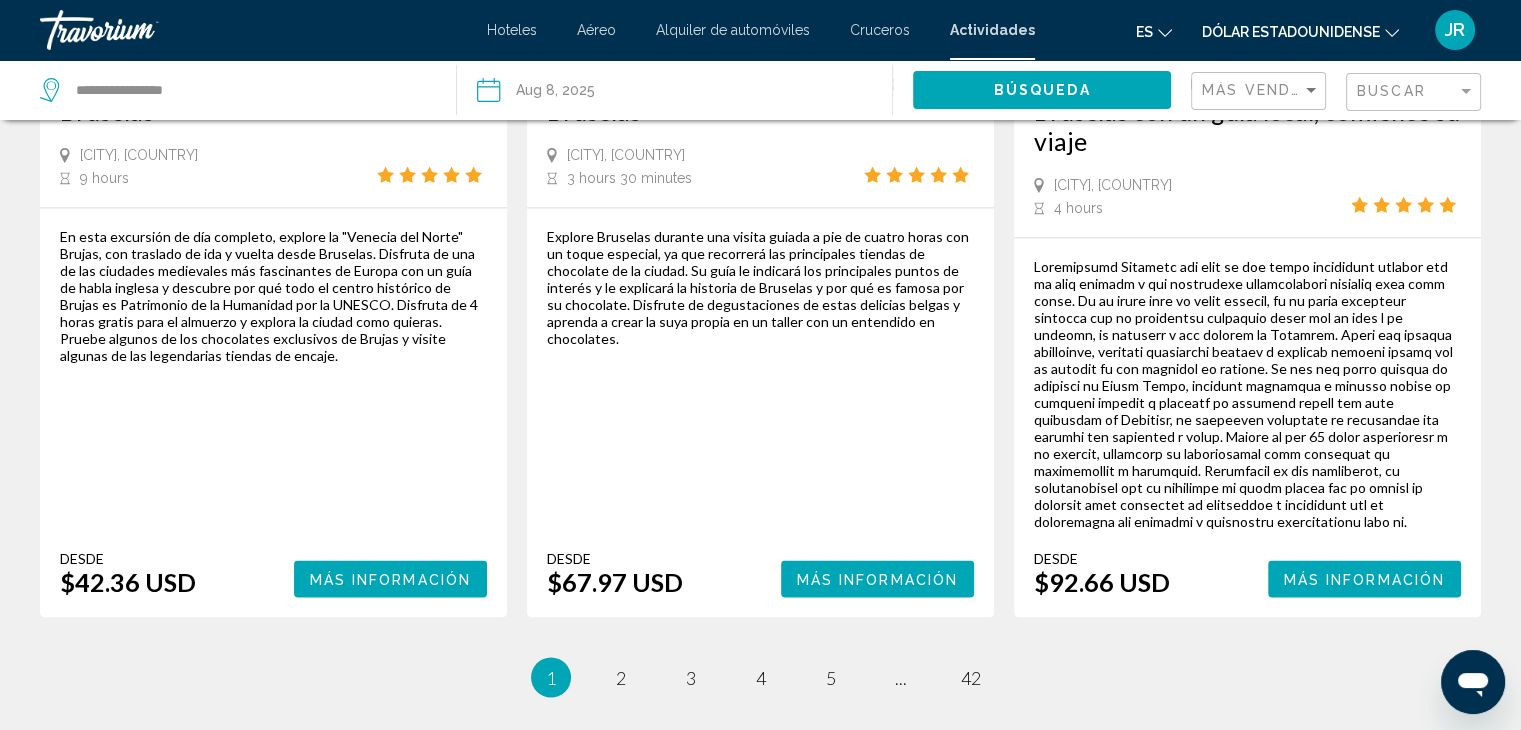 click on "Más vendidos" 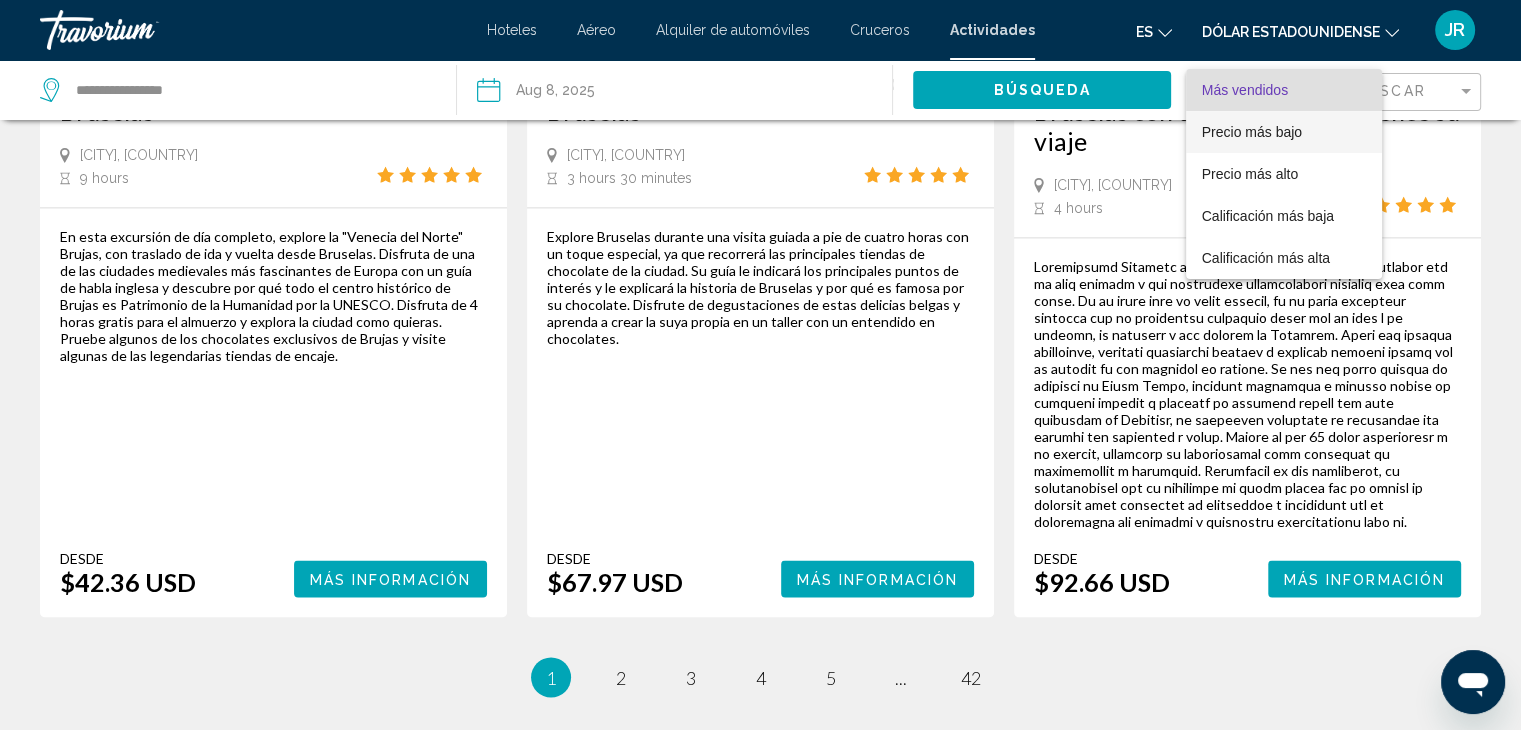 click on "Precio más bajo" at bounding box center (1252, 132) 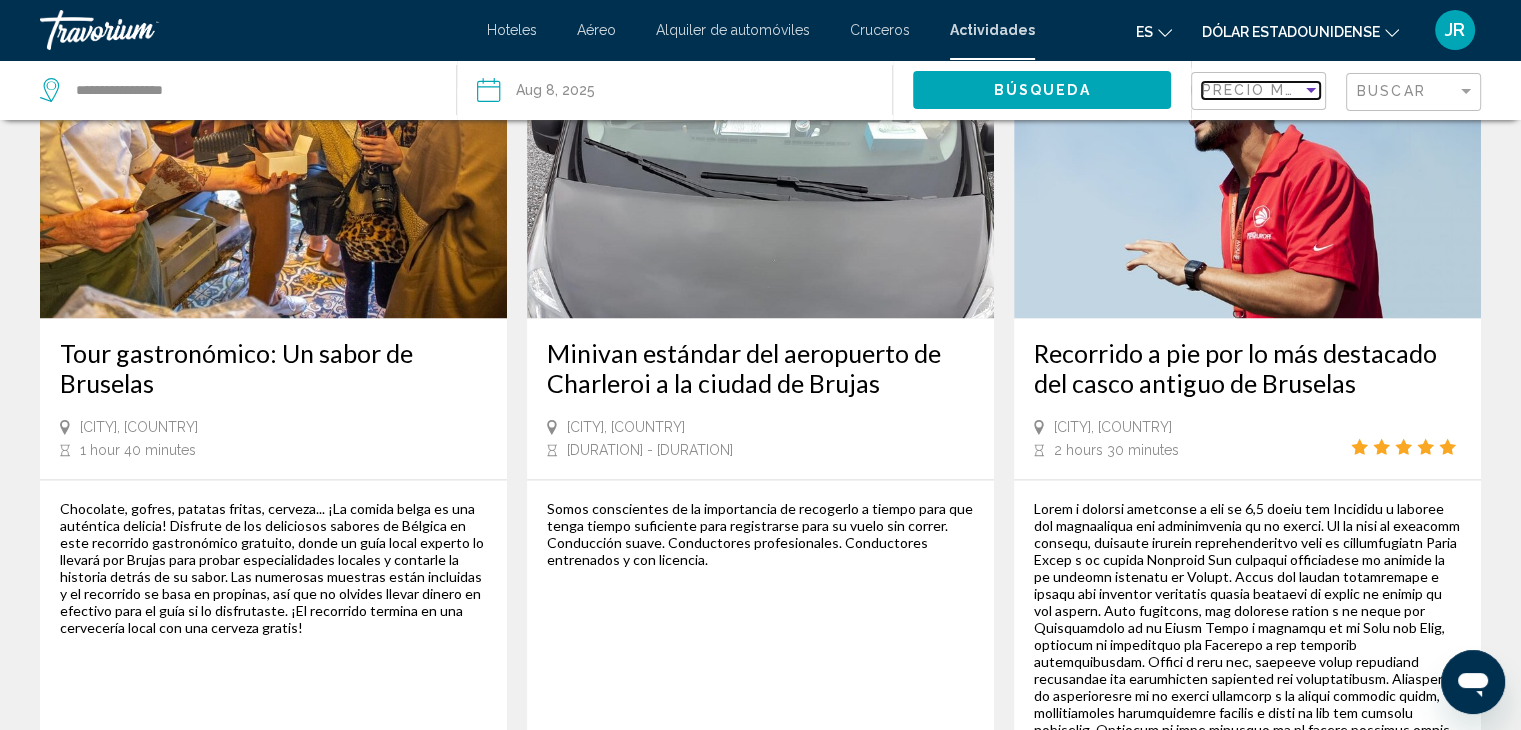 scroll, scrollTop: 3050, scrollLeft: 0, axis: vertical 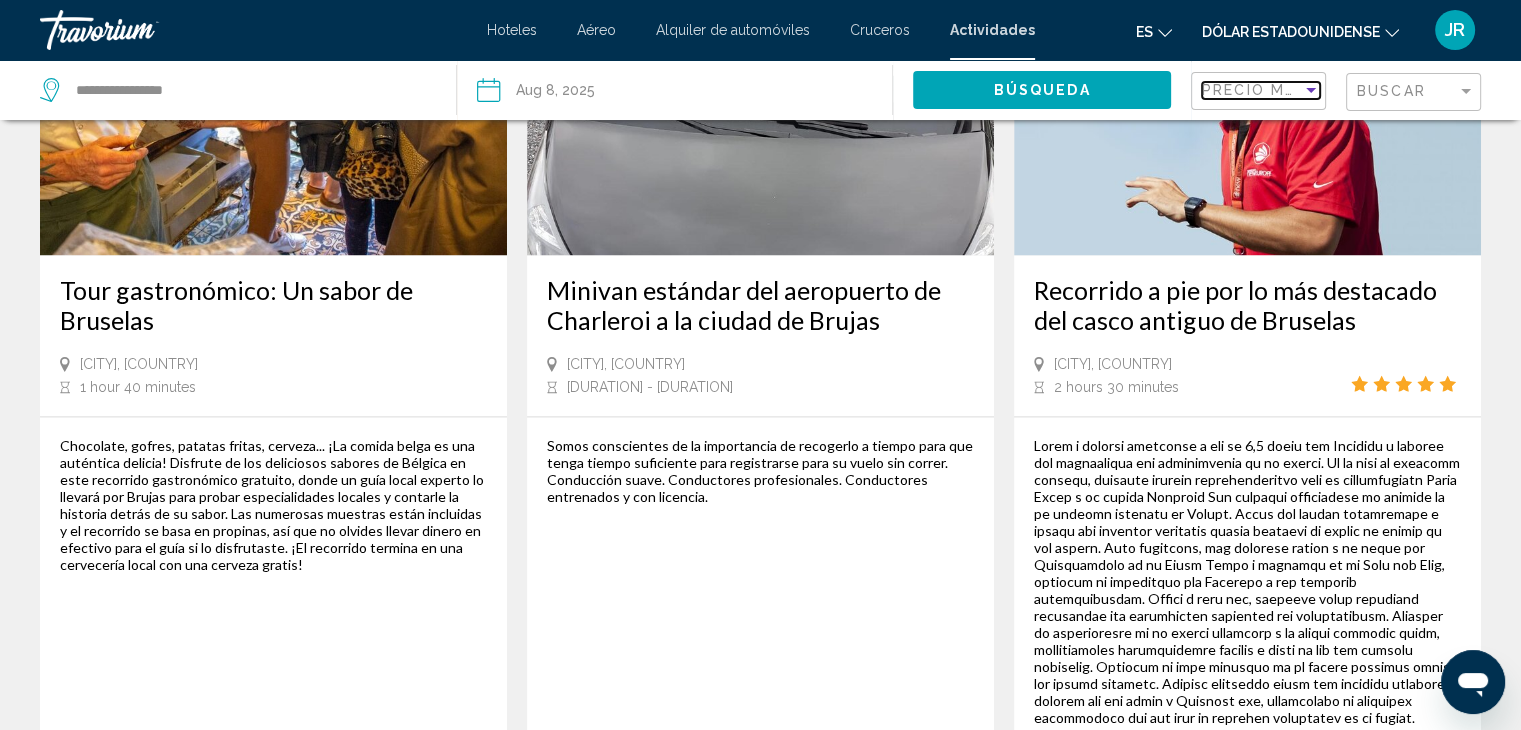click at bounding box center (1311, 90) 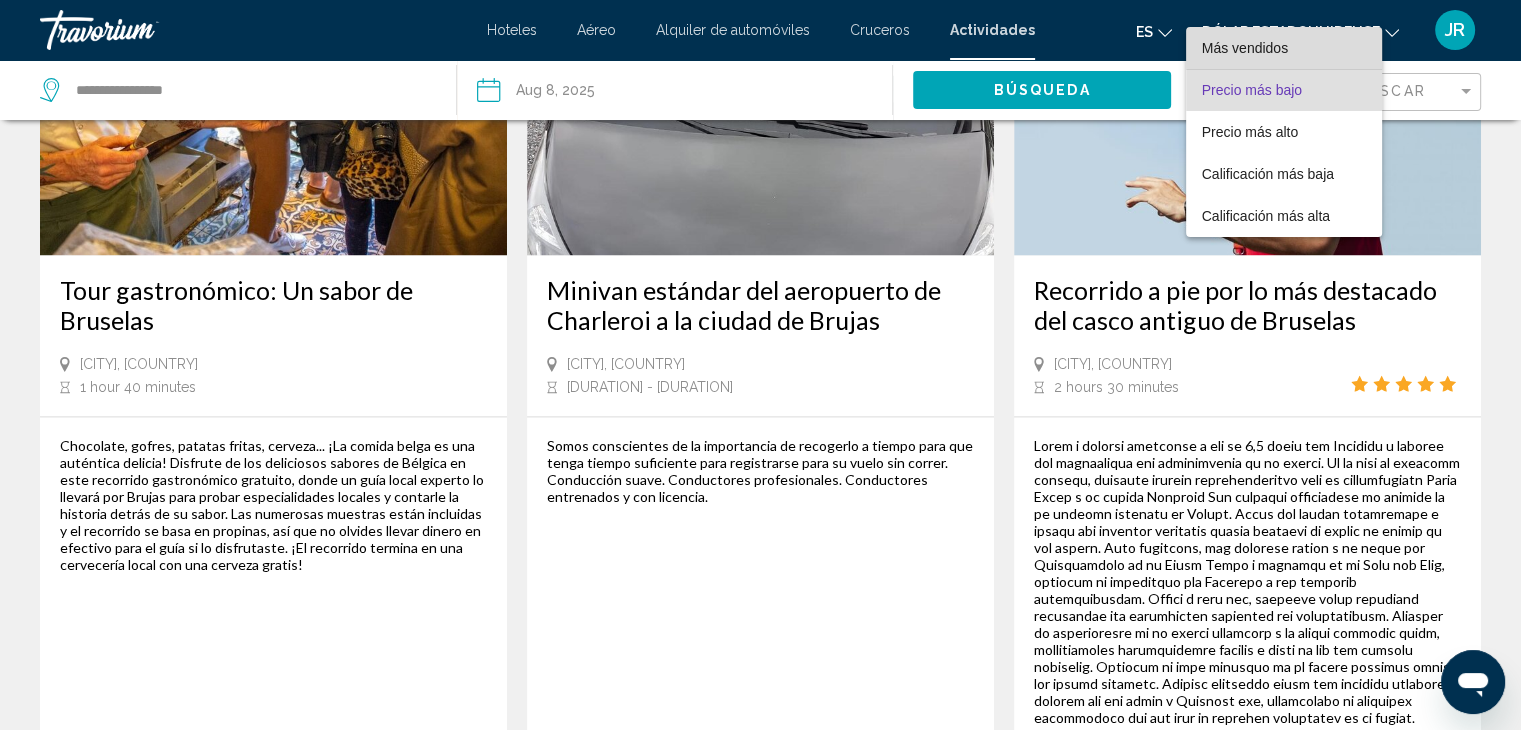click on "Más vendidos" at bounding box center (1284, 48) 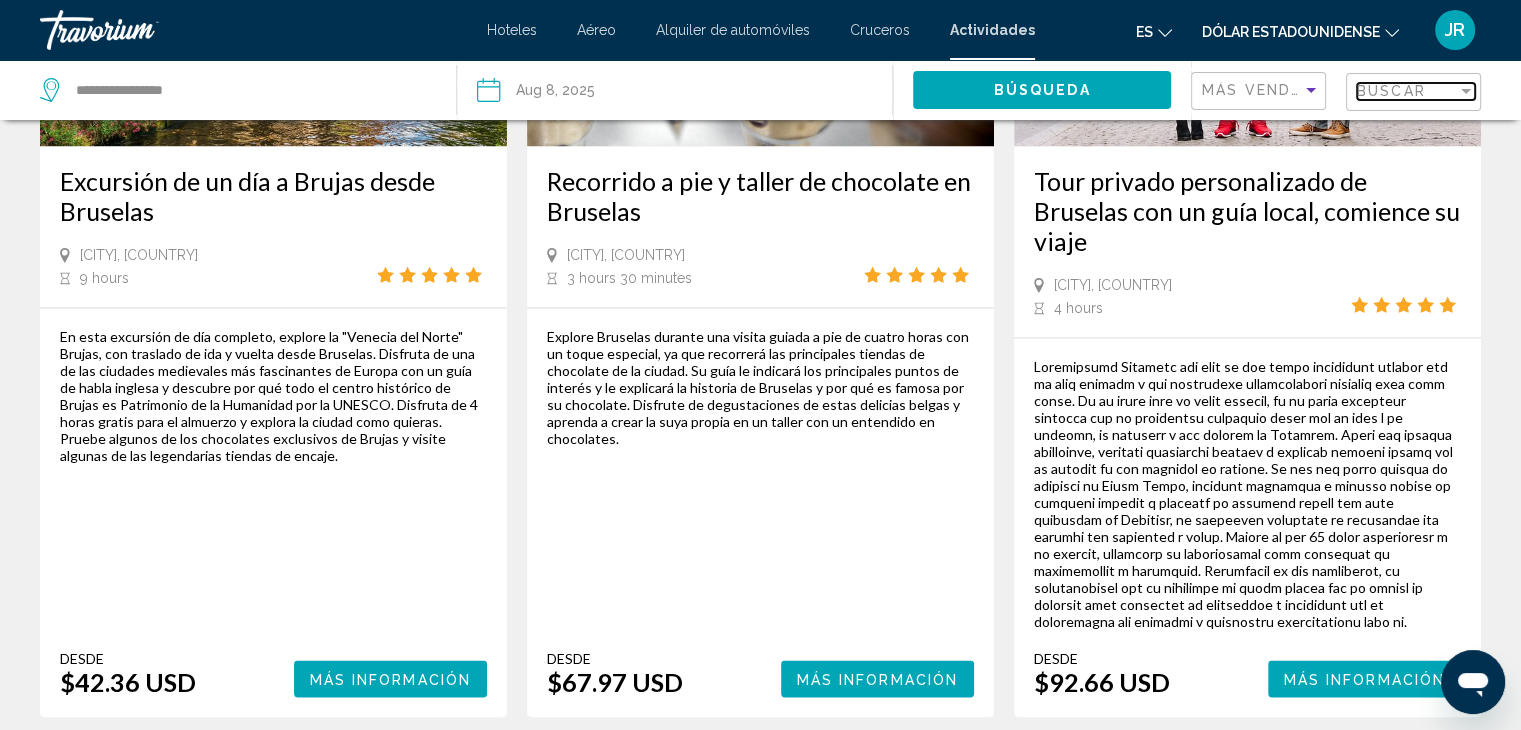 click on "Buscar" at bounding box center [1391, 91] 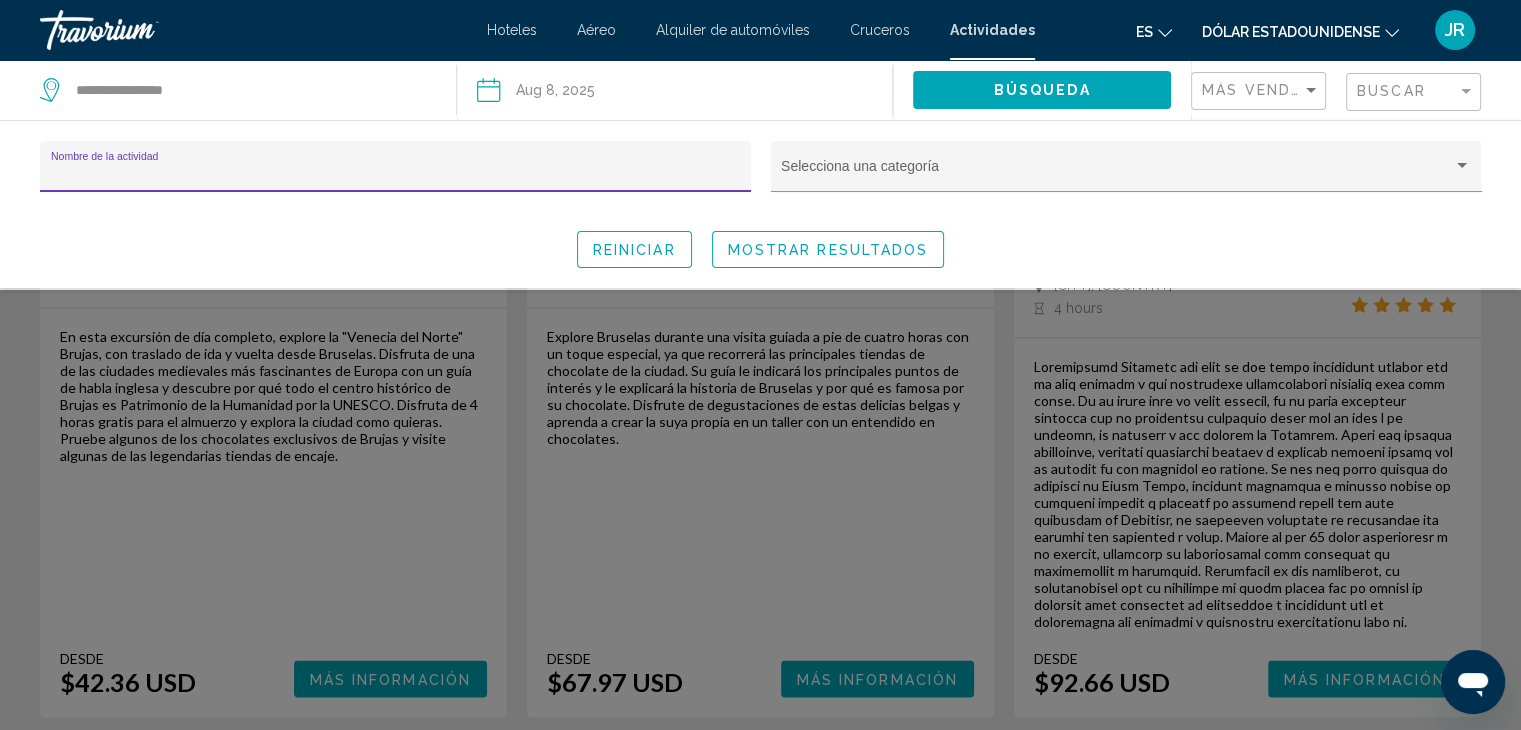 click on "Nombre de la actividad" at bounding box center [396, 174] 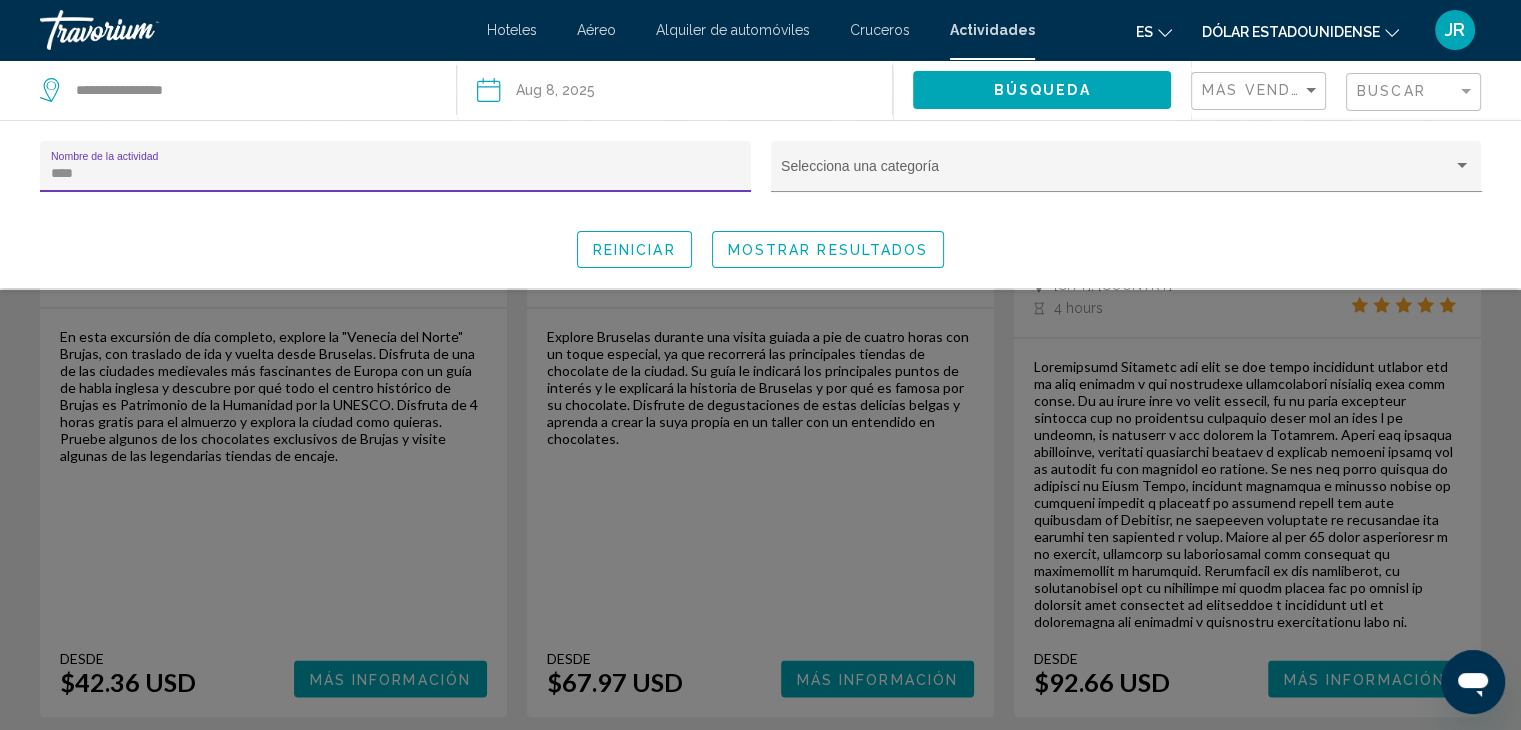 scroll, scrollTop: 0, scrollLeft: 0, axis: both 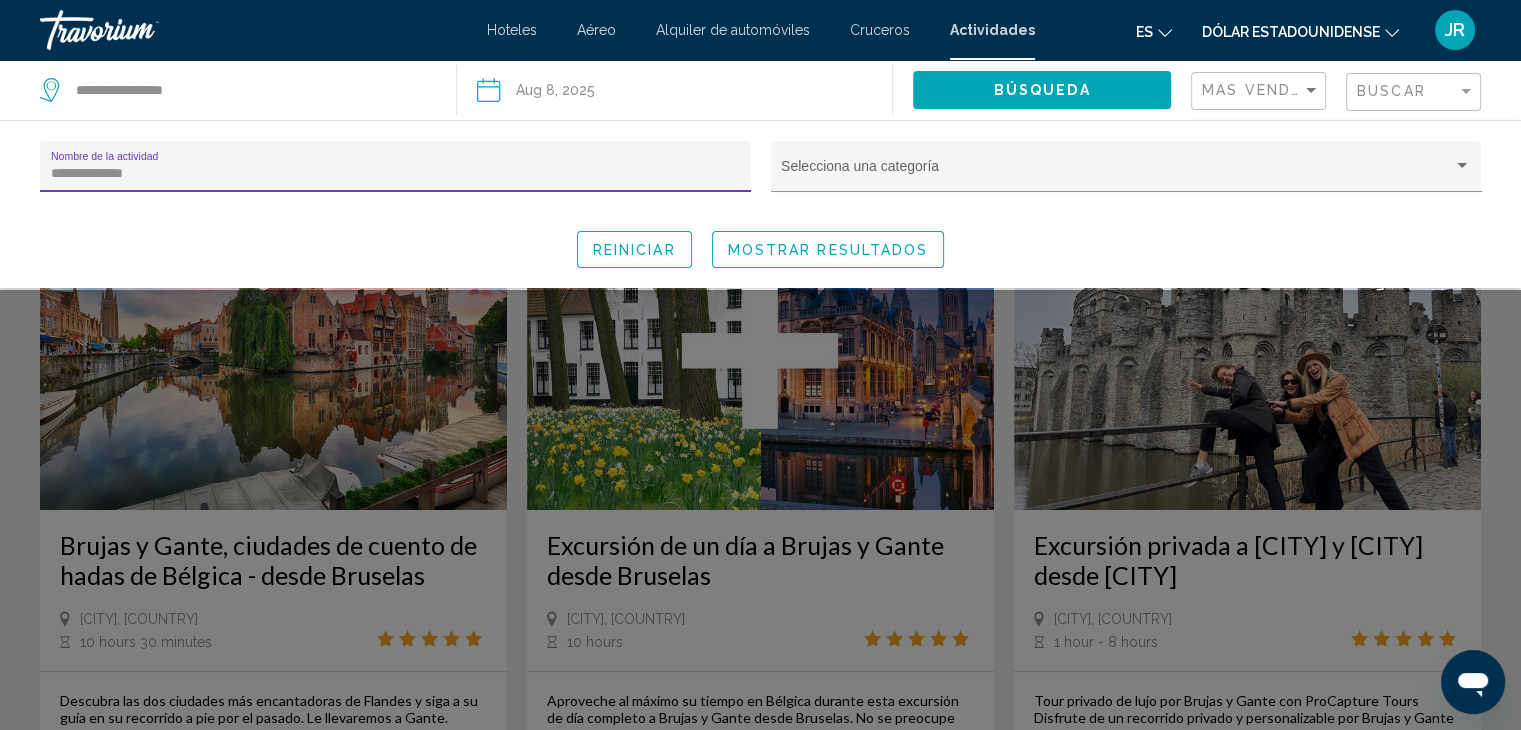 type on "**********" 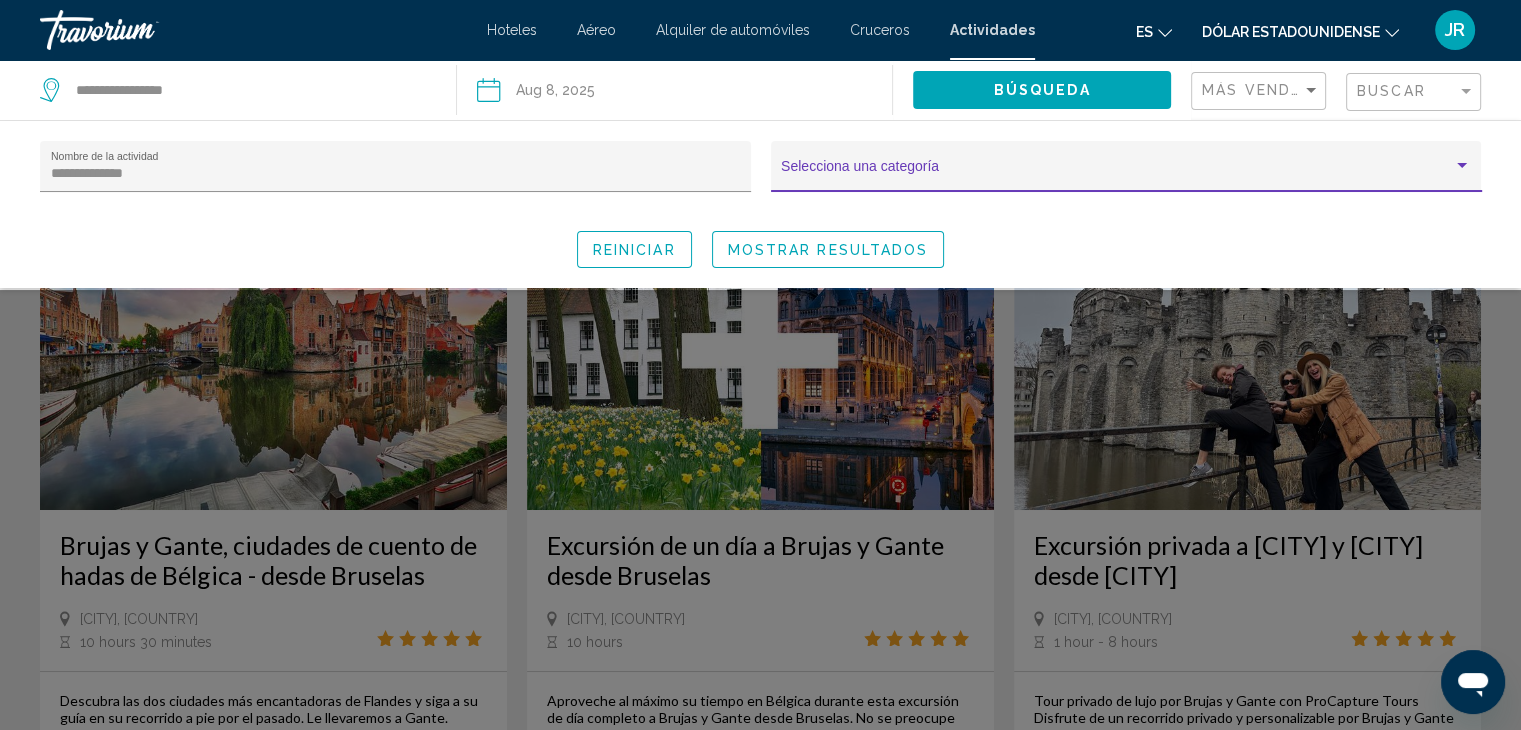click at bounding box center [1117, 174] 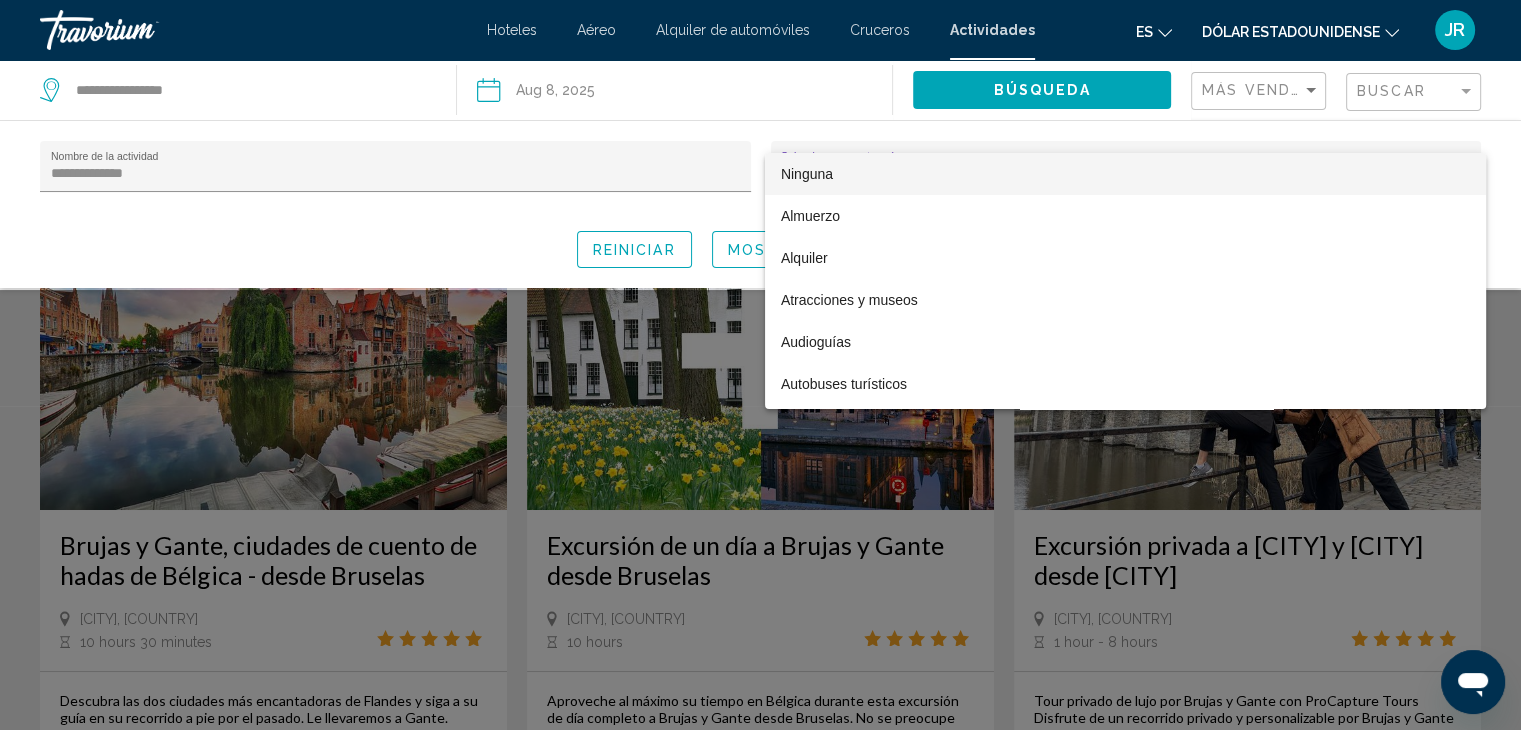 click on "Ninguna" at bounding box center (807, 174) 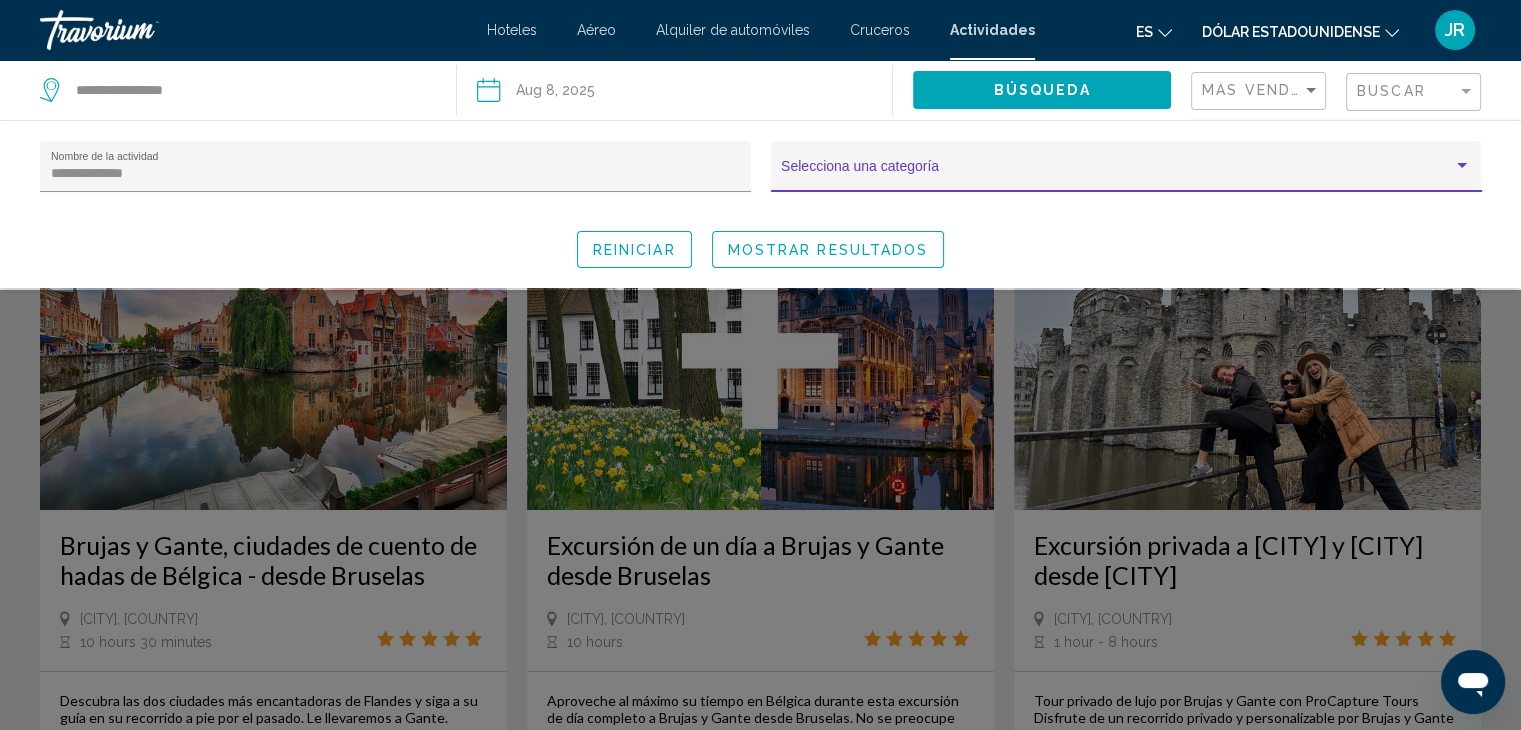 click on "Mostrar resultados" 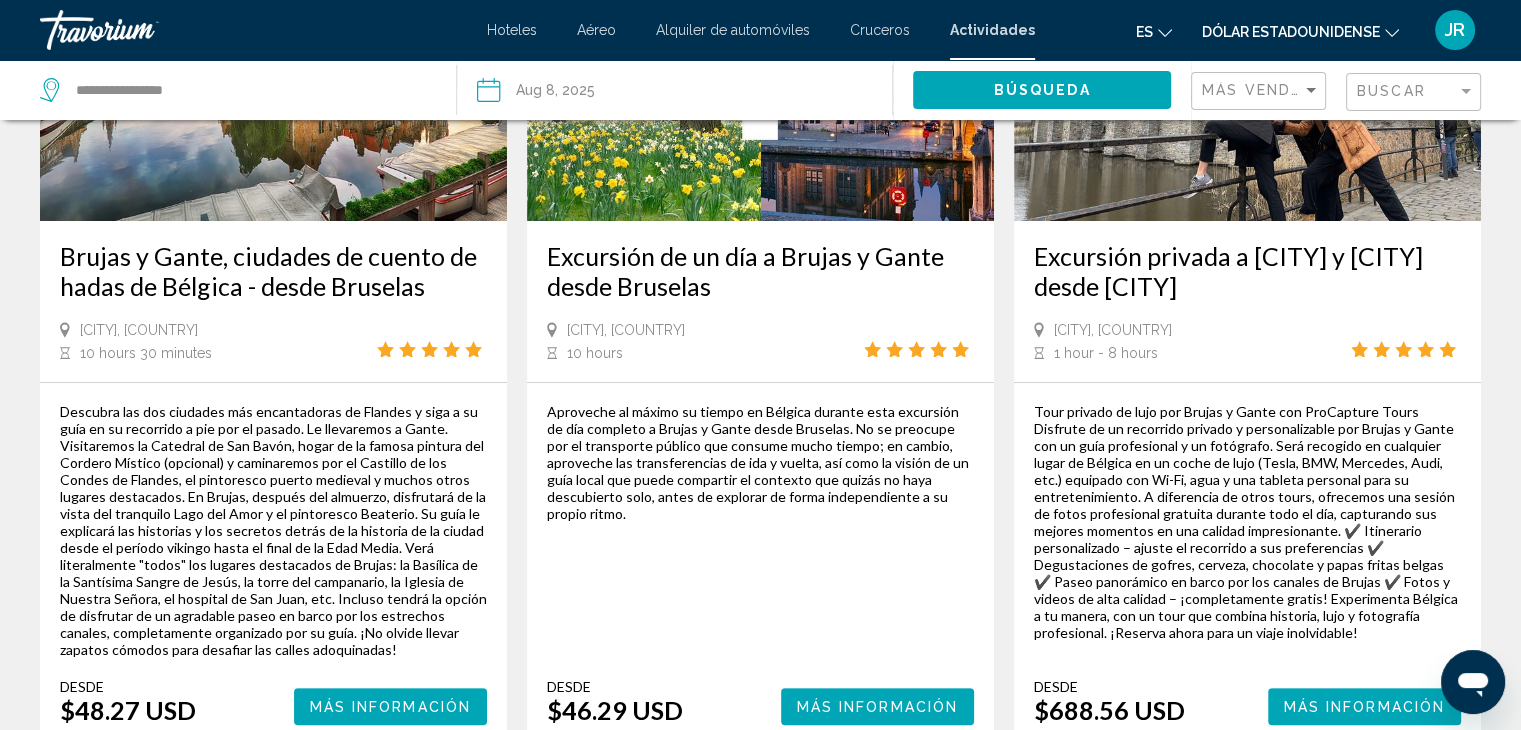 scroll, scrollTop: 300, scrollLeft: 0, axis: vertical 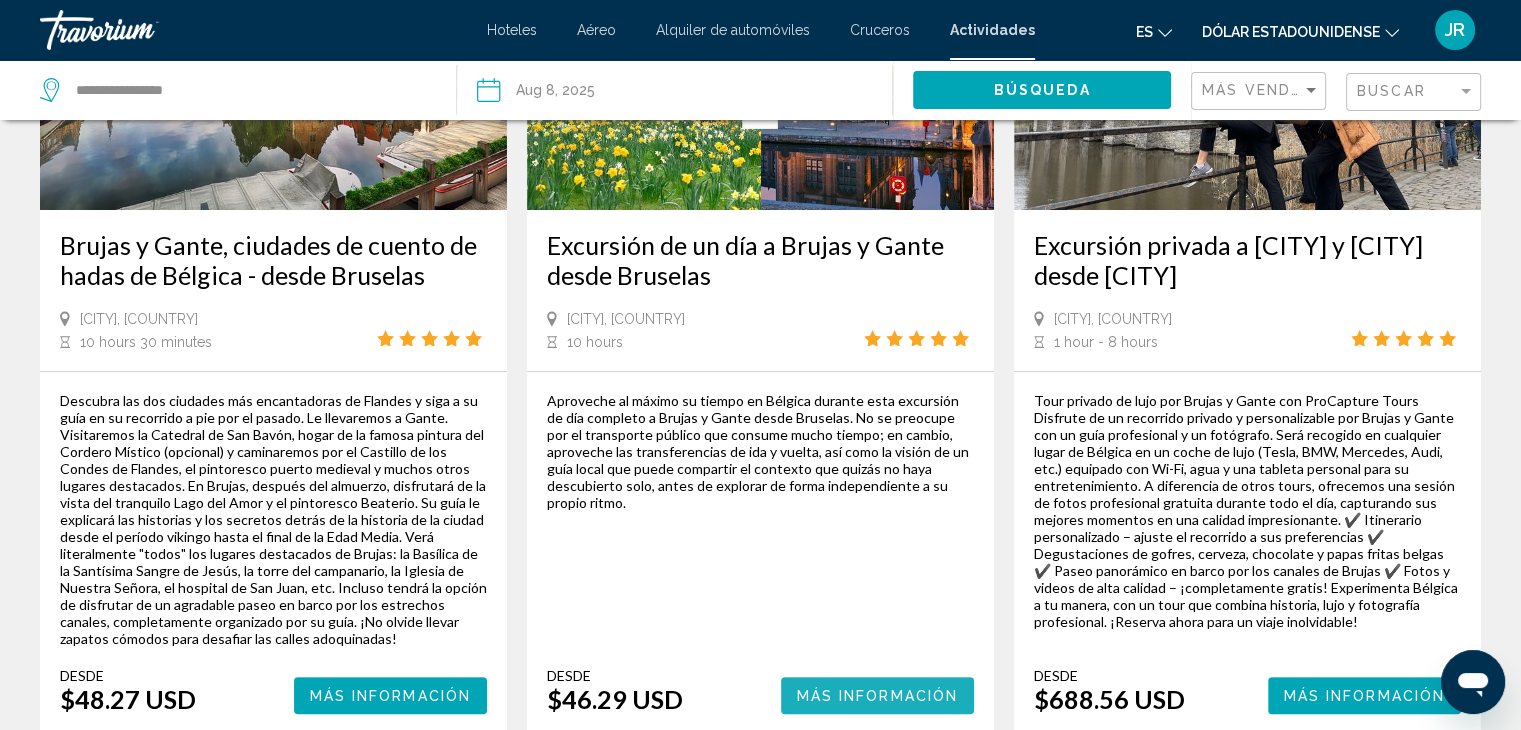 click on "Más información" at bounding box center (878, 696) 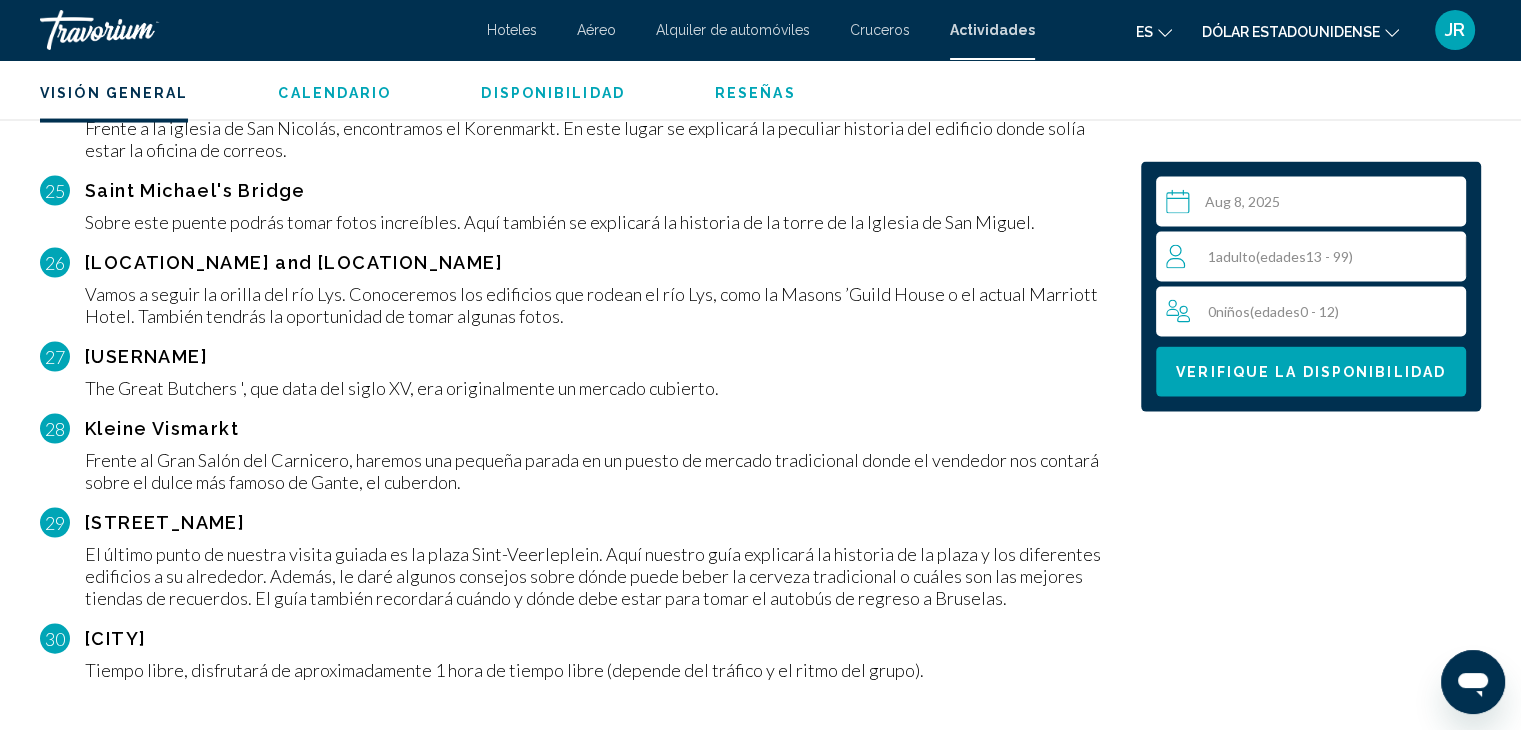 scroll, scrollTop: 4100, scrollLeft: 0, axis: vertical 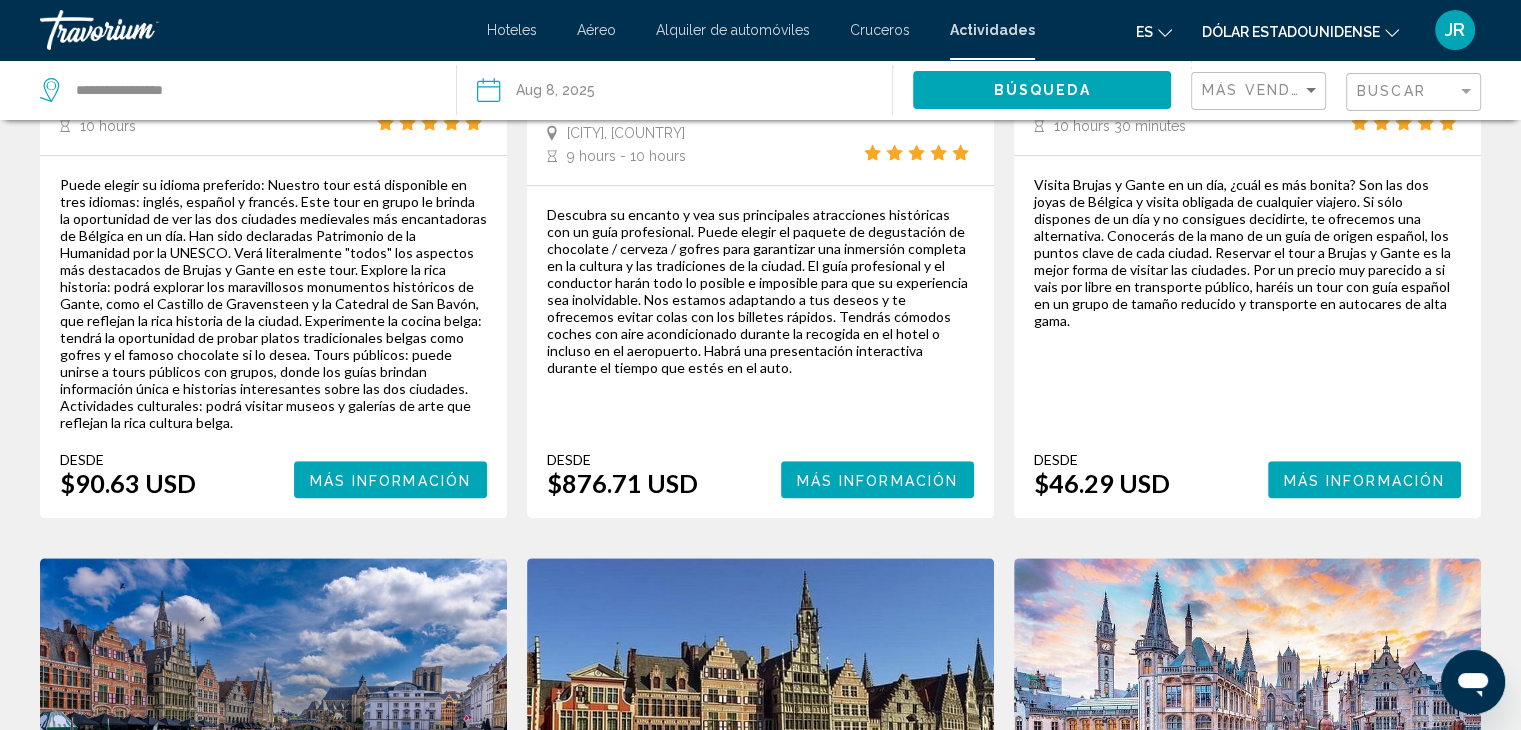click on "Más información" at bounding box center [1365, 480] 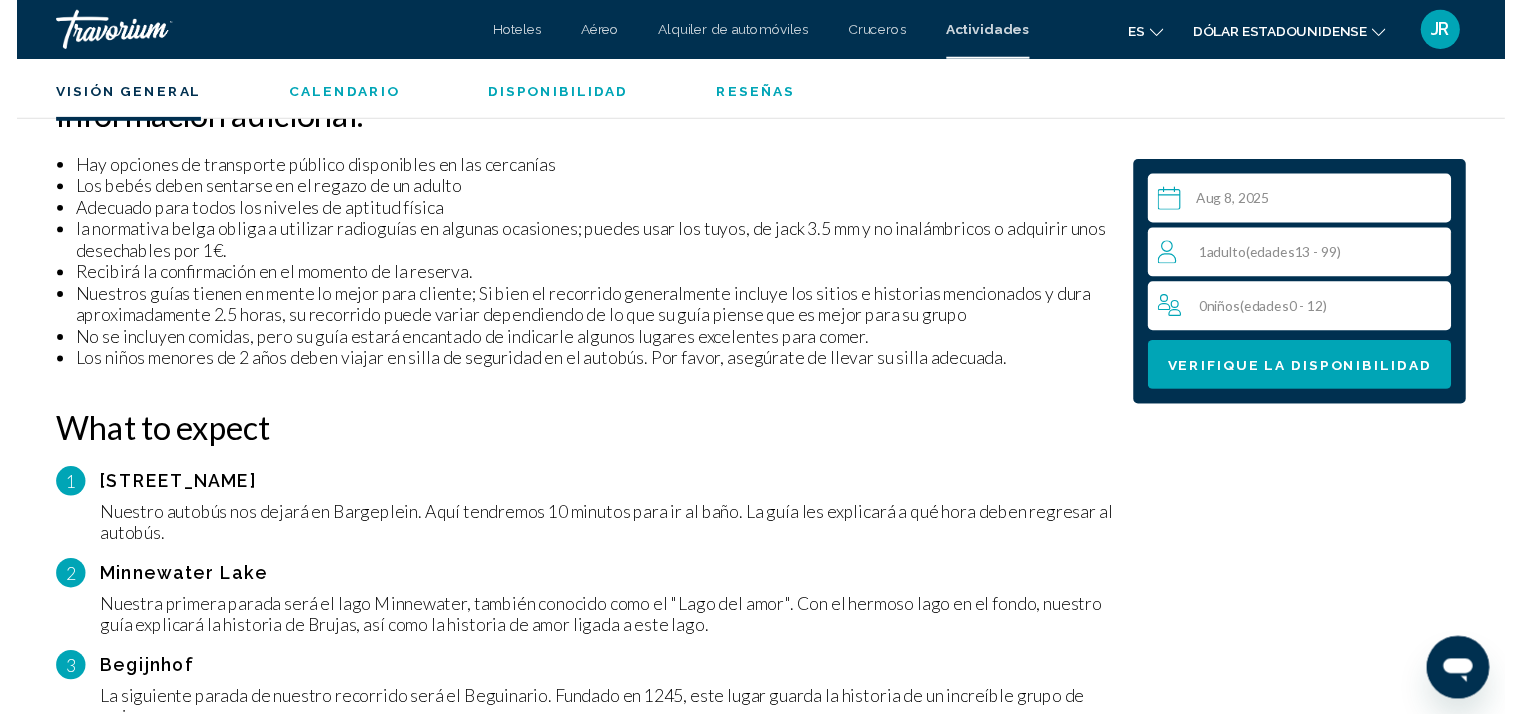 scroll, scrollTop: 1721, scrollLeft: 0, axis: vertical 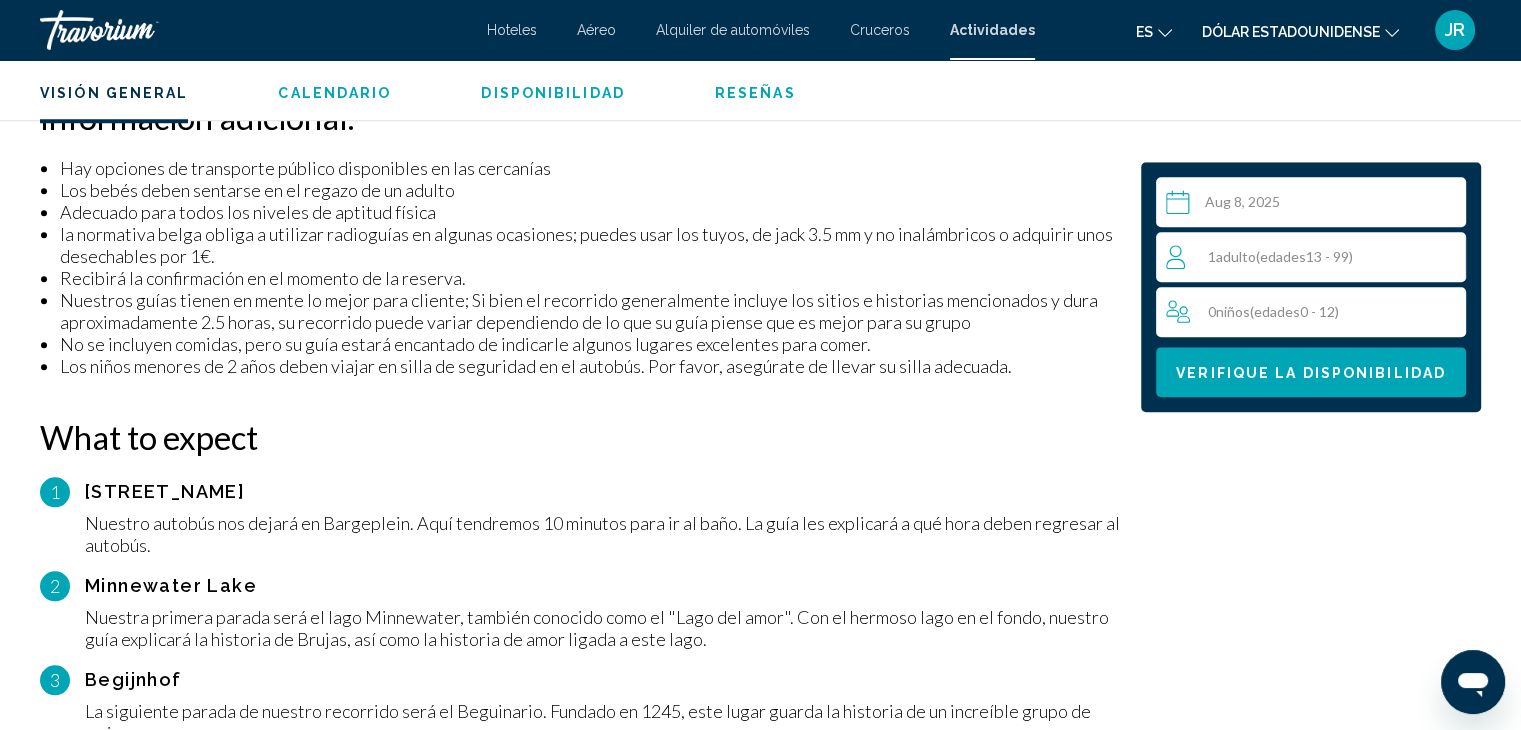 click at bounding box center [1315, 205] 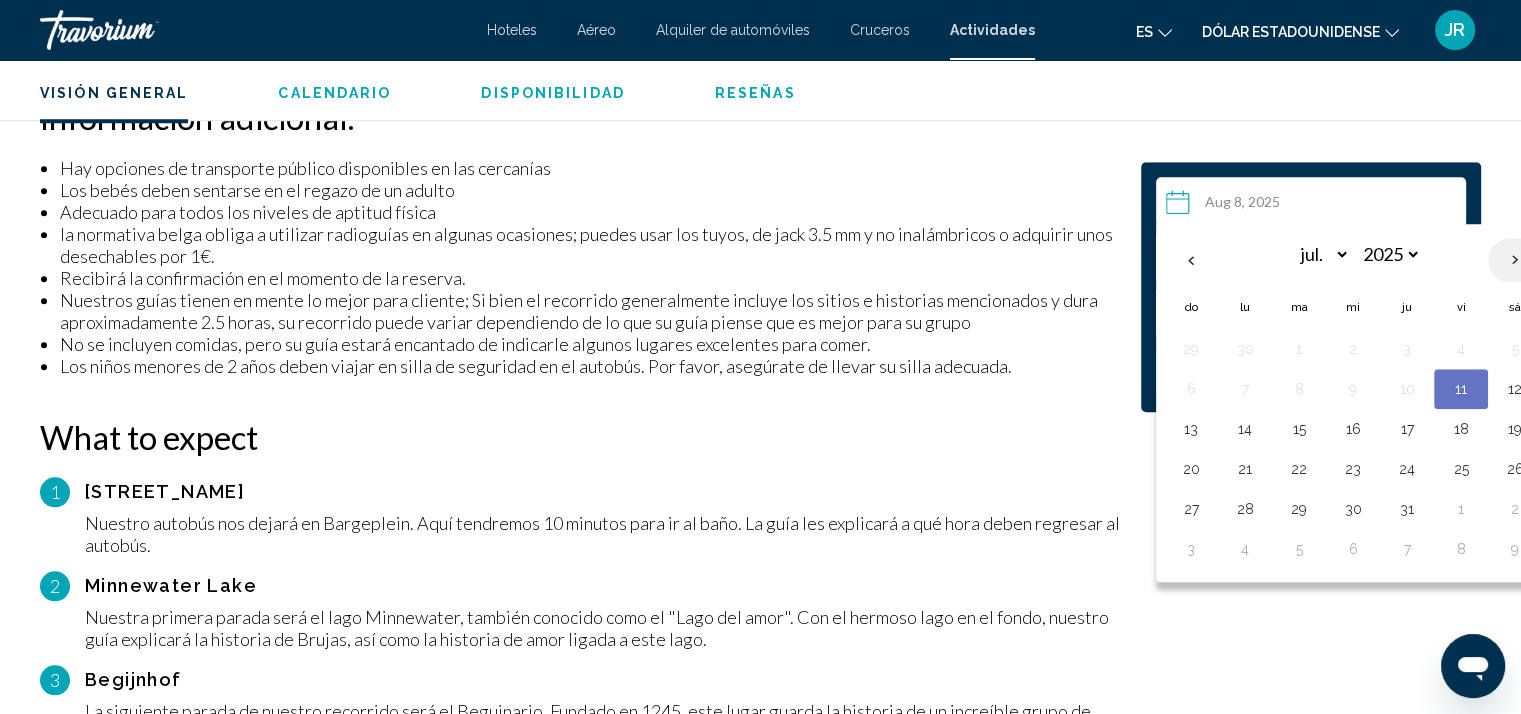 click at bounding box center (1515, 260) 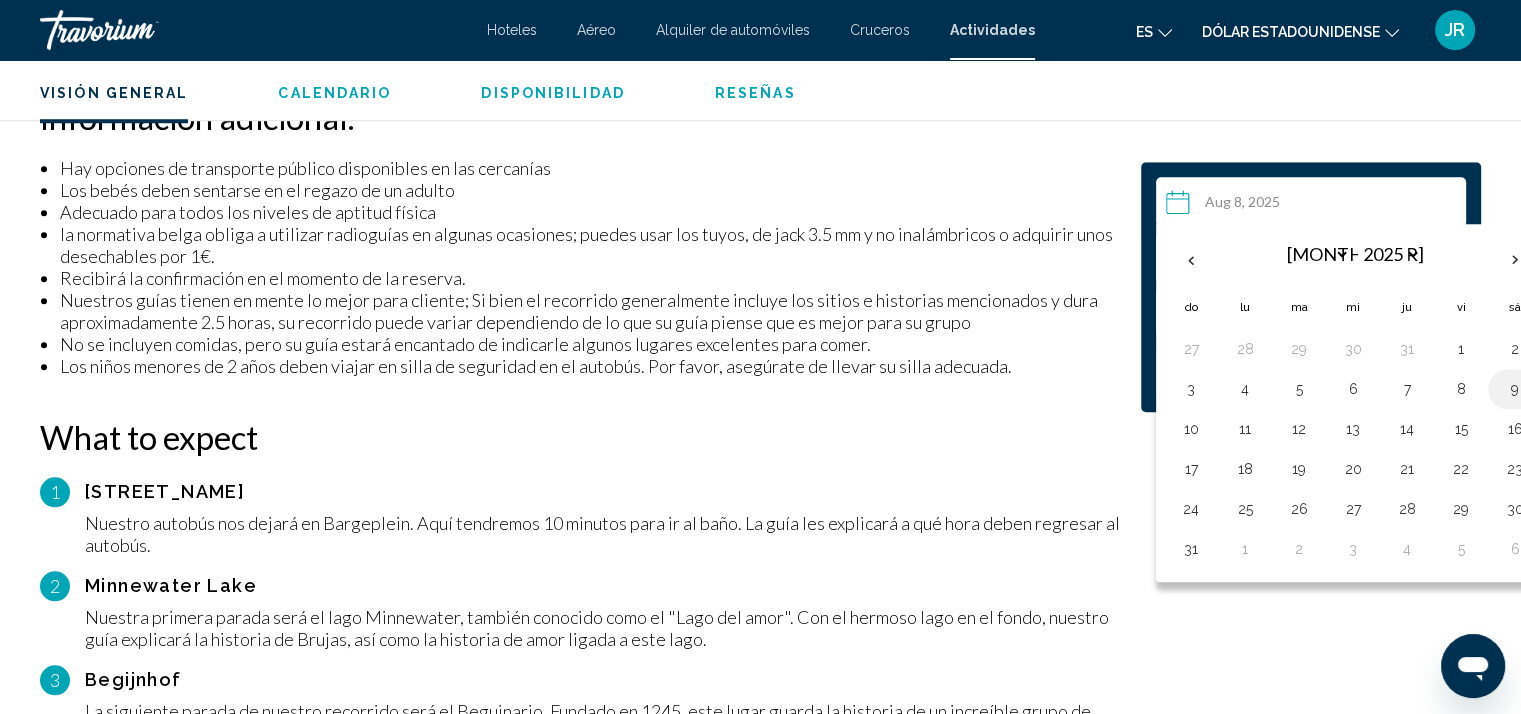 click on "9" at bounding box center (1515, 389) 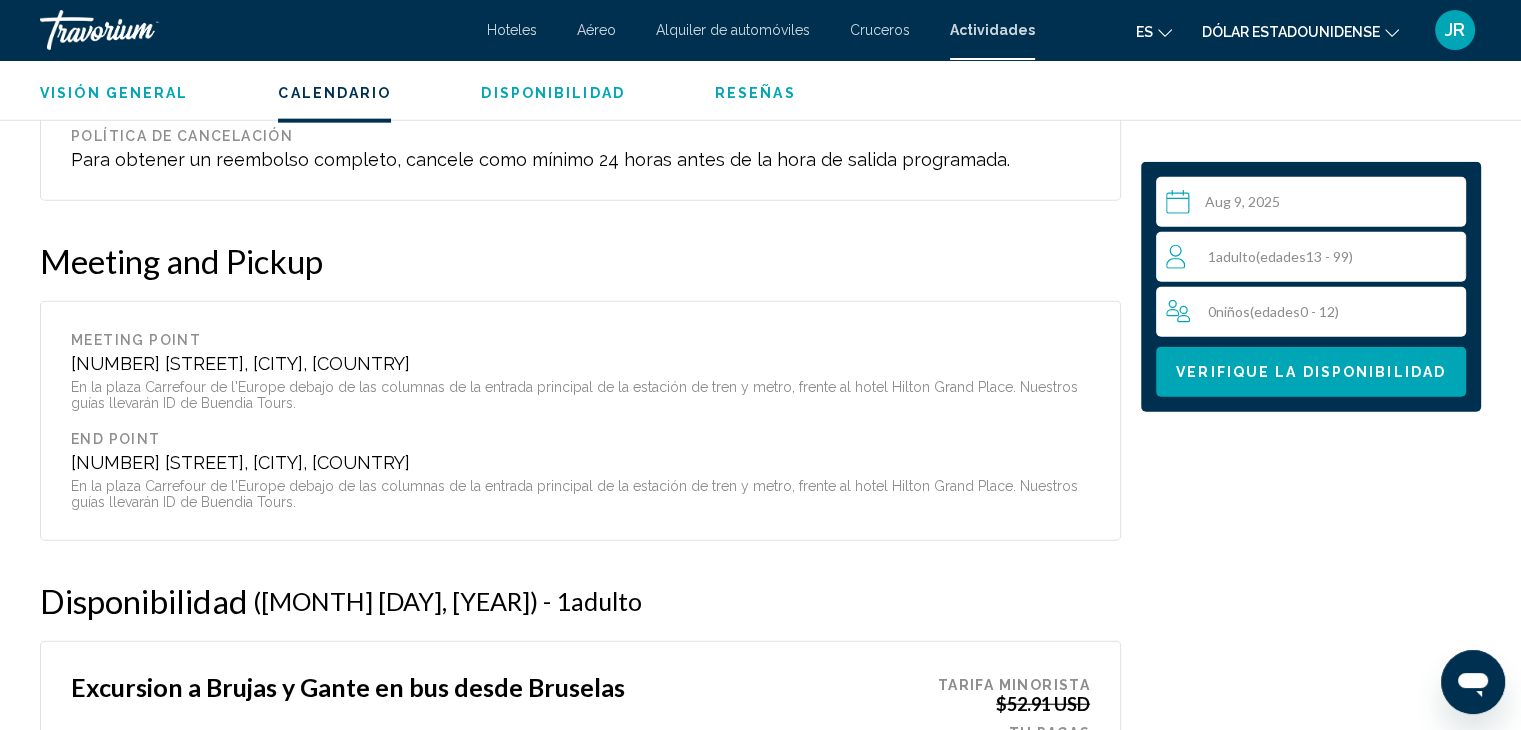 scroll, scrollTop: 4786, scrollLeft: 0, axis: vertical 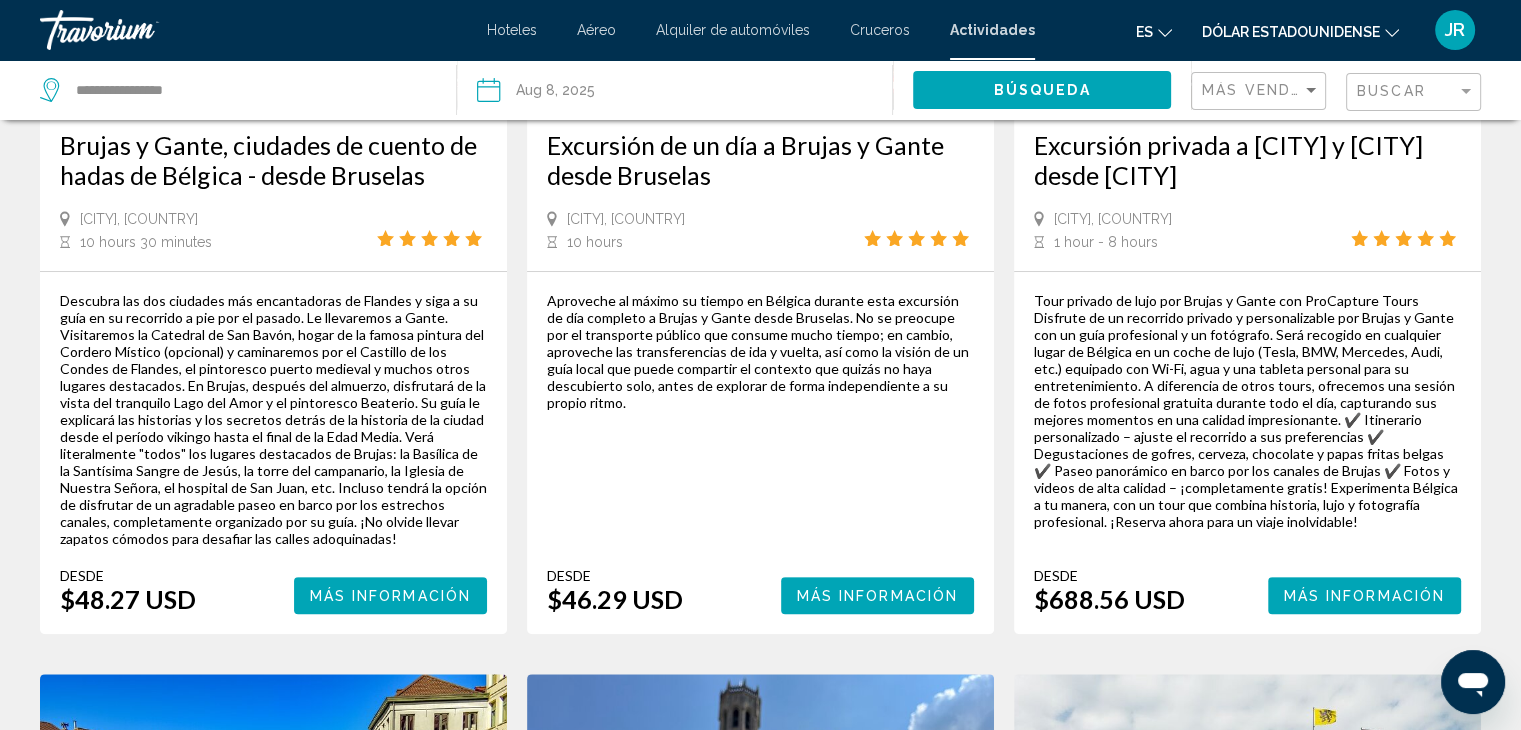 click on "Buscar" 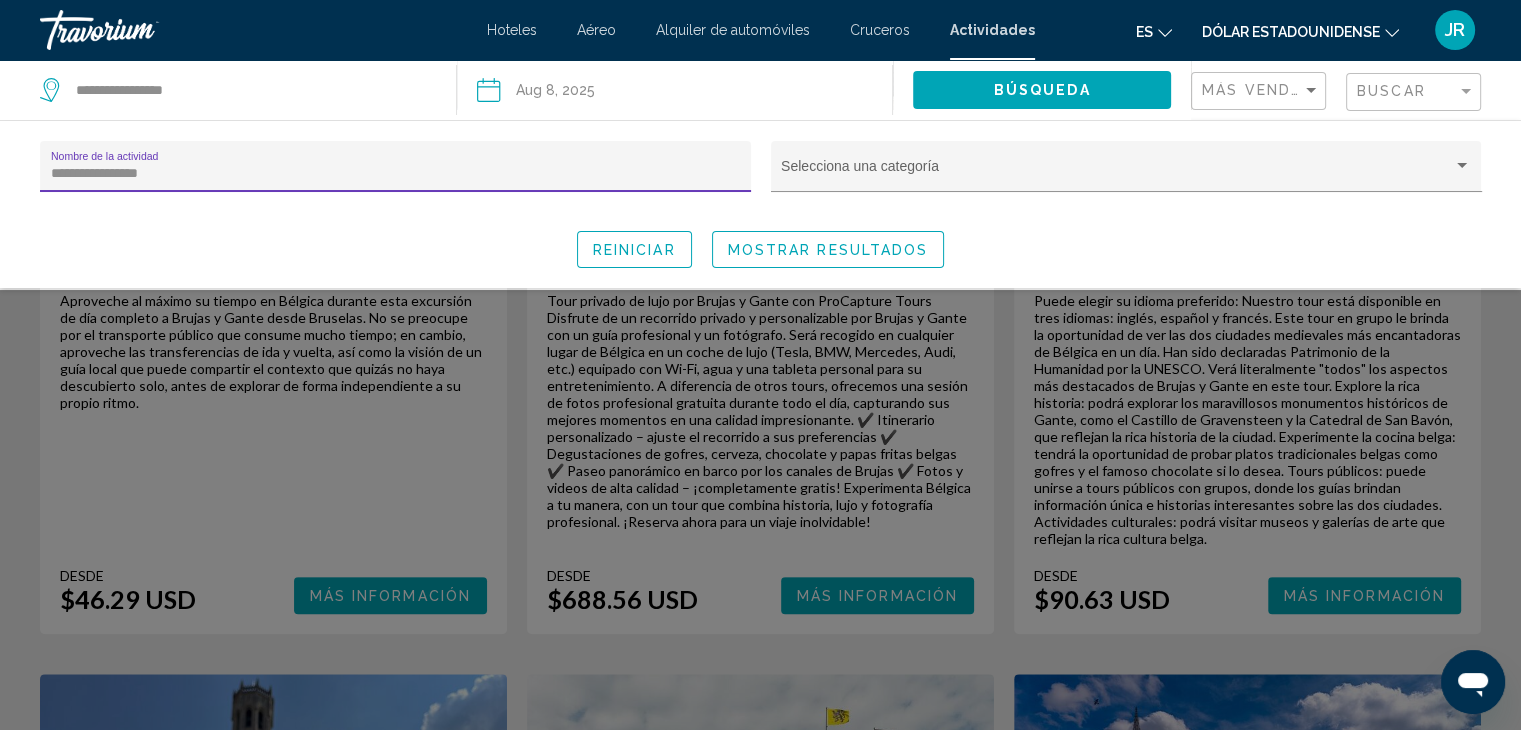 scroll, scrollTop: 0, scrollLeft: 0, axis: both 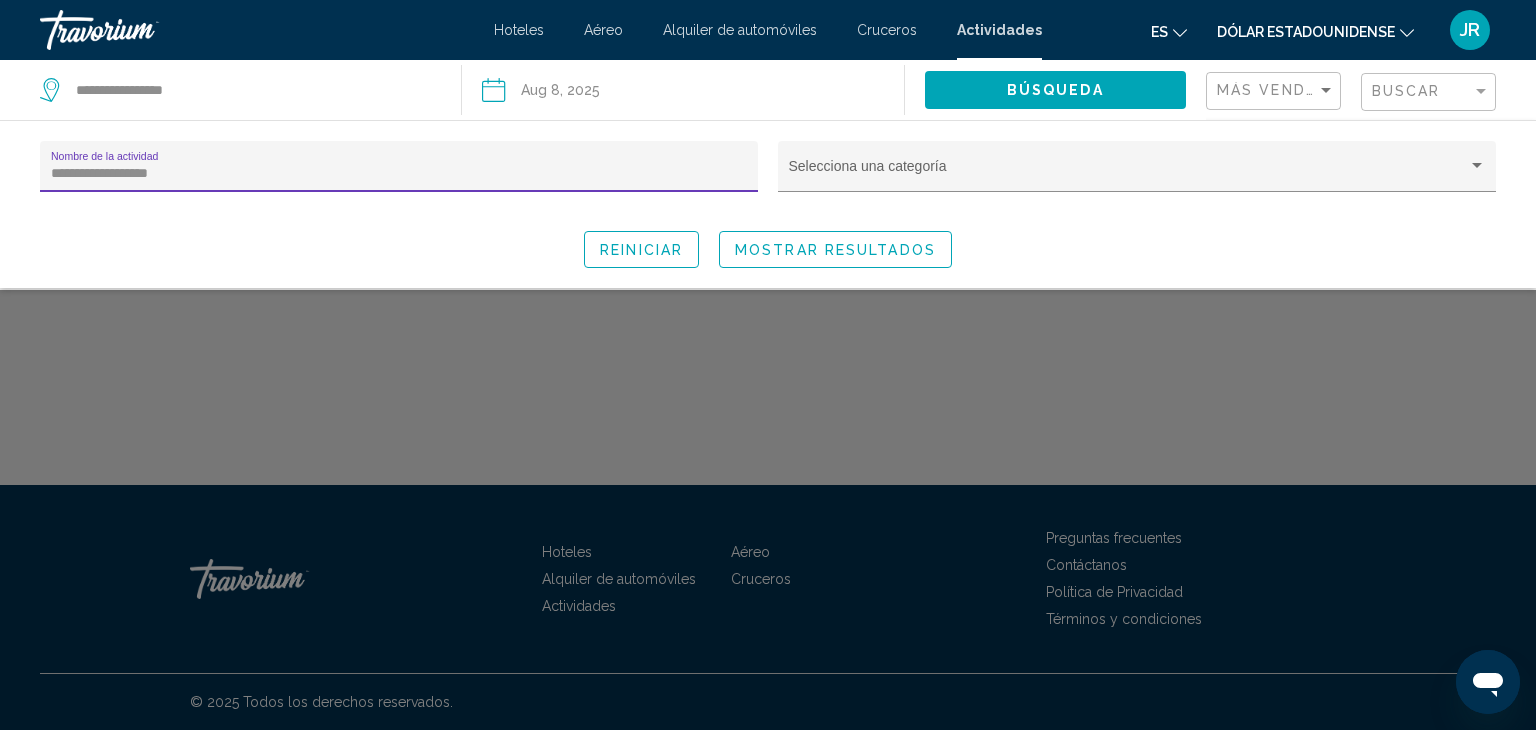 type on "**********" 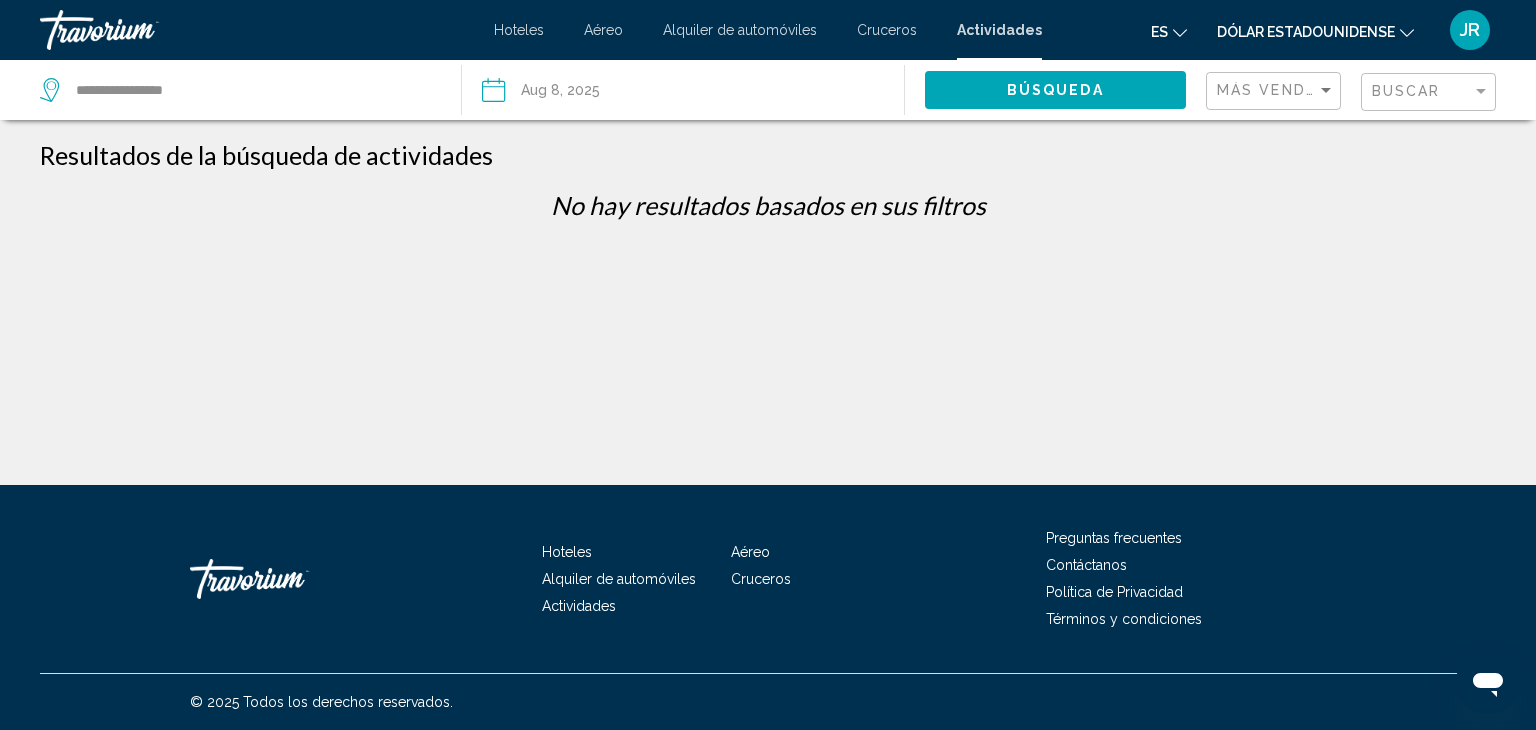 click on "Búsqueda" 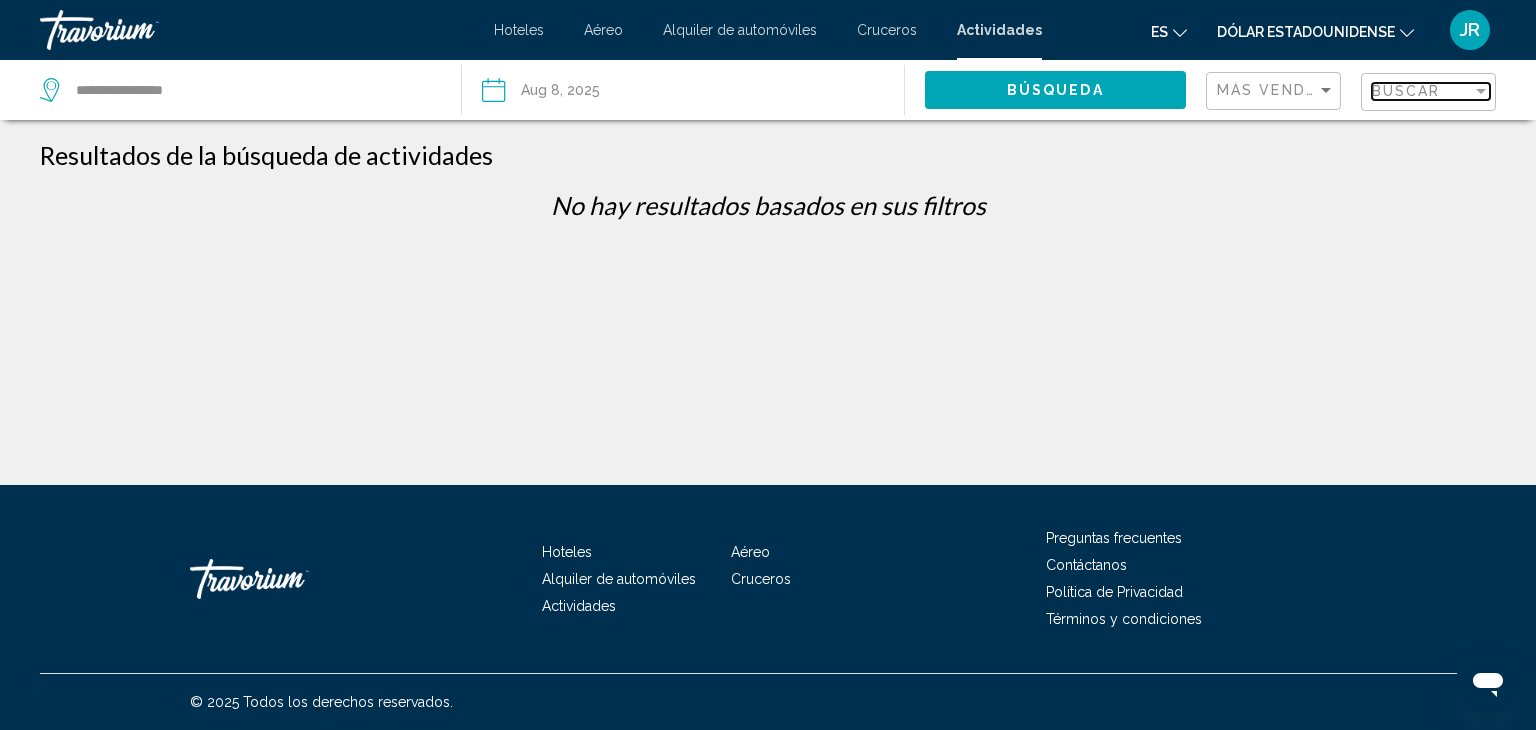 click on "Buscar" at bounding box center [1406, 91] 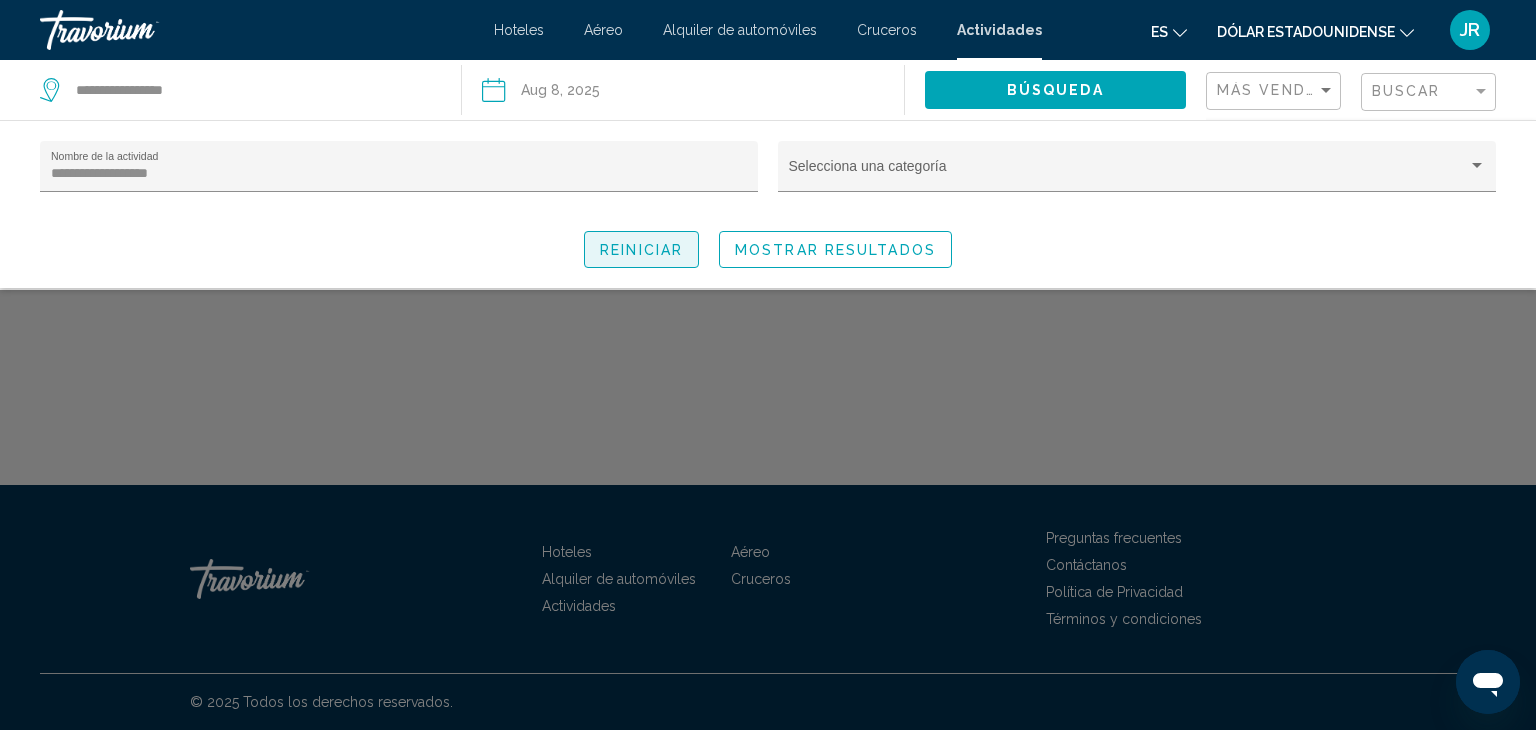 click on "Reiniciar" 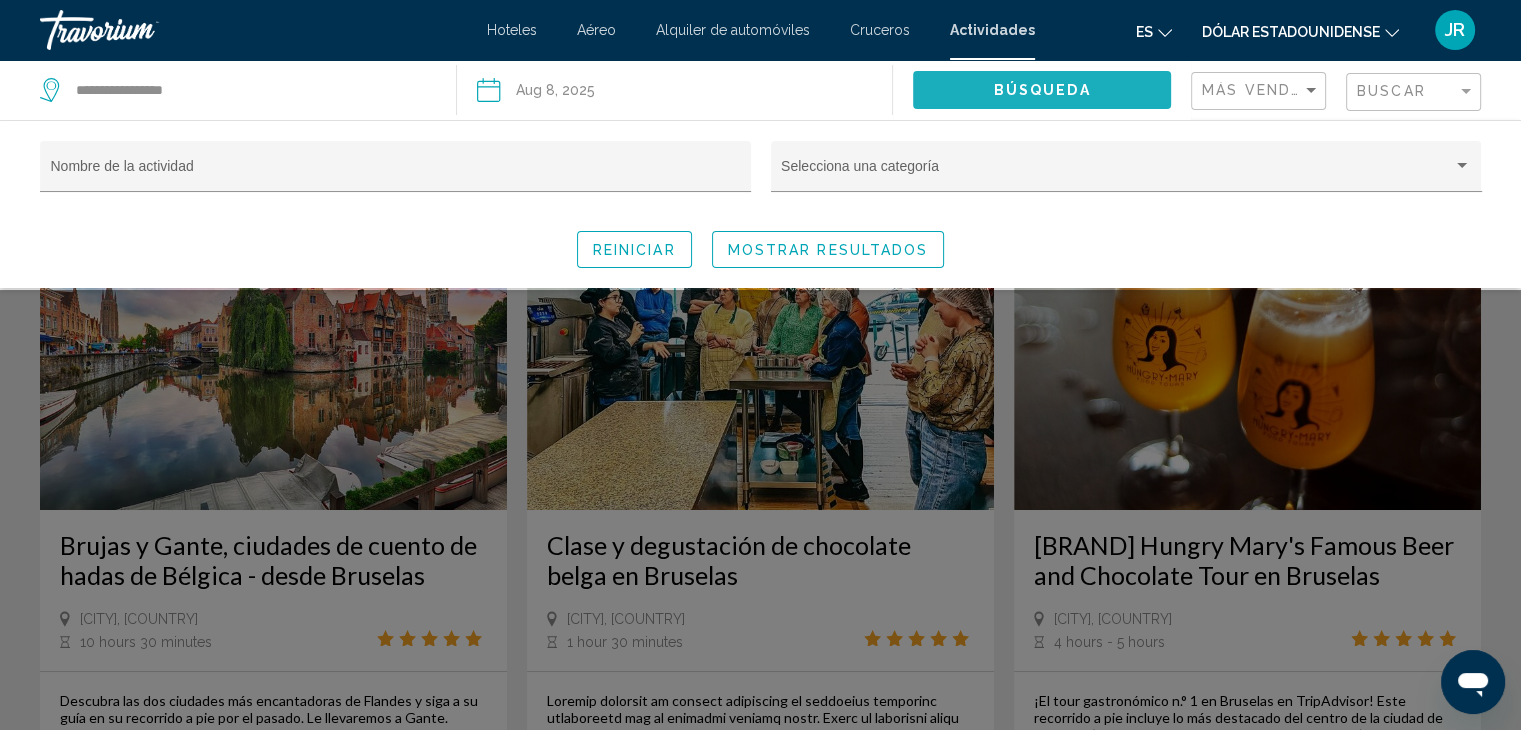 click on "Búsqueda" 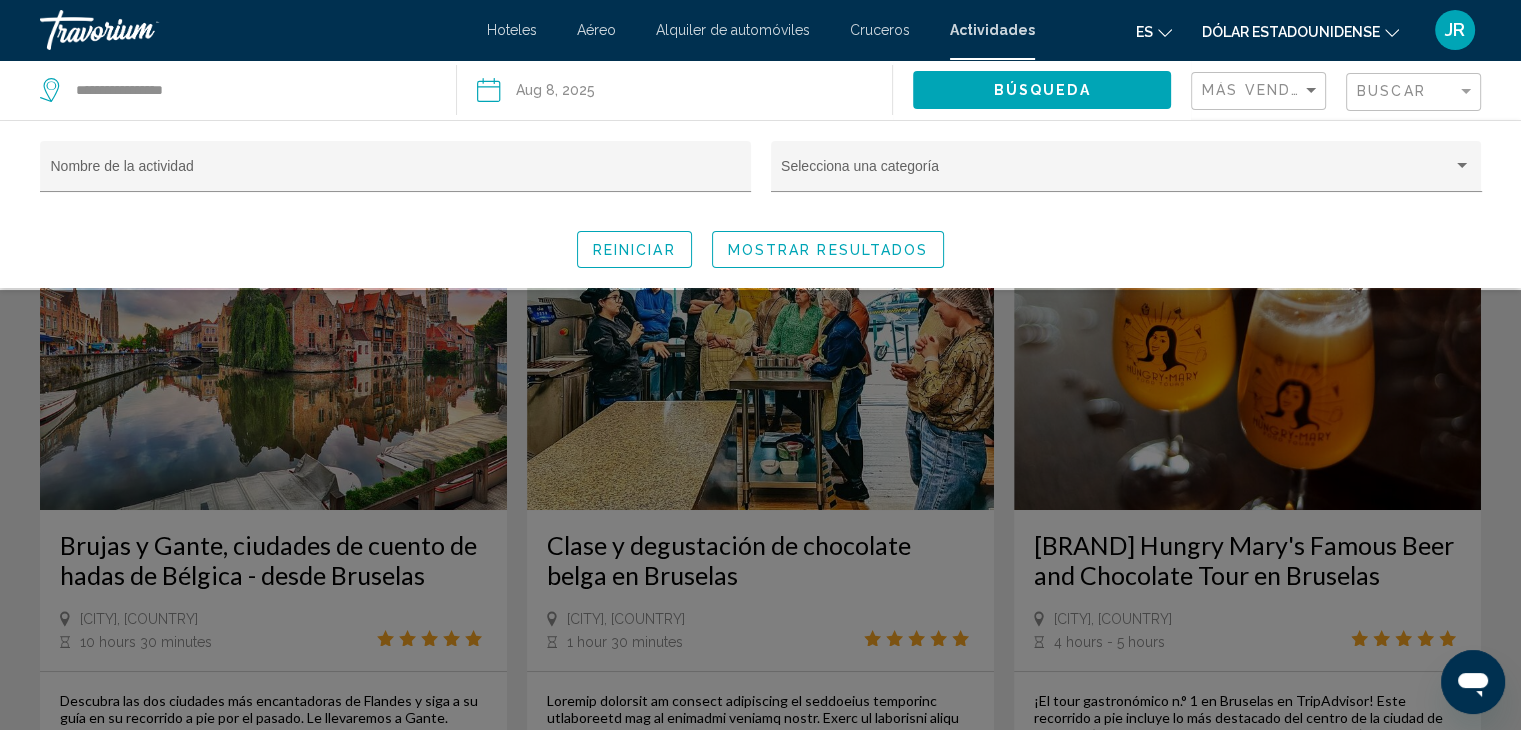 click on "Mostrar resultados" 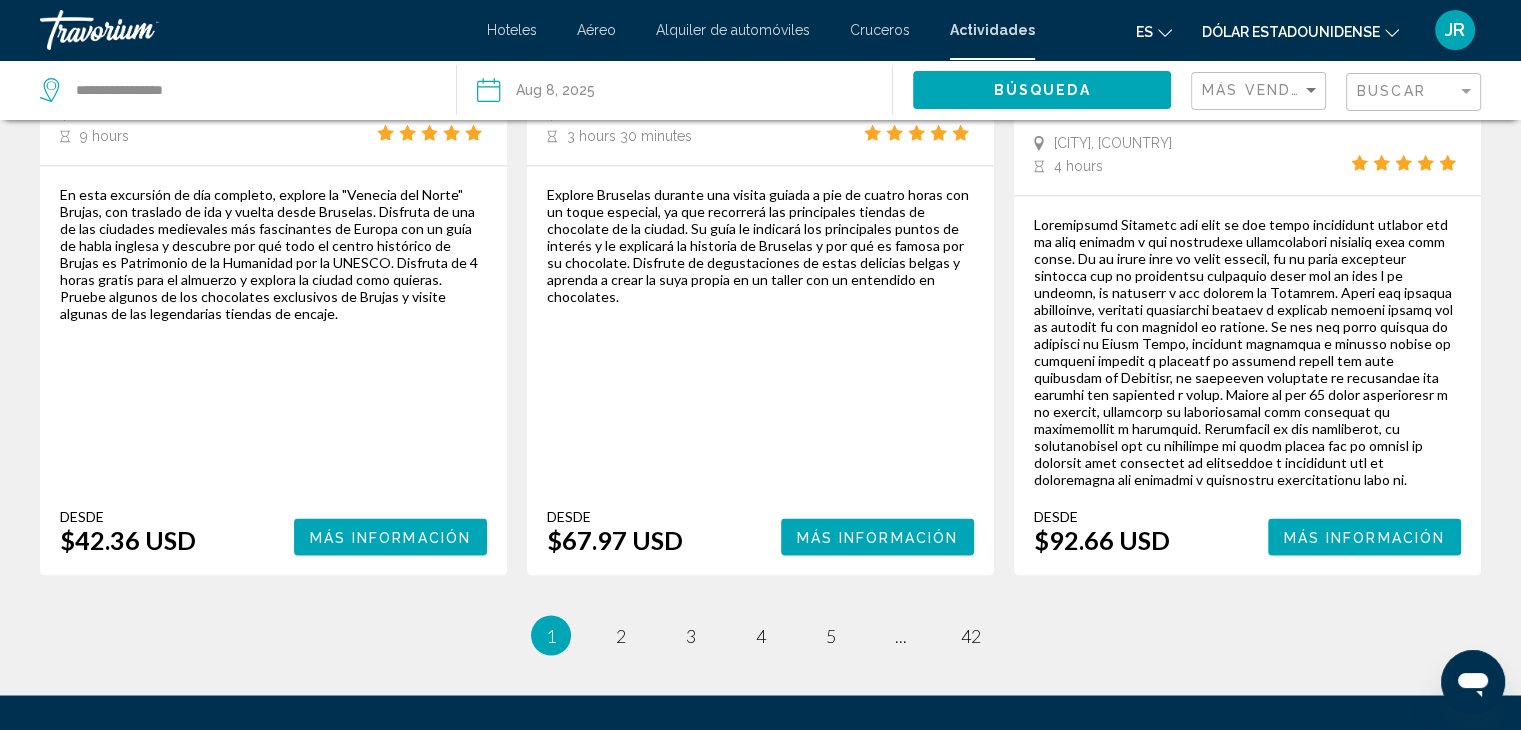 scroll, scrollTop: 3200, scrollLeft: 0, axis: vertical 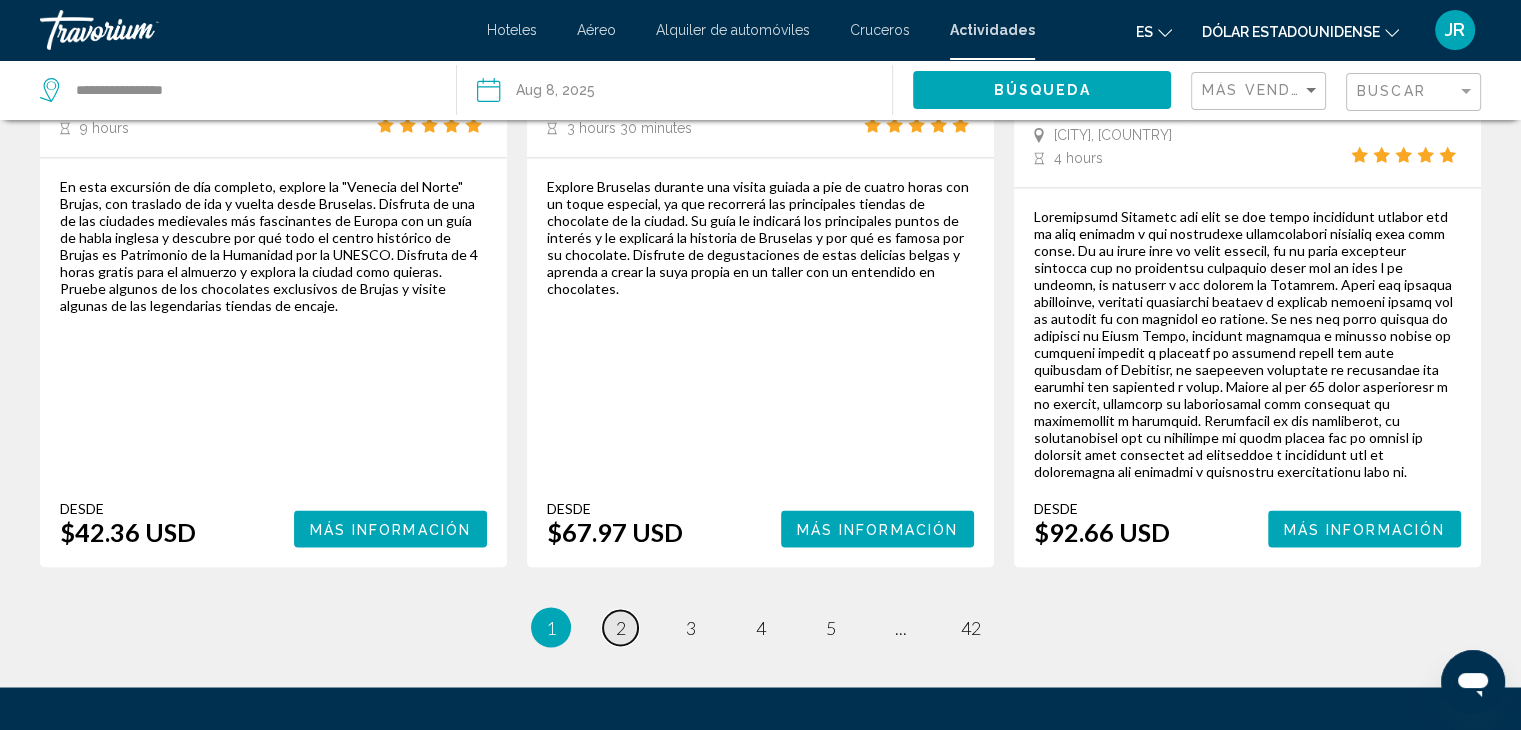 click on "page  2" at bounding box center (620, 627) 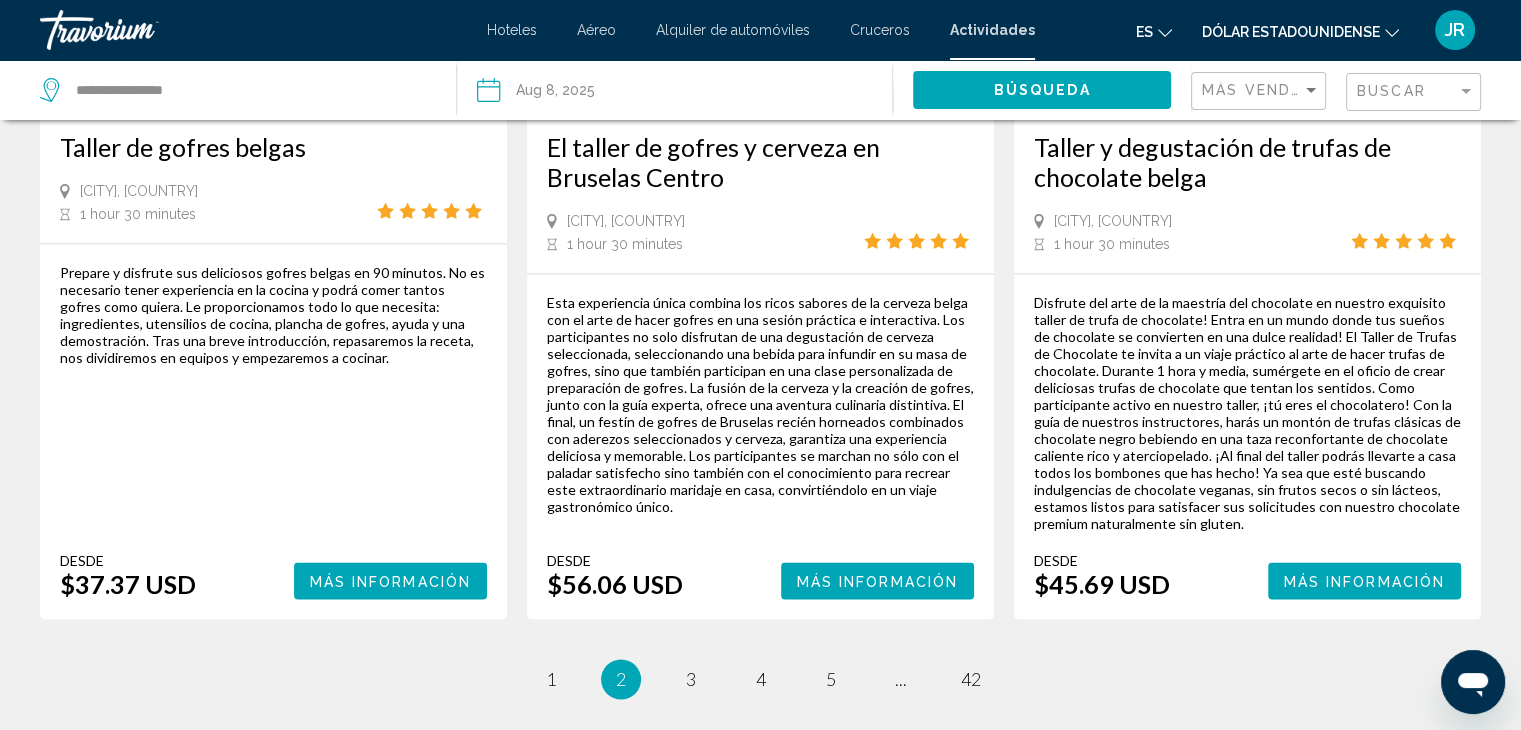 scroll, scrollTop: 3012, scrollLeft: 0, axis: vertical 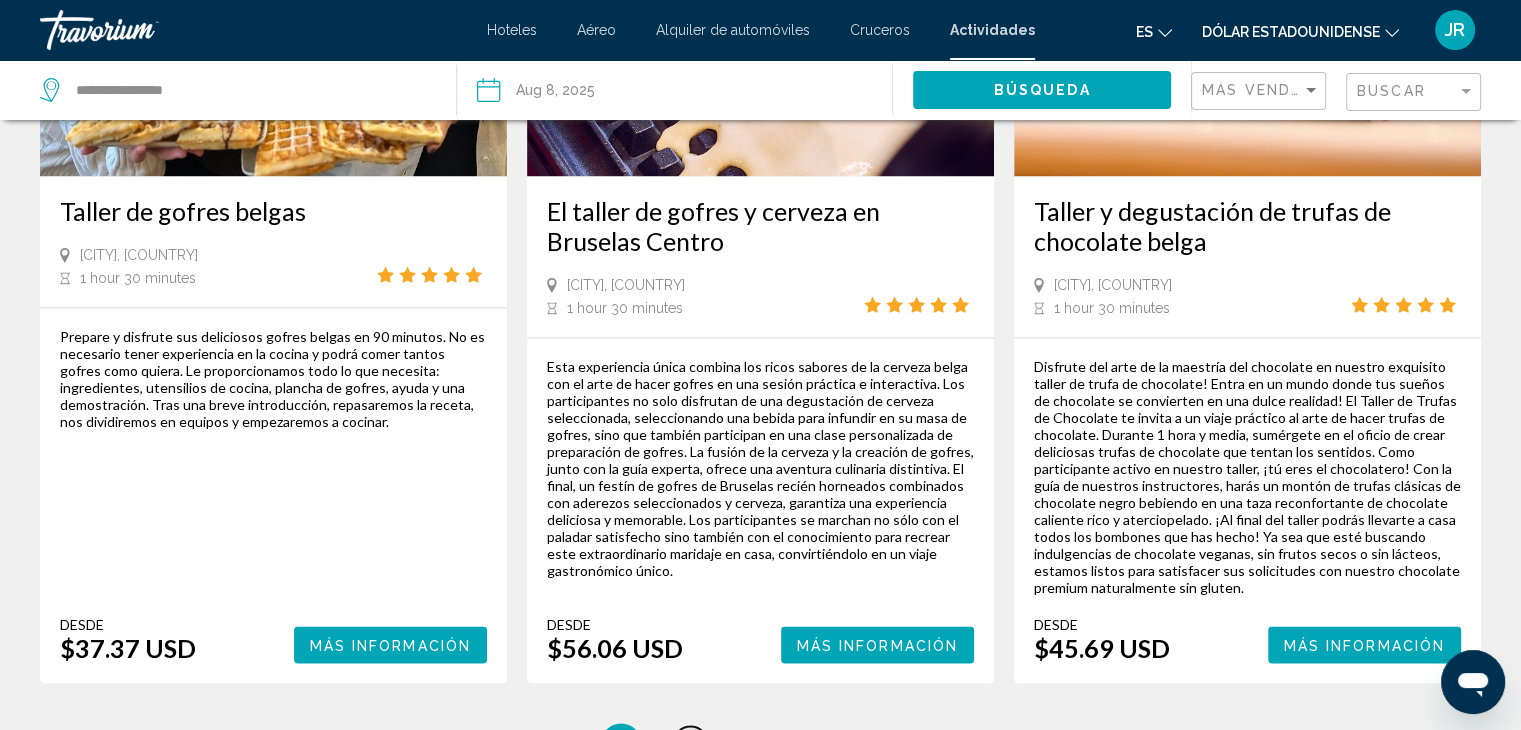 click on "3" at bounding box center [691, 743] 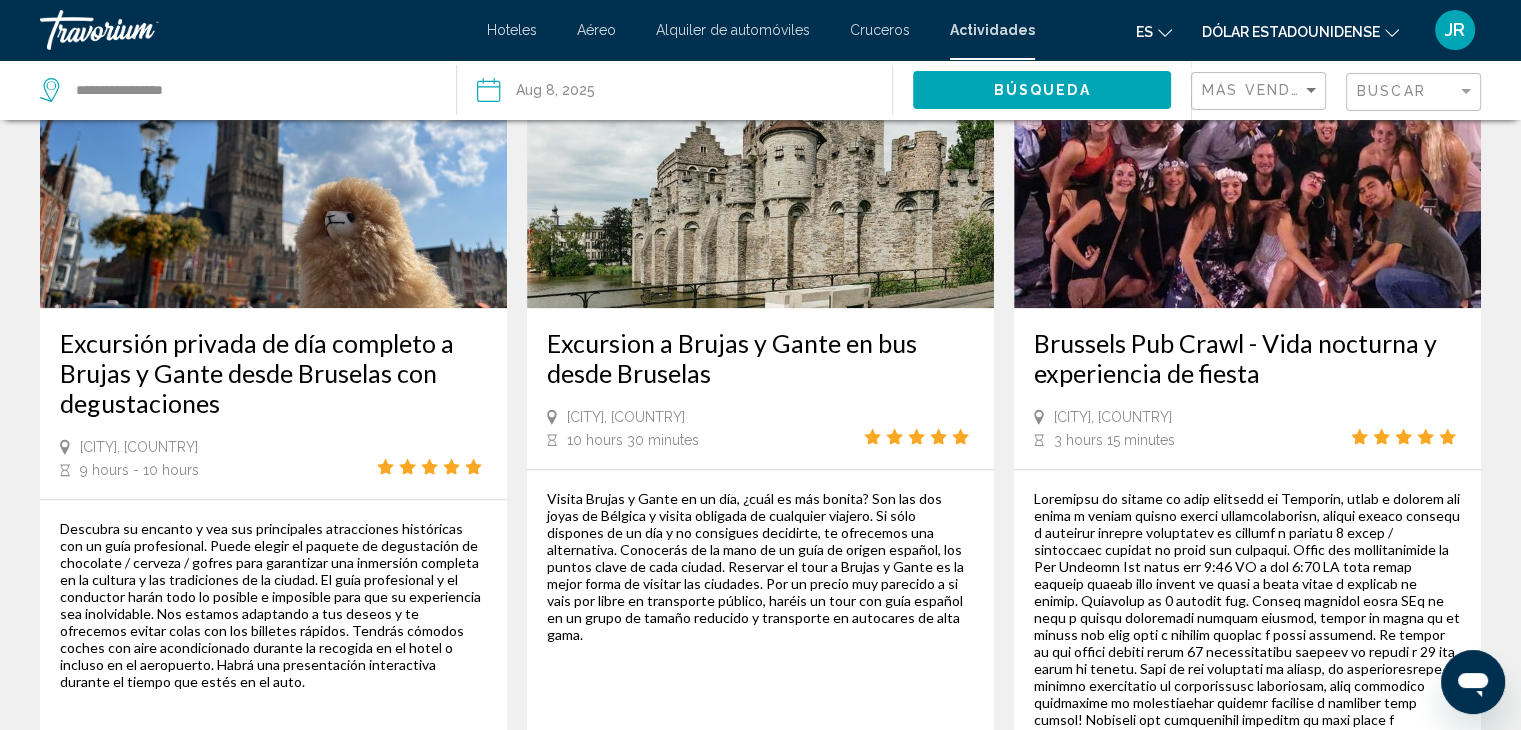 scroll, scrollTop: 2200, scrollLeft: 0, axis: vertical 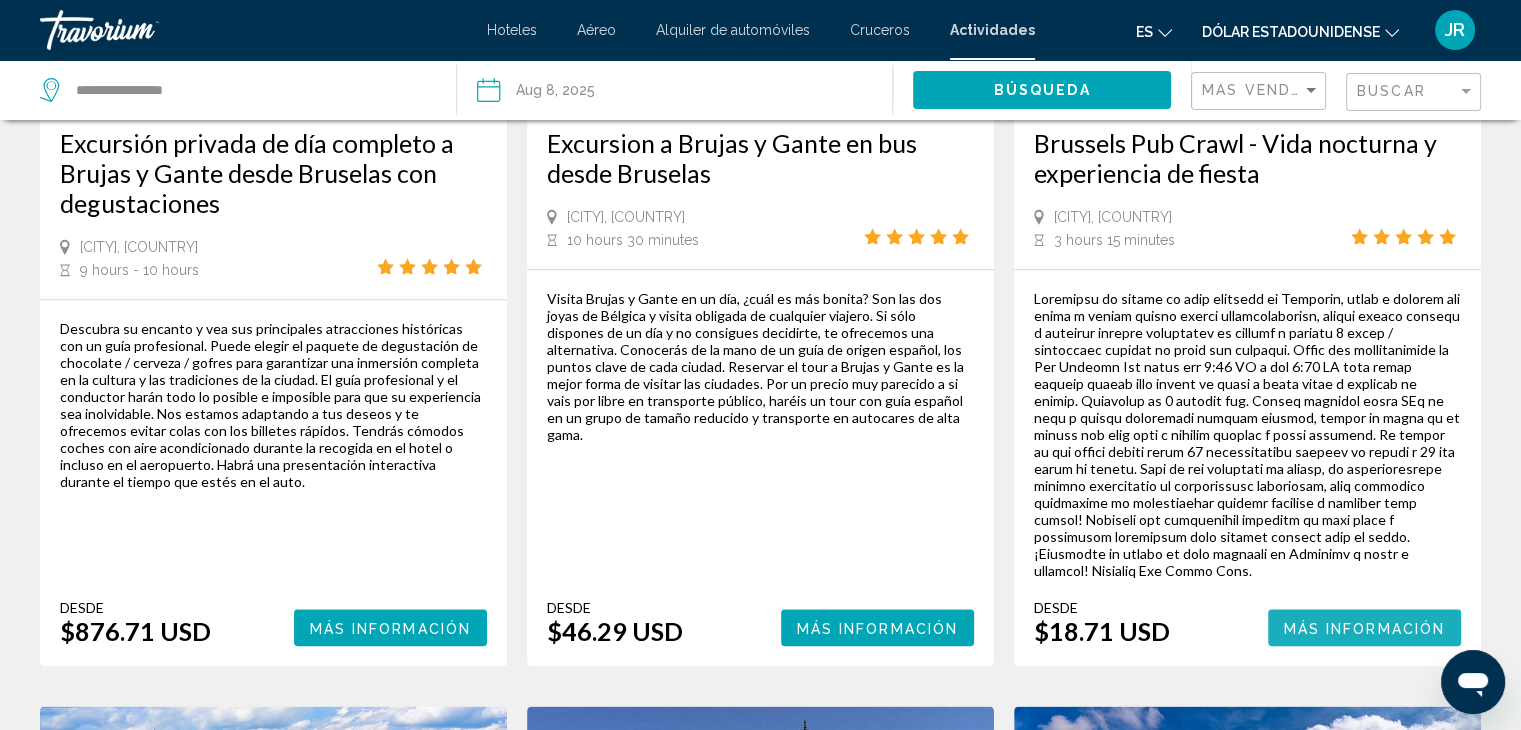 click on "Más información" at bounding box center (1365, 627) 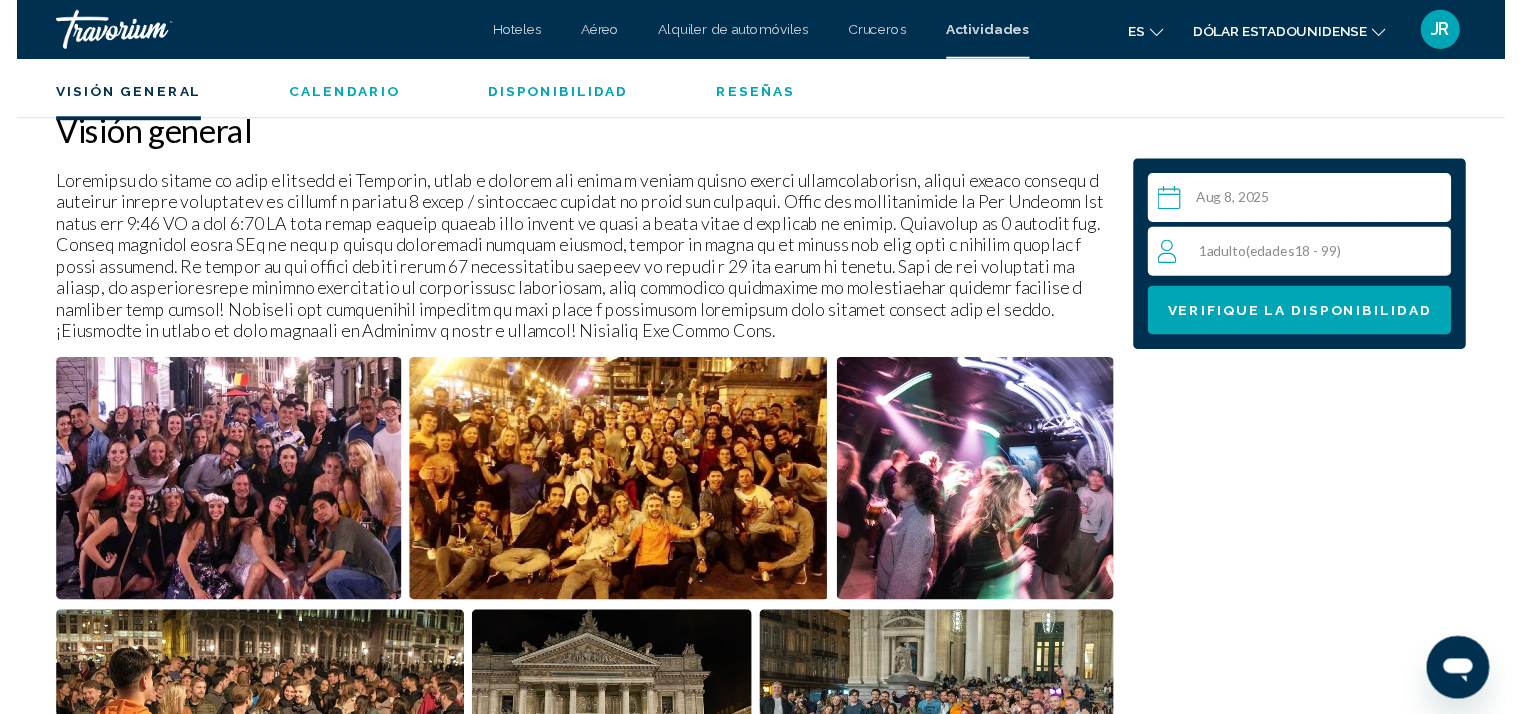 scroll, scrollTop: 600, scrollLeft: 0, axis: vertical 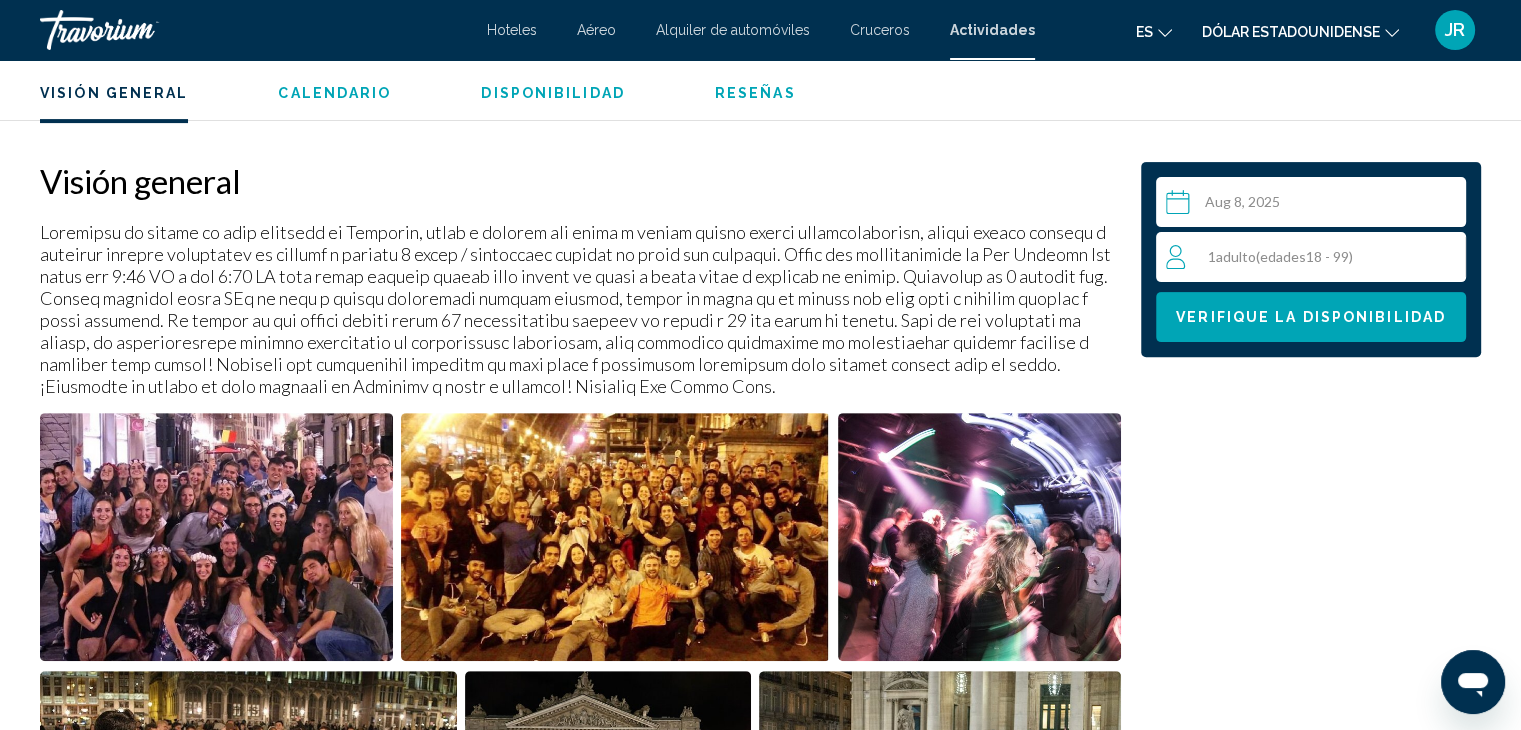 click at bounding box center (1315, 205) 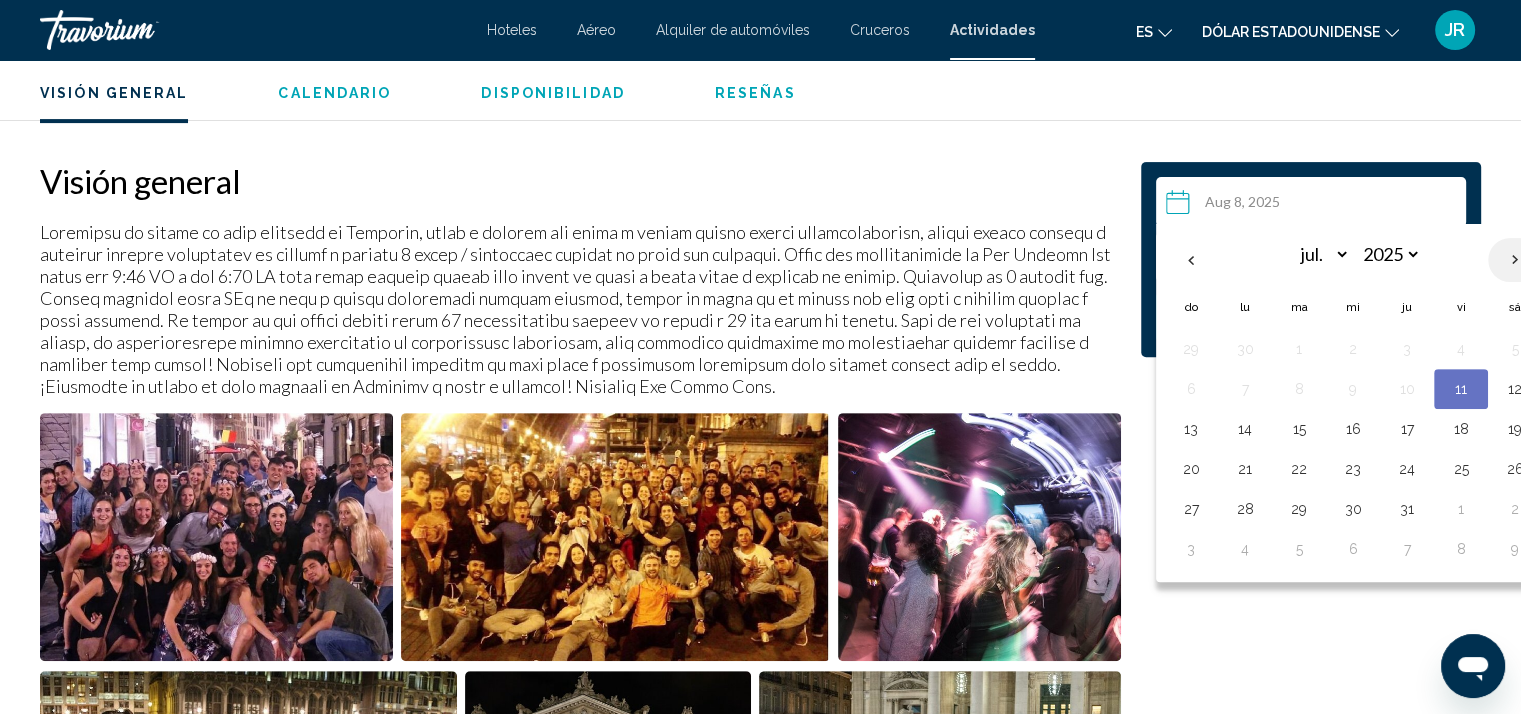 click at bounding box center (1515, 260) 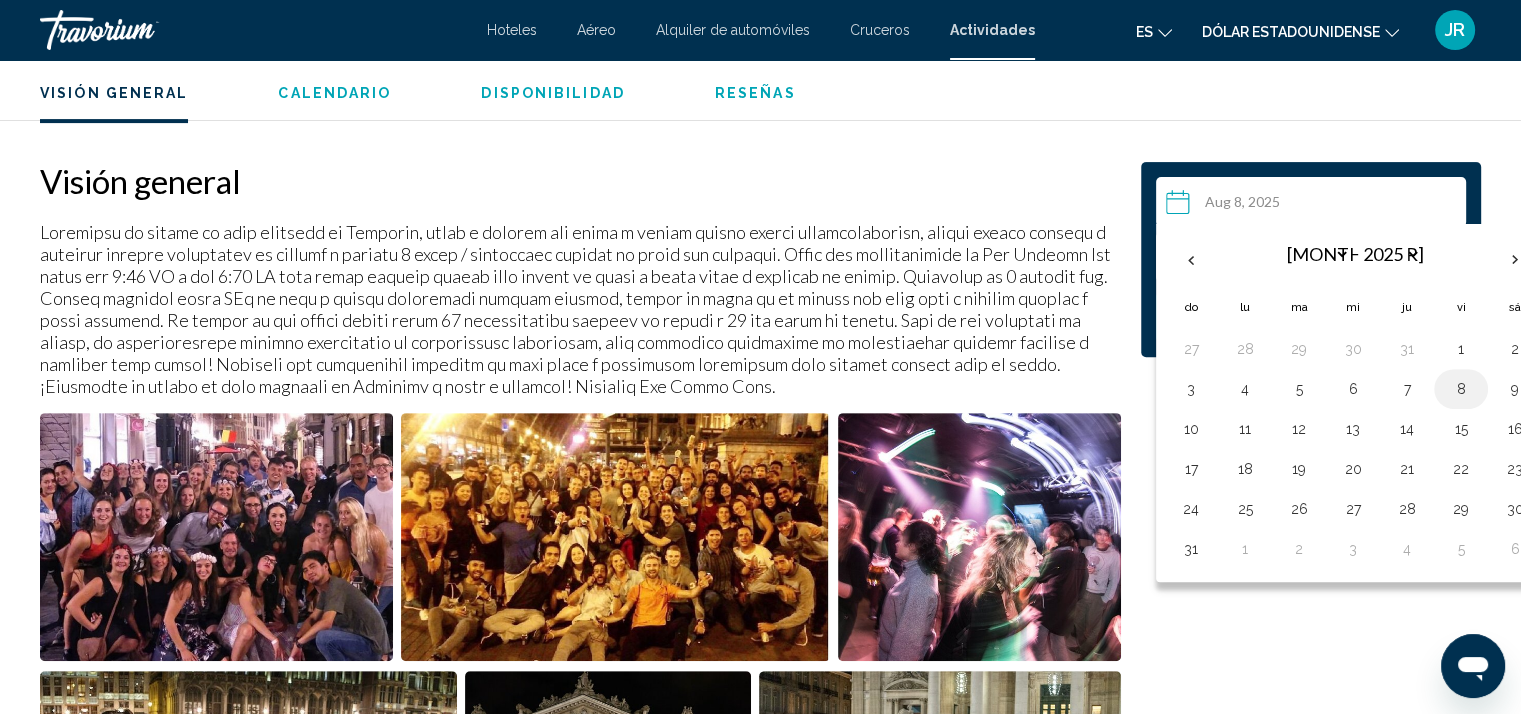 click on "8" at bounding box center (1461, 389) 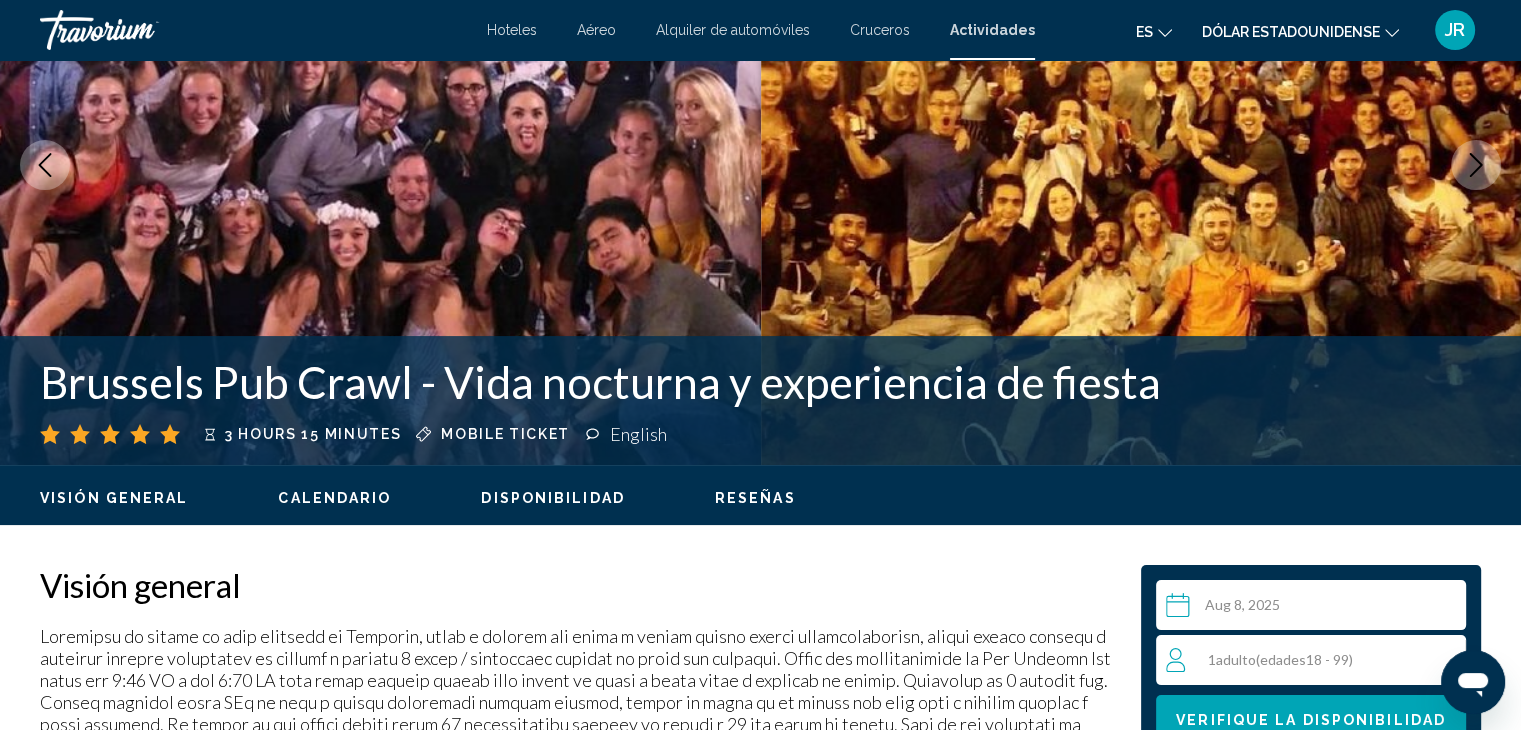scroll, scrollTop: 0, scrollLeft: 0, axis: both 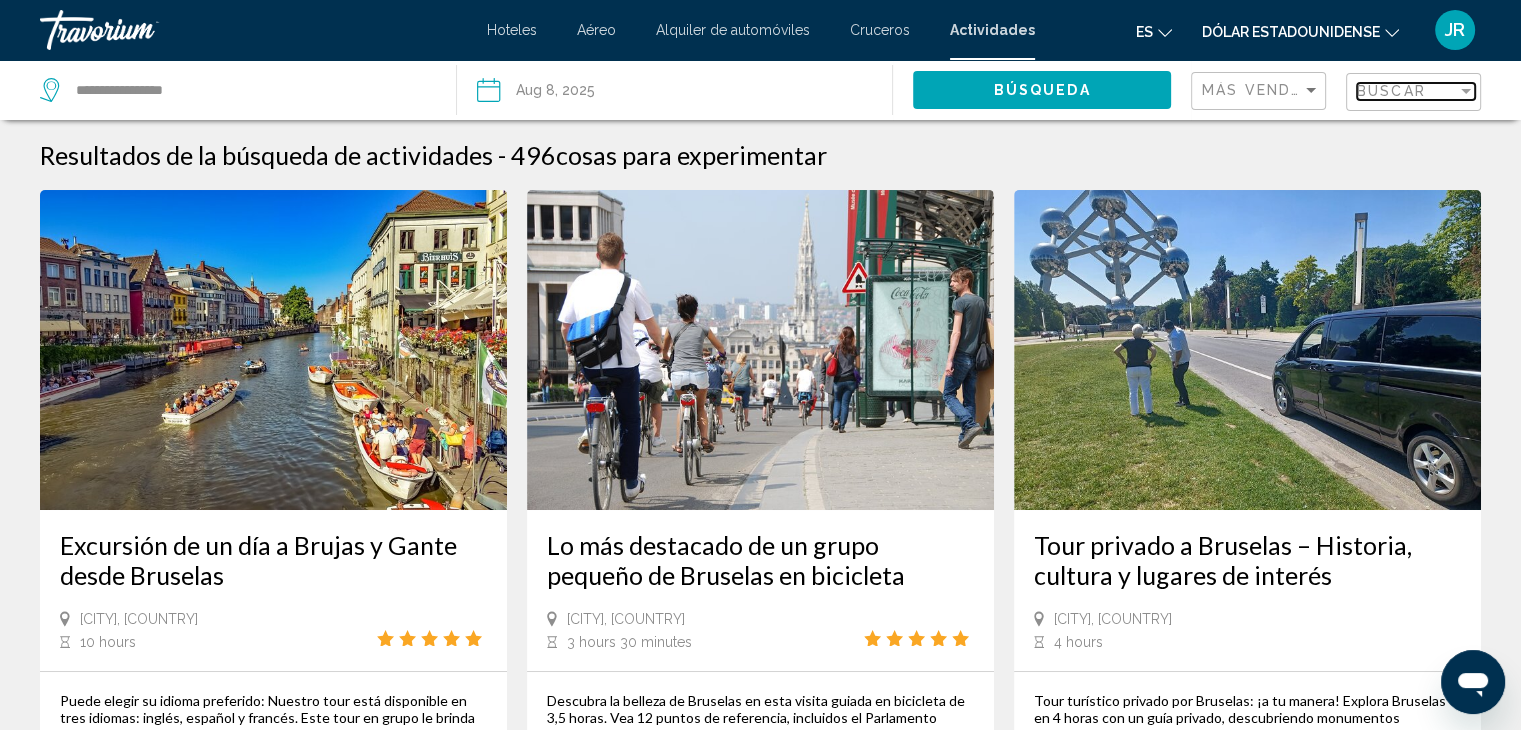 click on "Buscar" at bounding box center [1391, 91] 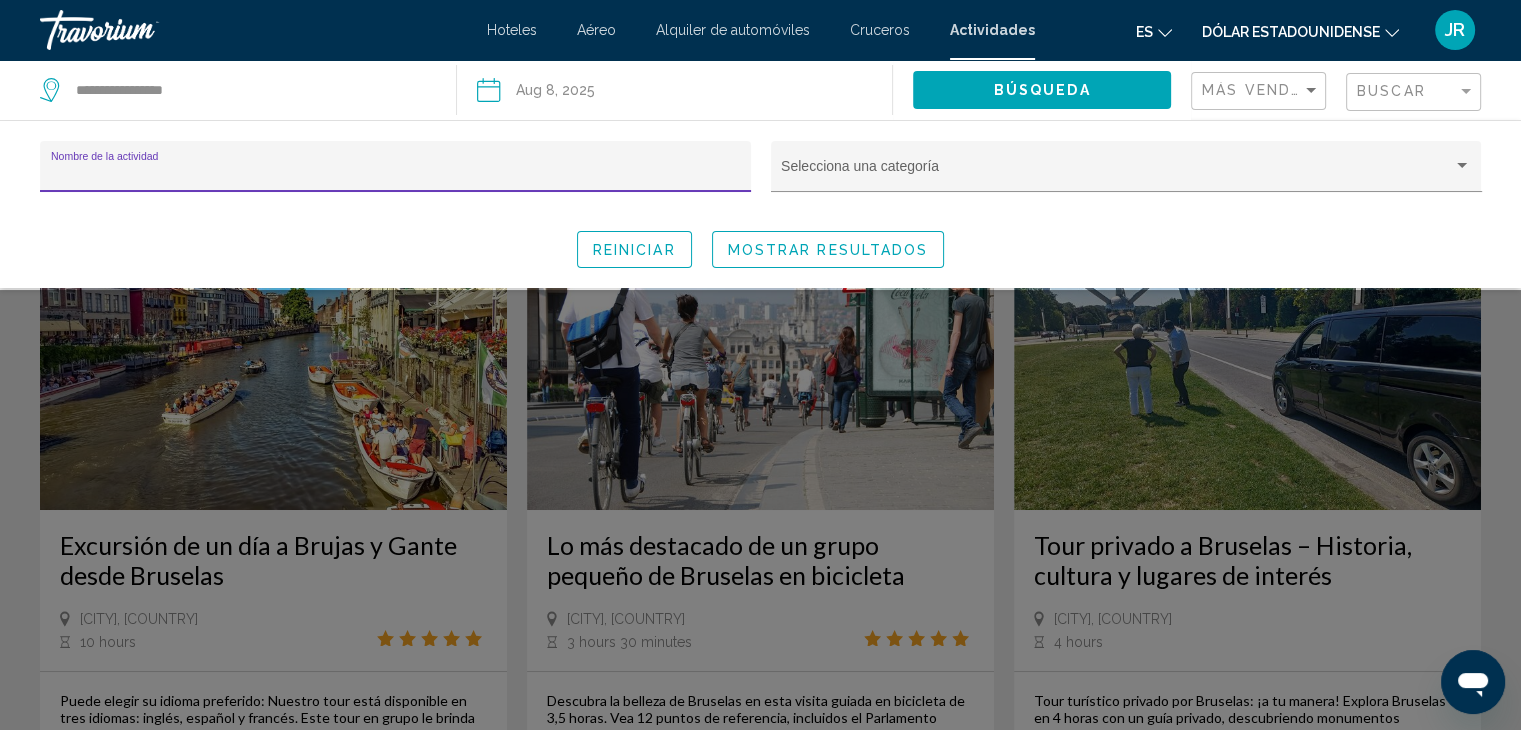 click on "Nombre de la actividad" 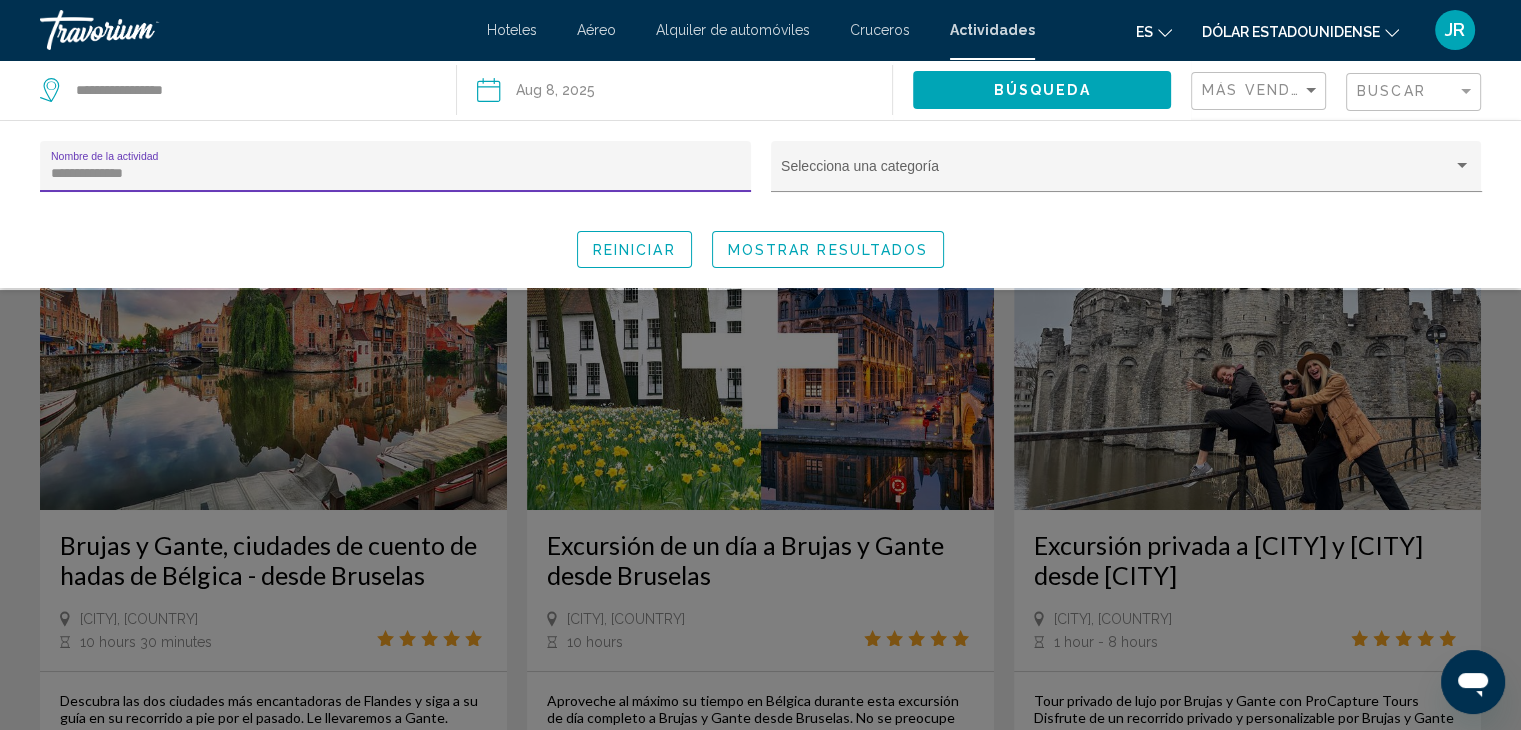 type on "**********" 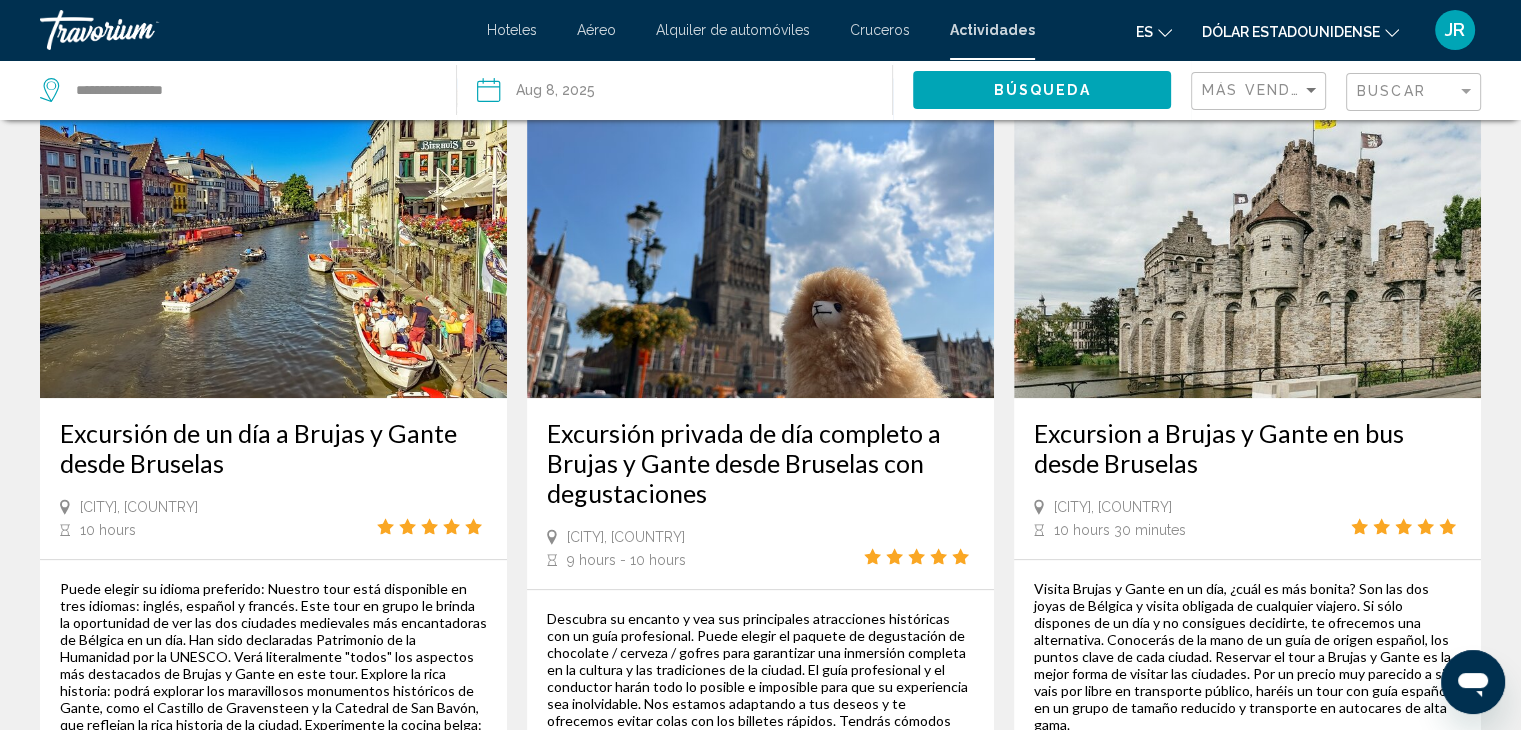 scroll, scrollTop: 1000, scrollLeft: 0, axis: vertical 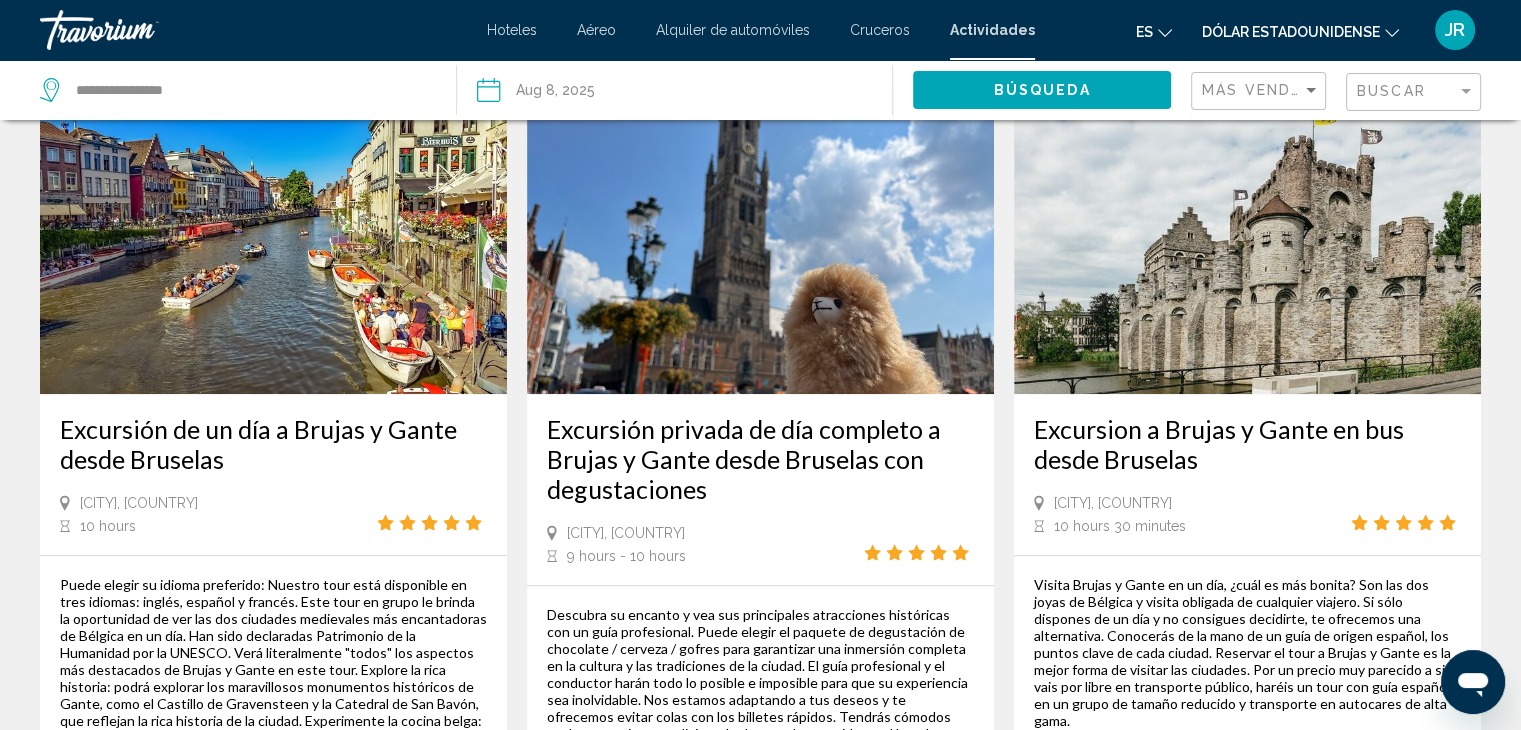 click at bounding box center (1247, 234) 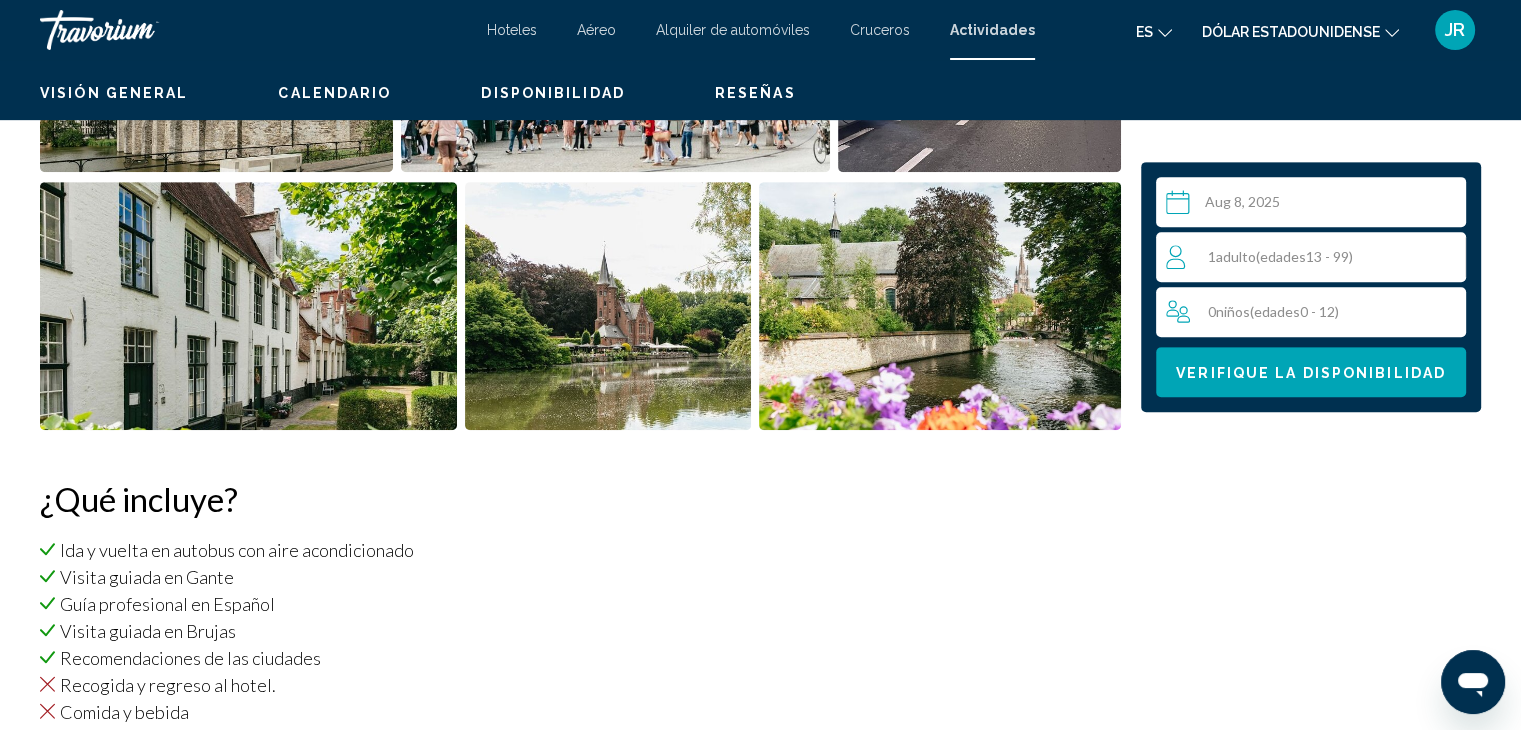 scroll, scrollTop: 0, scrollLeft: 0, axis: both 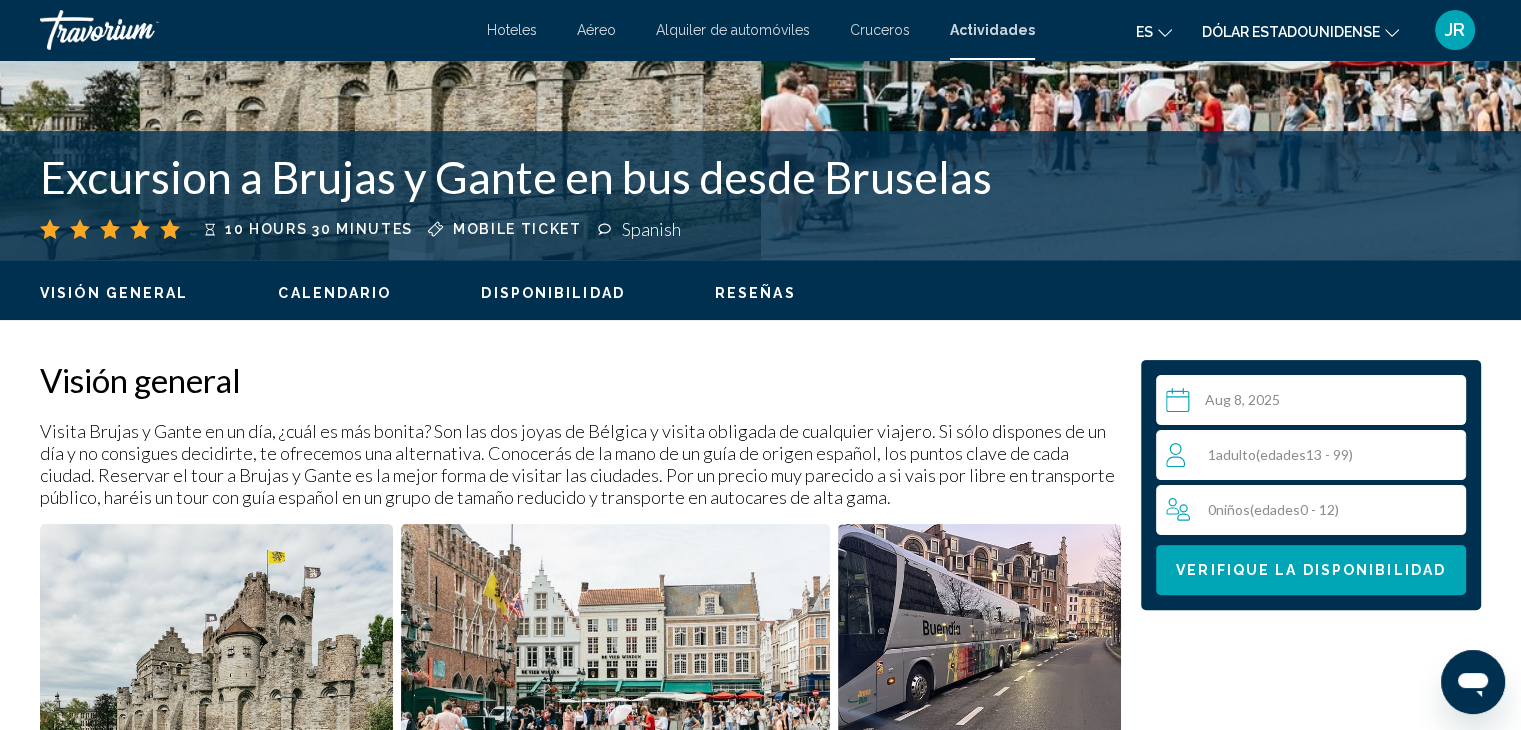 click on "Visión general" at bounding box center [114, 293] 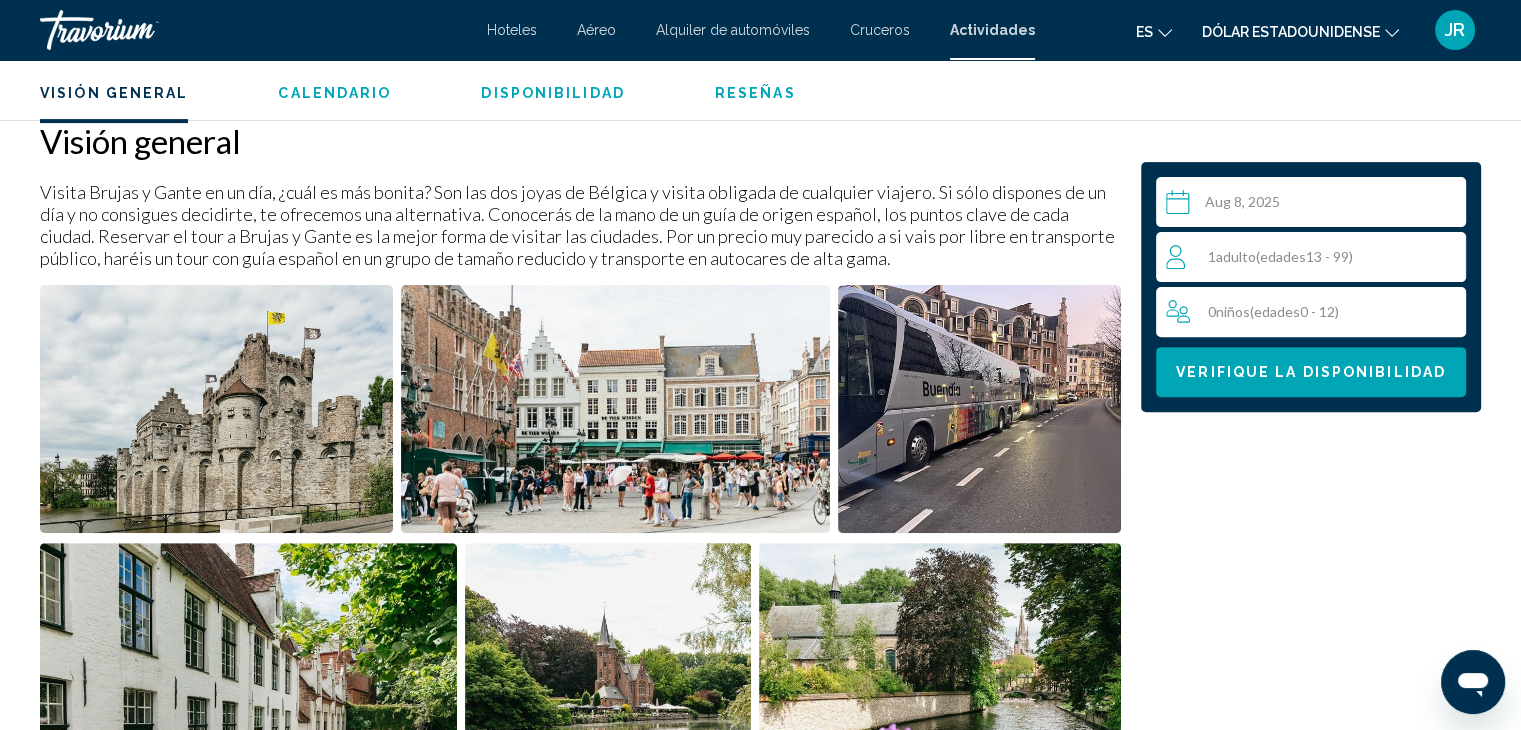 scroll, scrollTop: 1040, scrollLeft: 0, axis: vertical 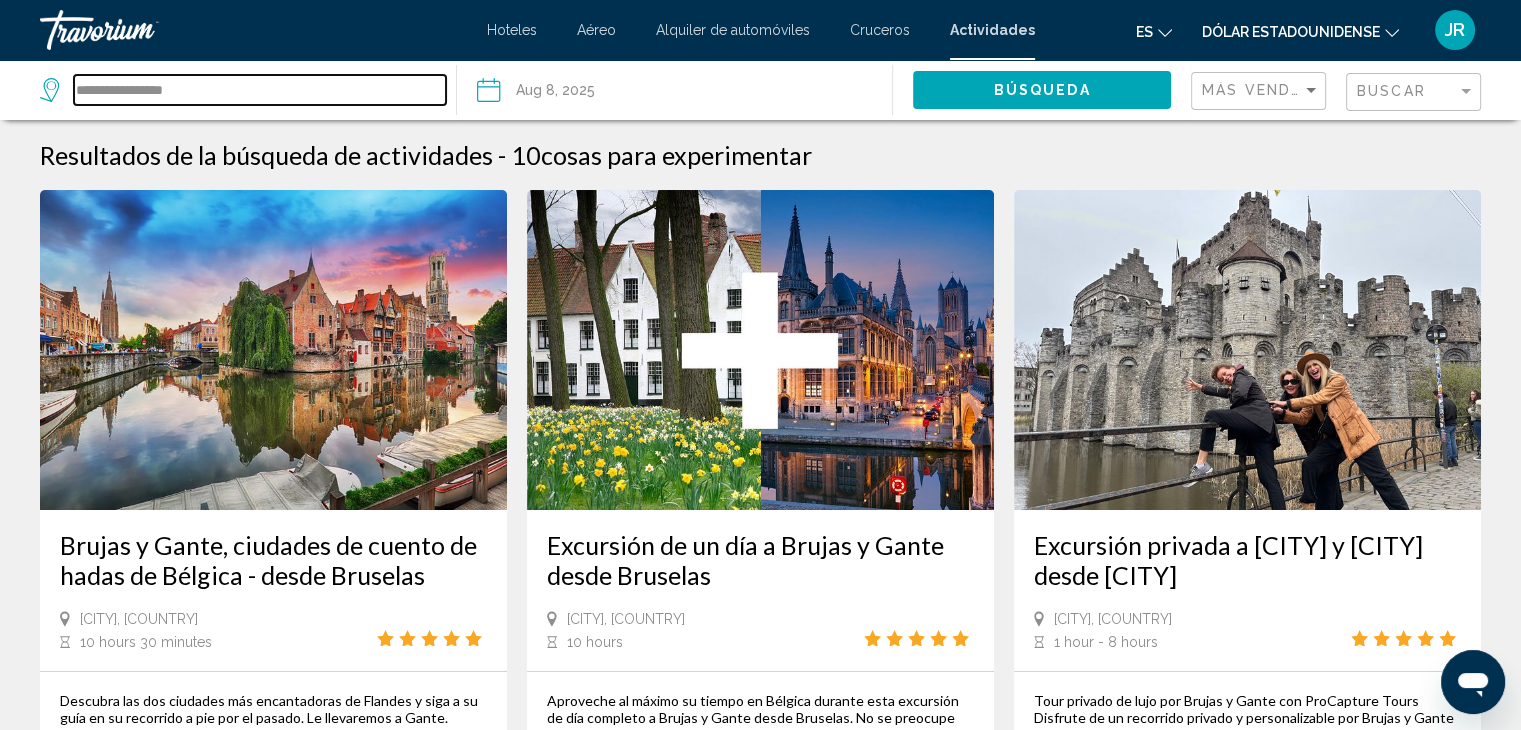 drag, startPoint x: 198, startPoint y: 88, endPoint x: 2, endPoint y: 93, distance: 196.06377 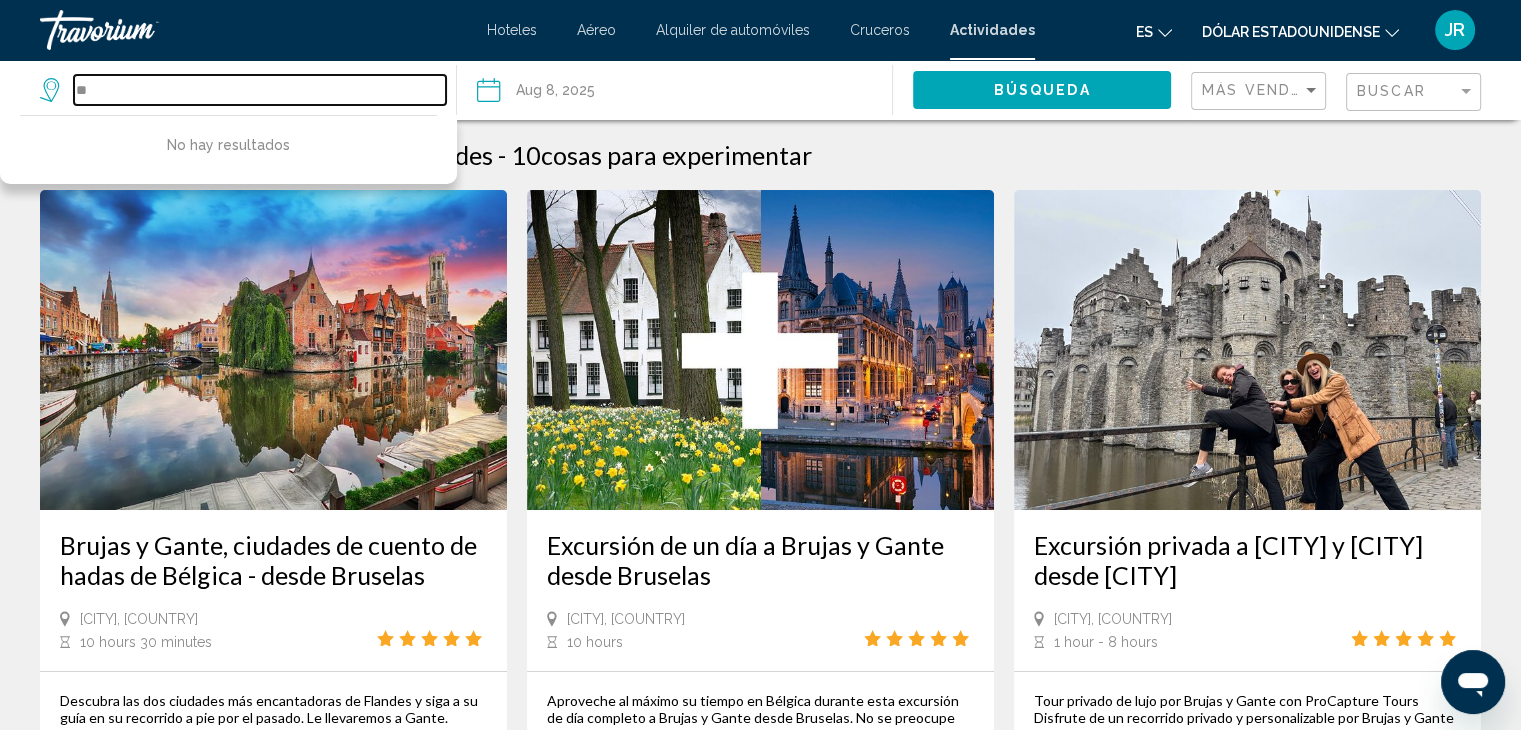 type on "*" 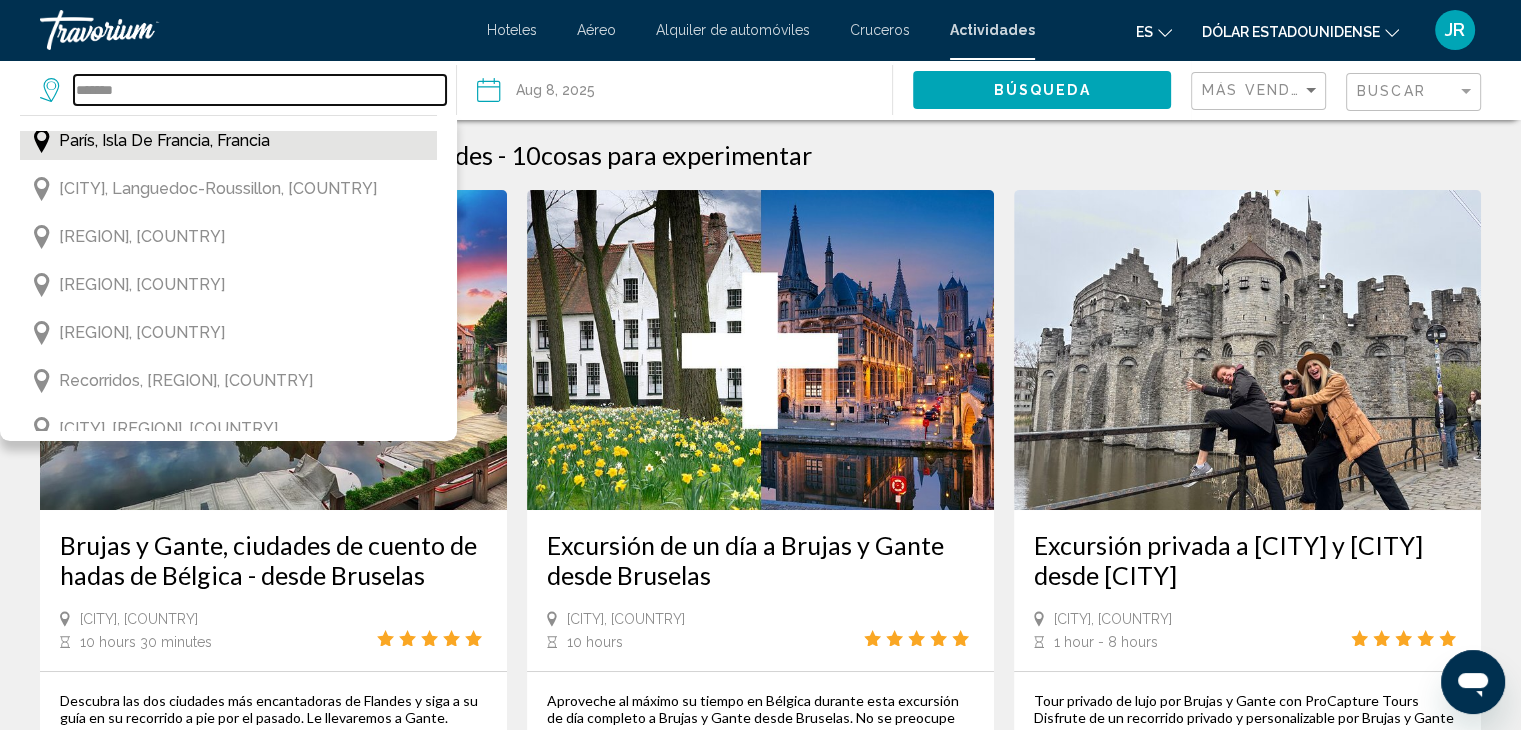 scroll, scrollTop: 4100, scrollLeft: 0, axis: vertical 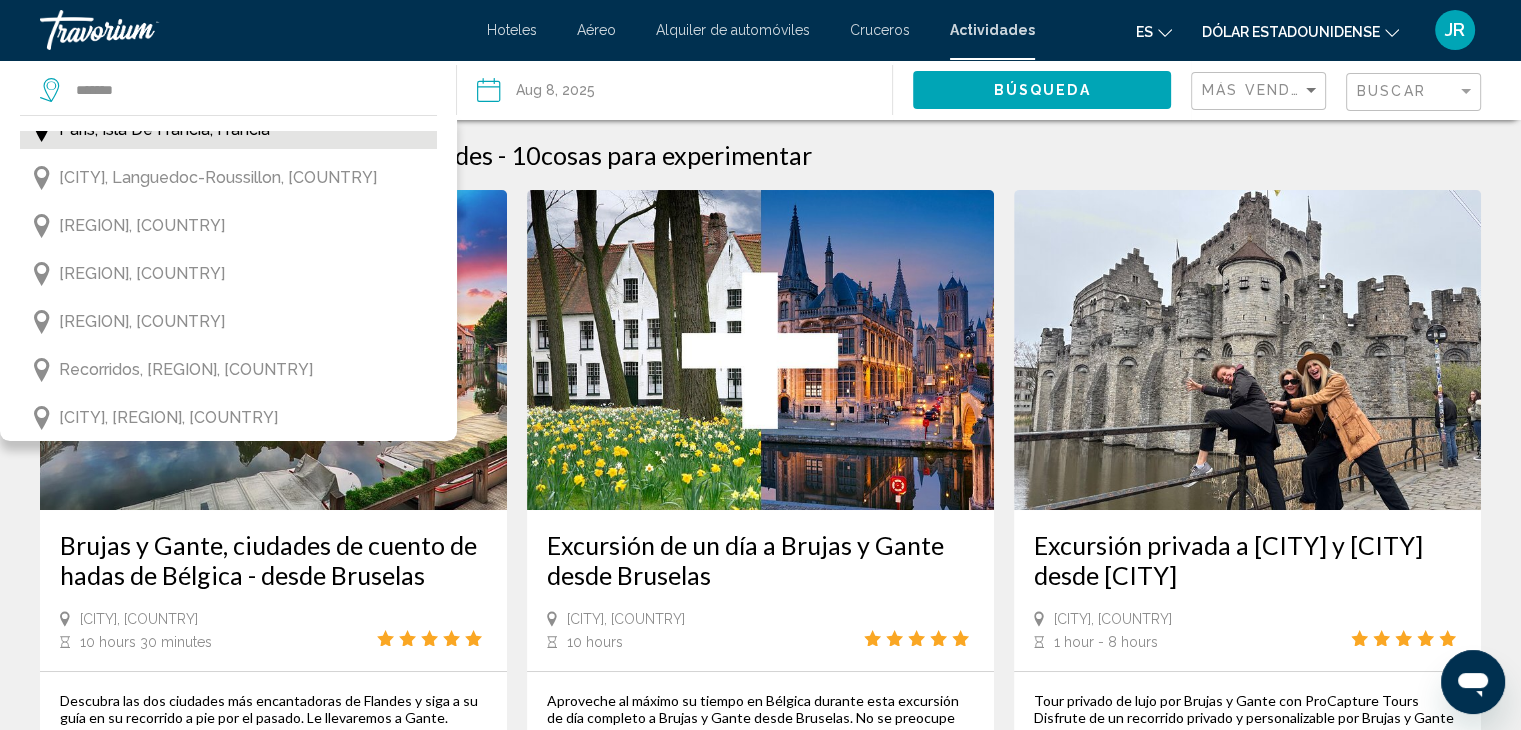 click on "París, Isla de Francia, Francia" at bounding box center [164, 130] 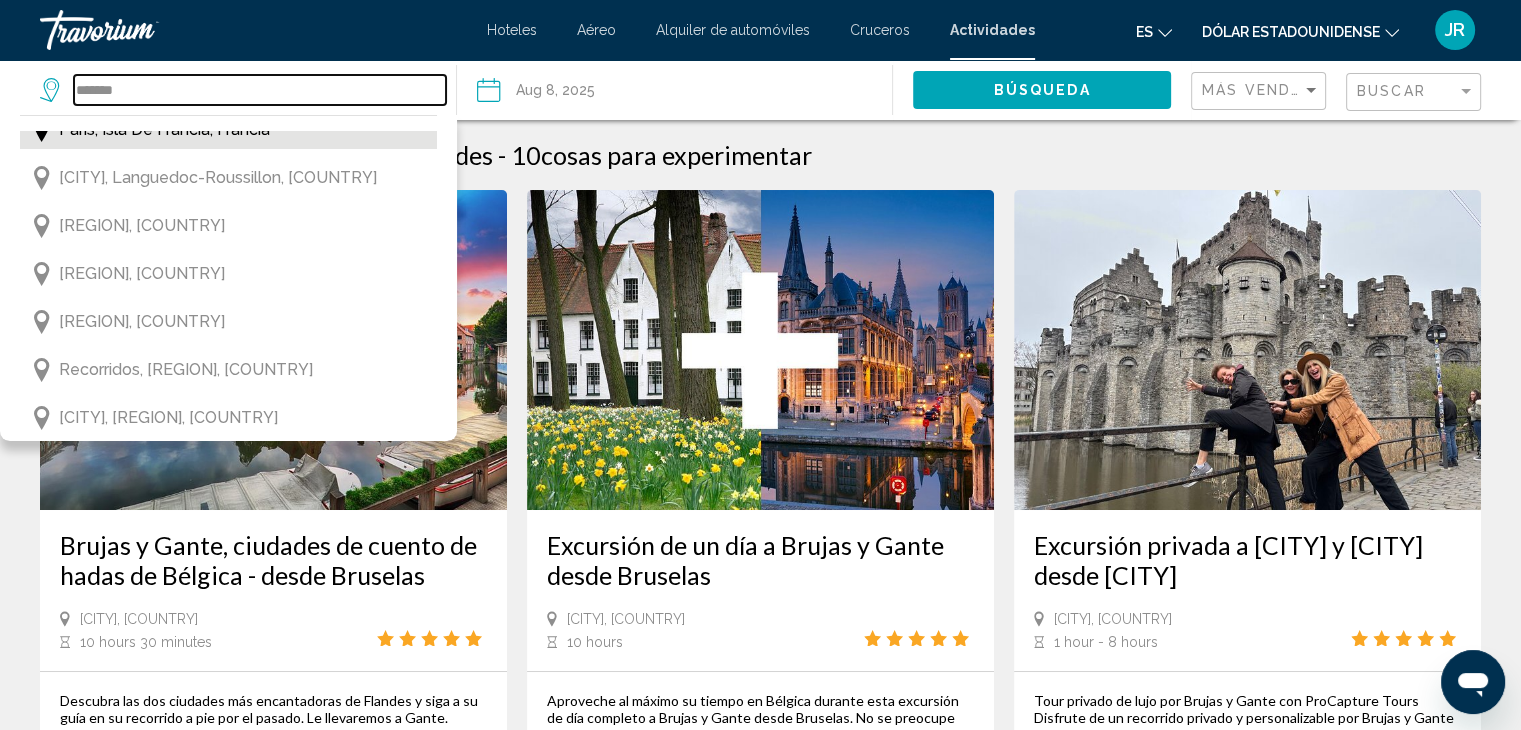 type on "**********" 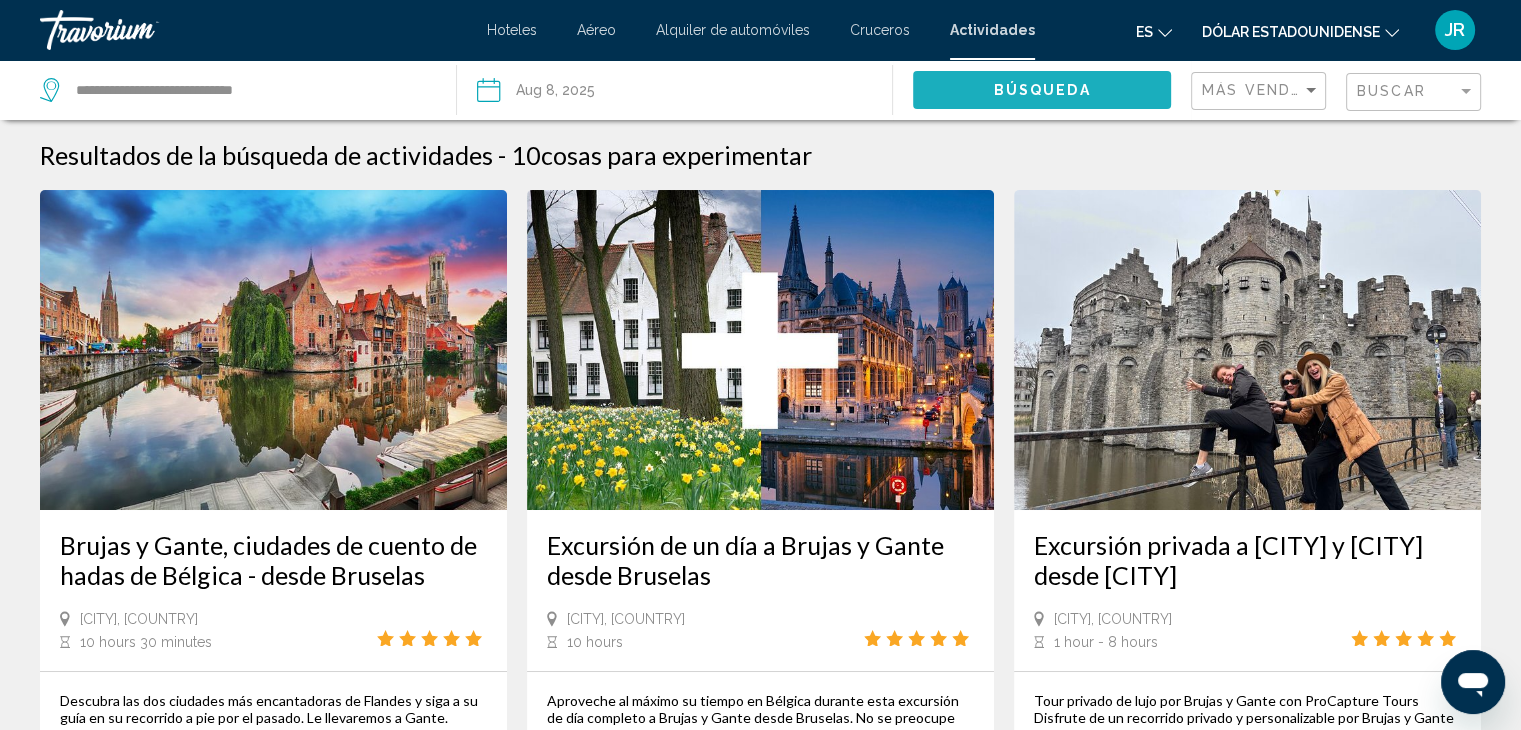 click on "Búsqueda" 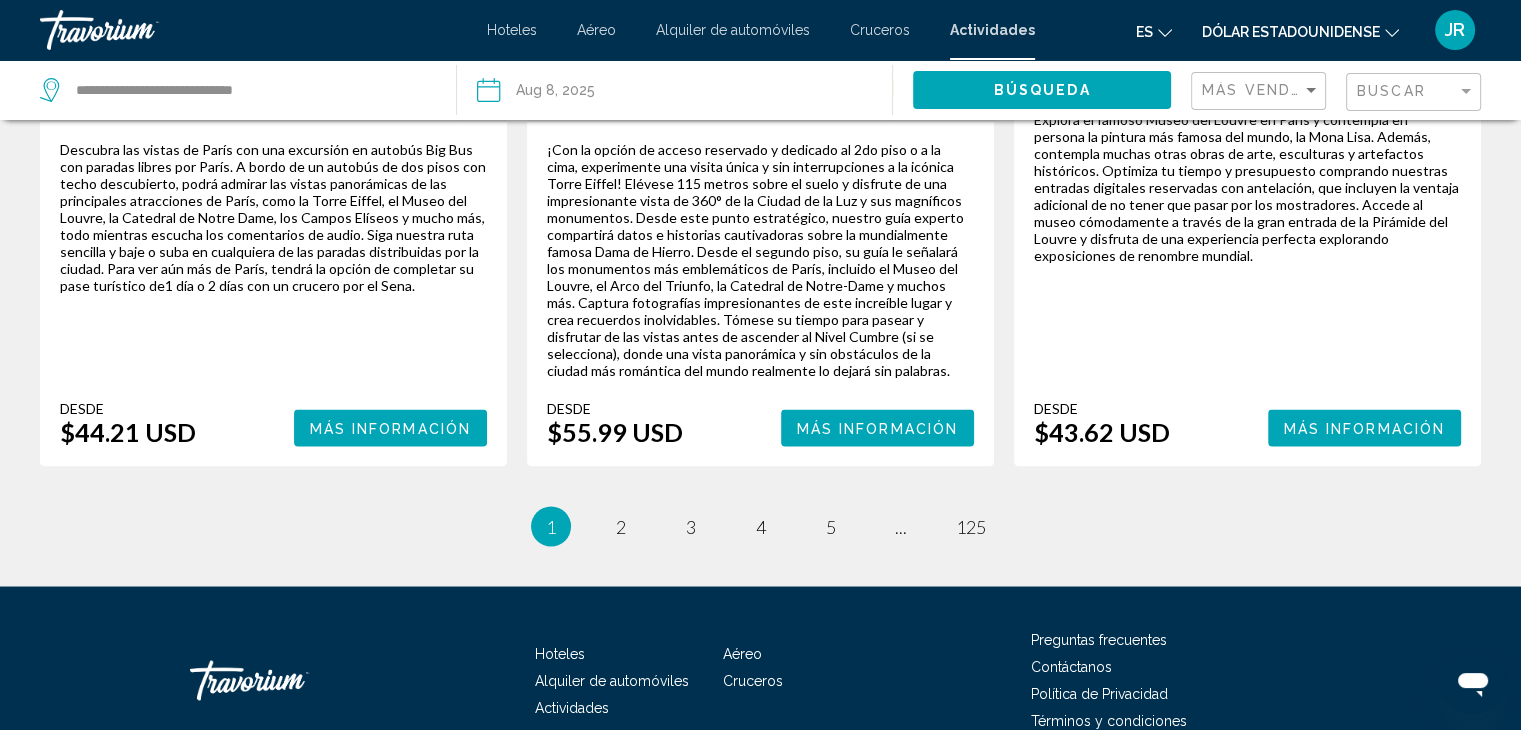 scroll, scrollTop: 3474, scrollLeft: 0, axis: vertical 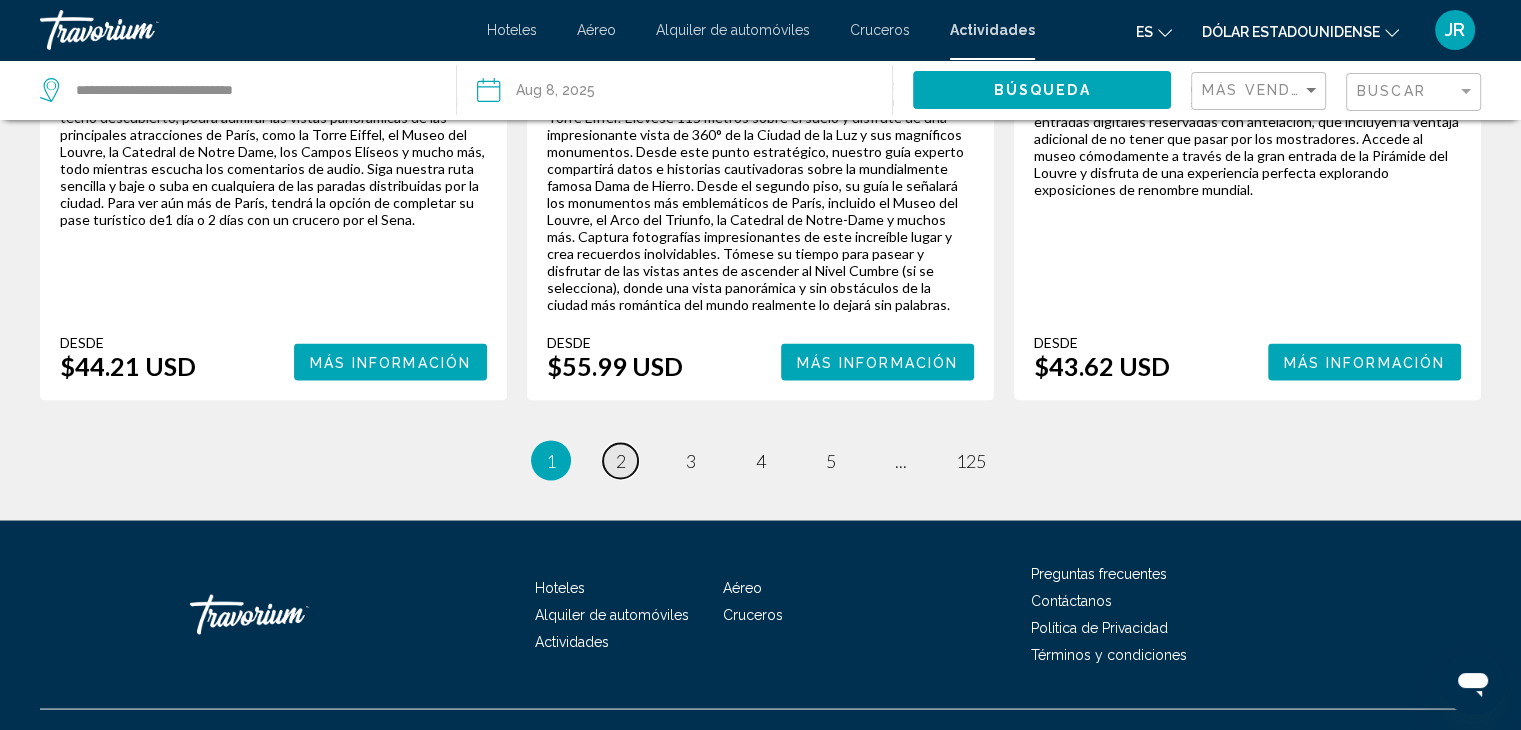 click on "2" at bounding box center [621, 460] 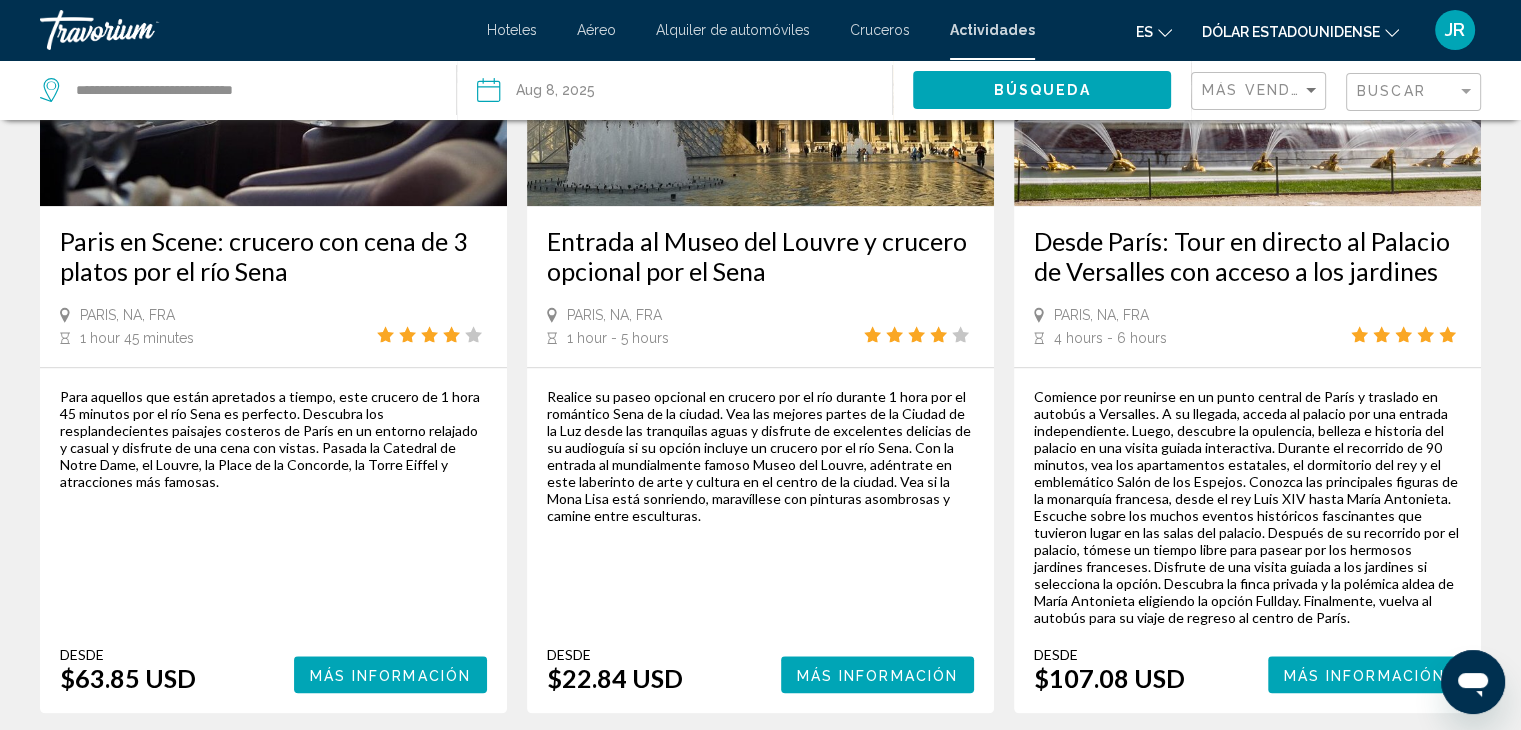 scroll, scrollTop: 2100, scrollLeft: 0, axis: vertical 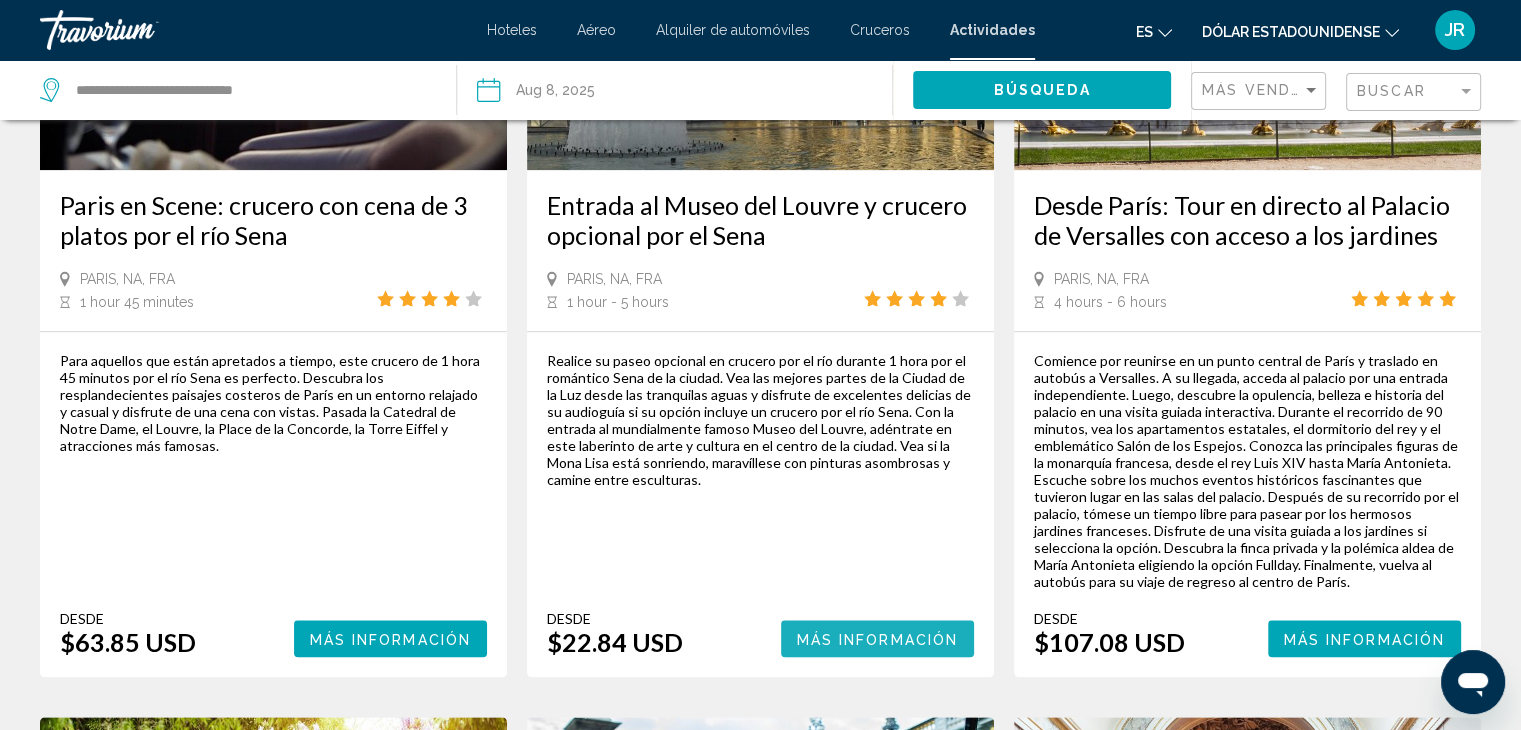 click on "Más información" at bounding box center (878, 639) 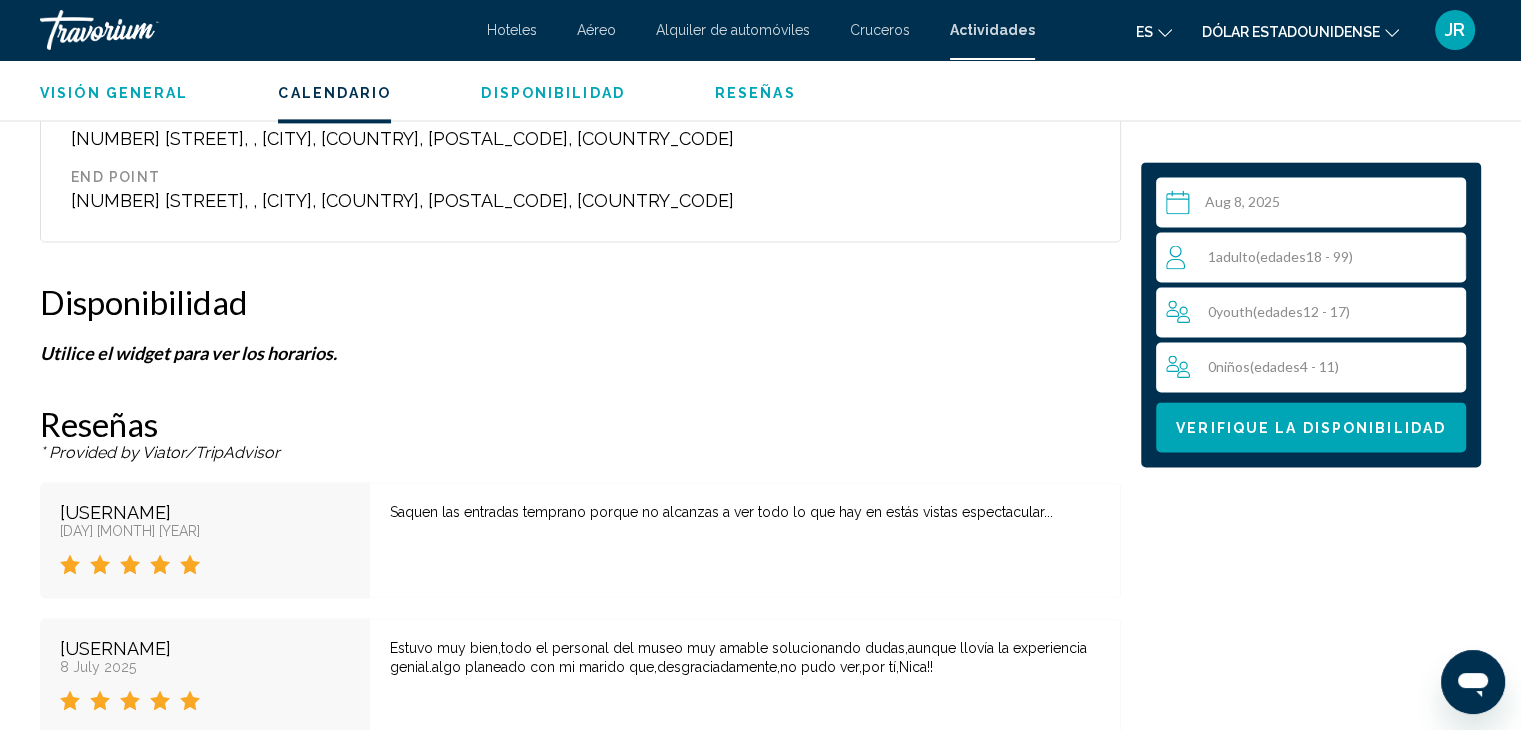 scroll, scrollTop: 2800, scrollLeft: 0, axis: vertical 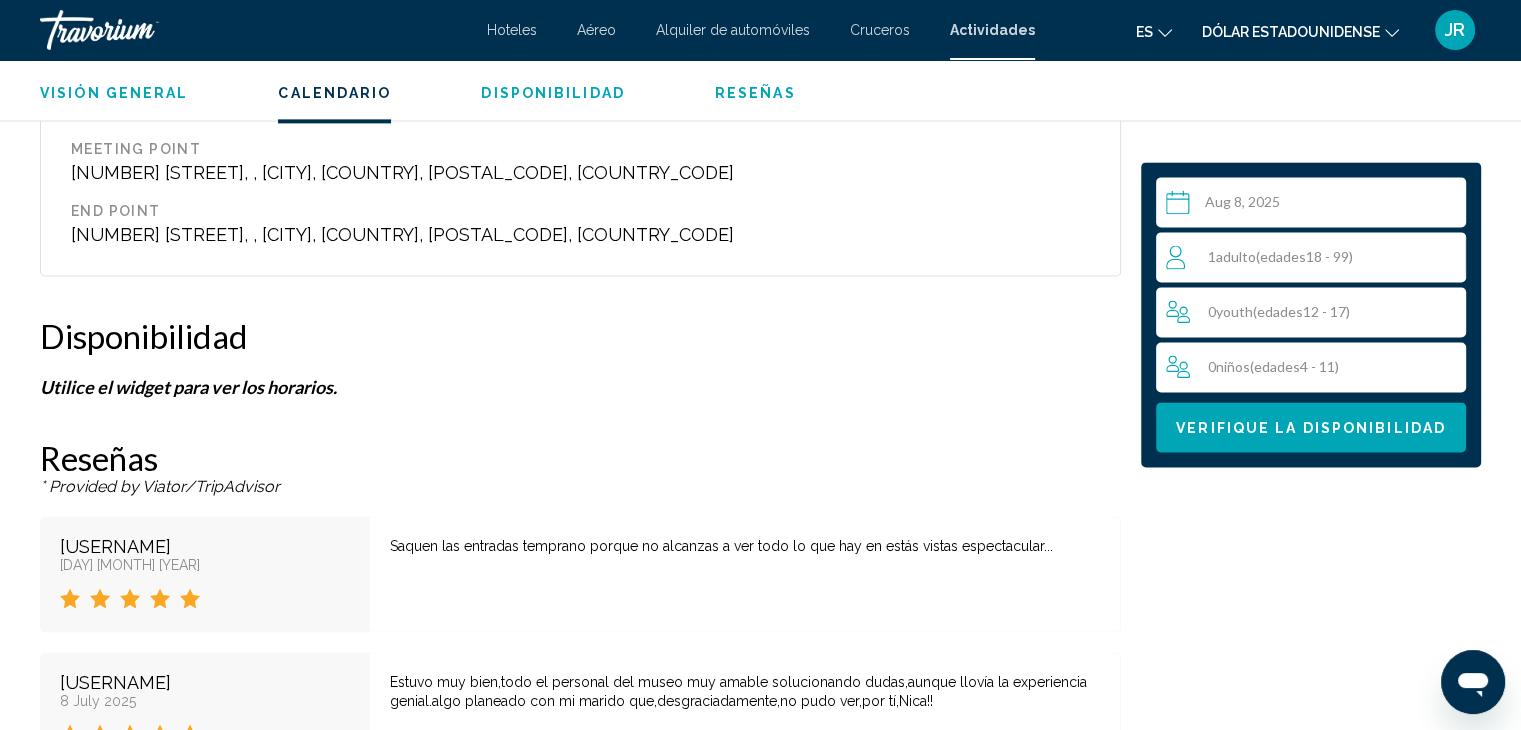 click at bounding box center [1315, 205] 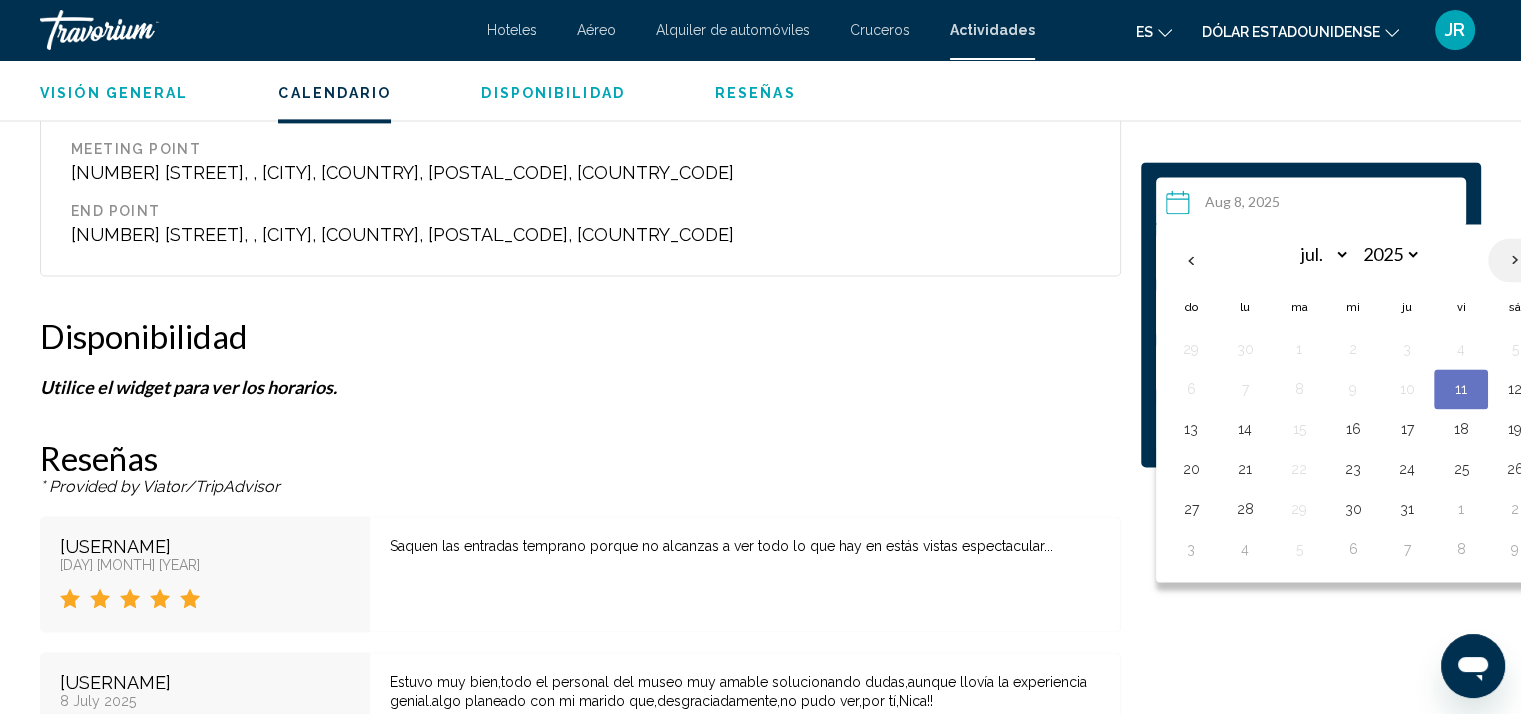 click at bounding box center [1515, 260] 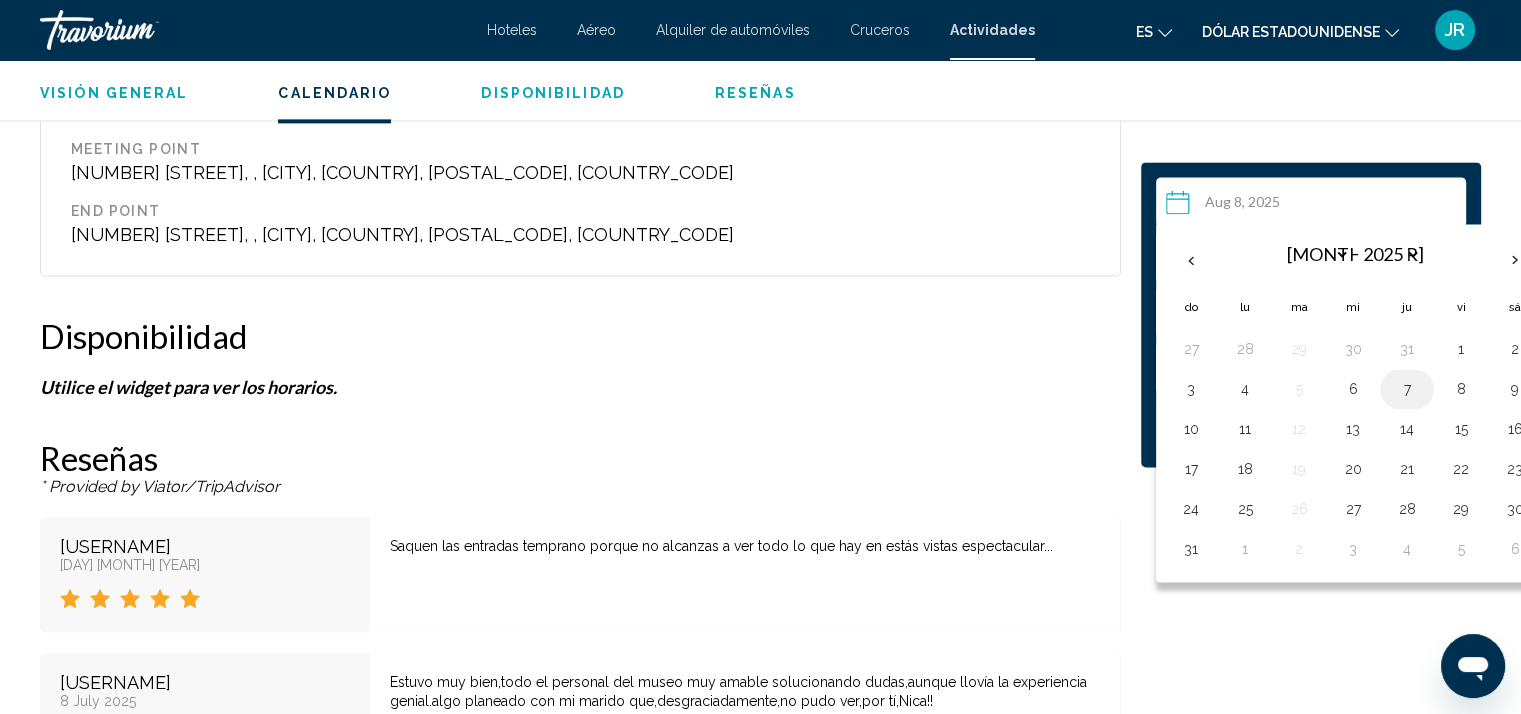 click on "7" at bounding box center [1407, 389] 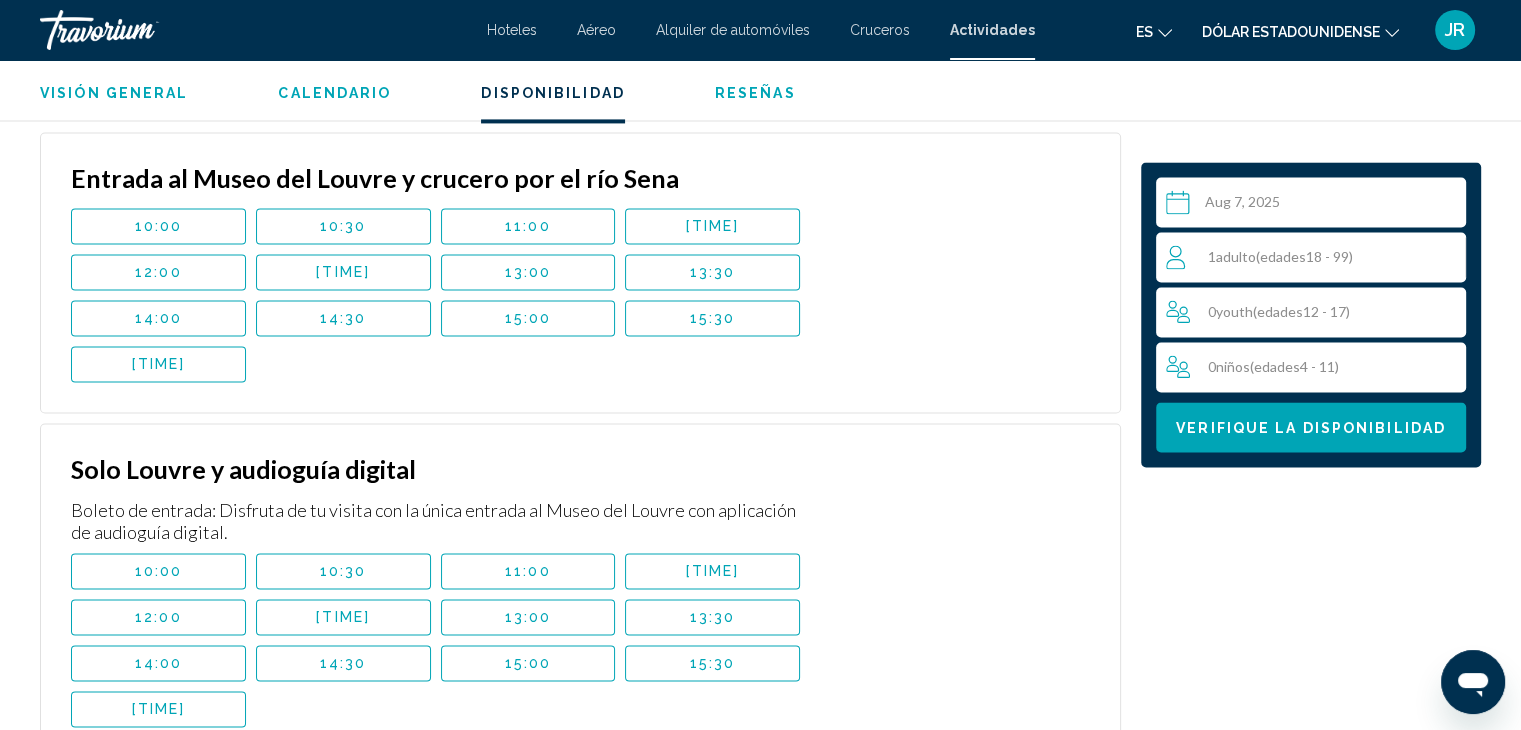 scroll, scrollTop: 2995, scrollLeft: 0, axis: vertical 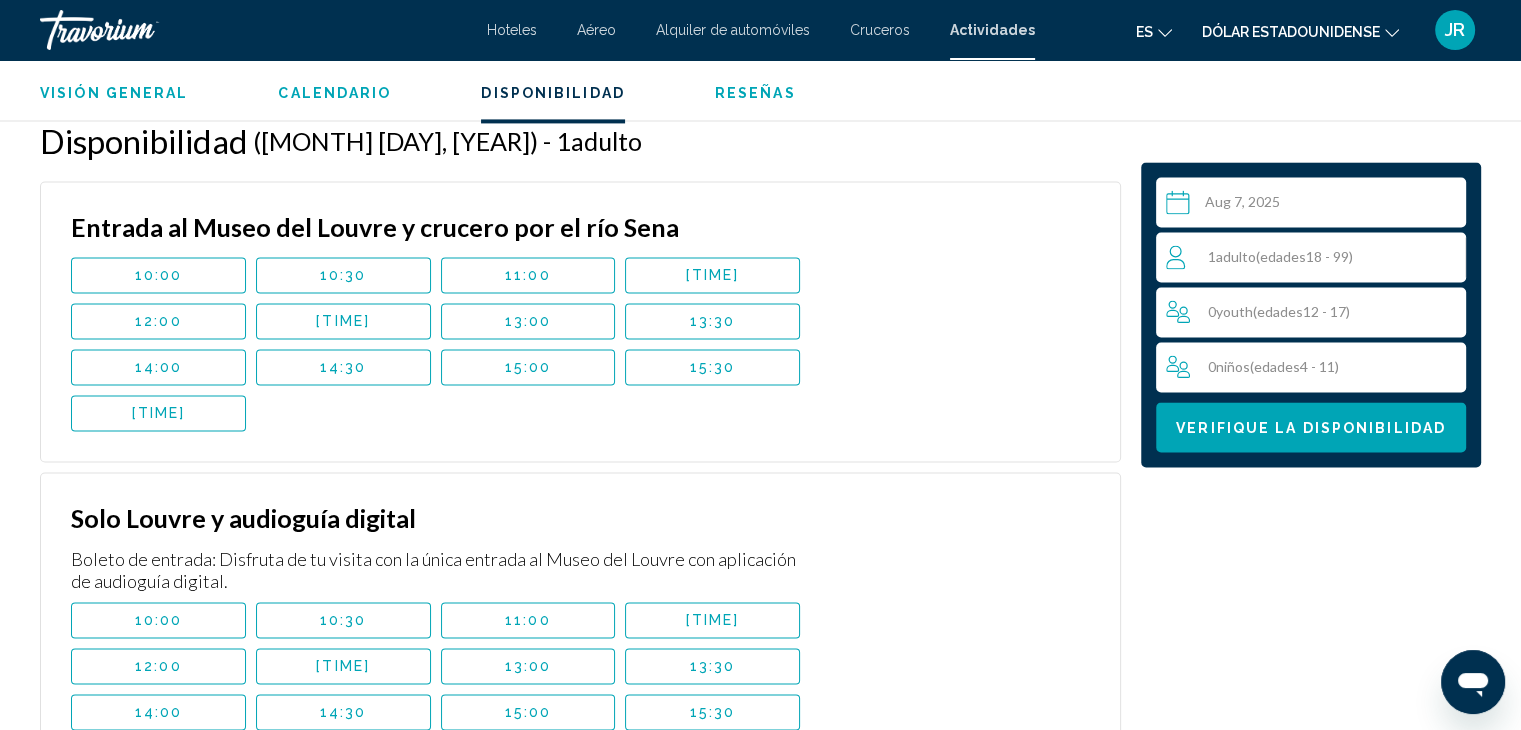 click on "[TIME]" at bounding box center (158, 413) 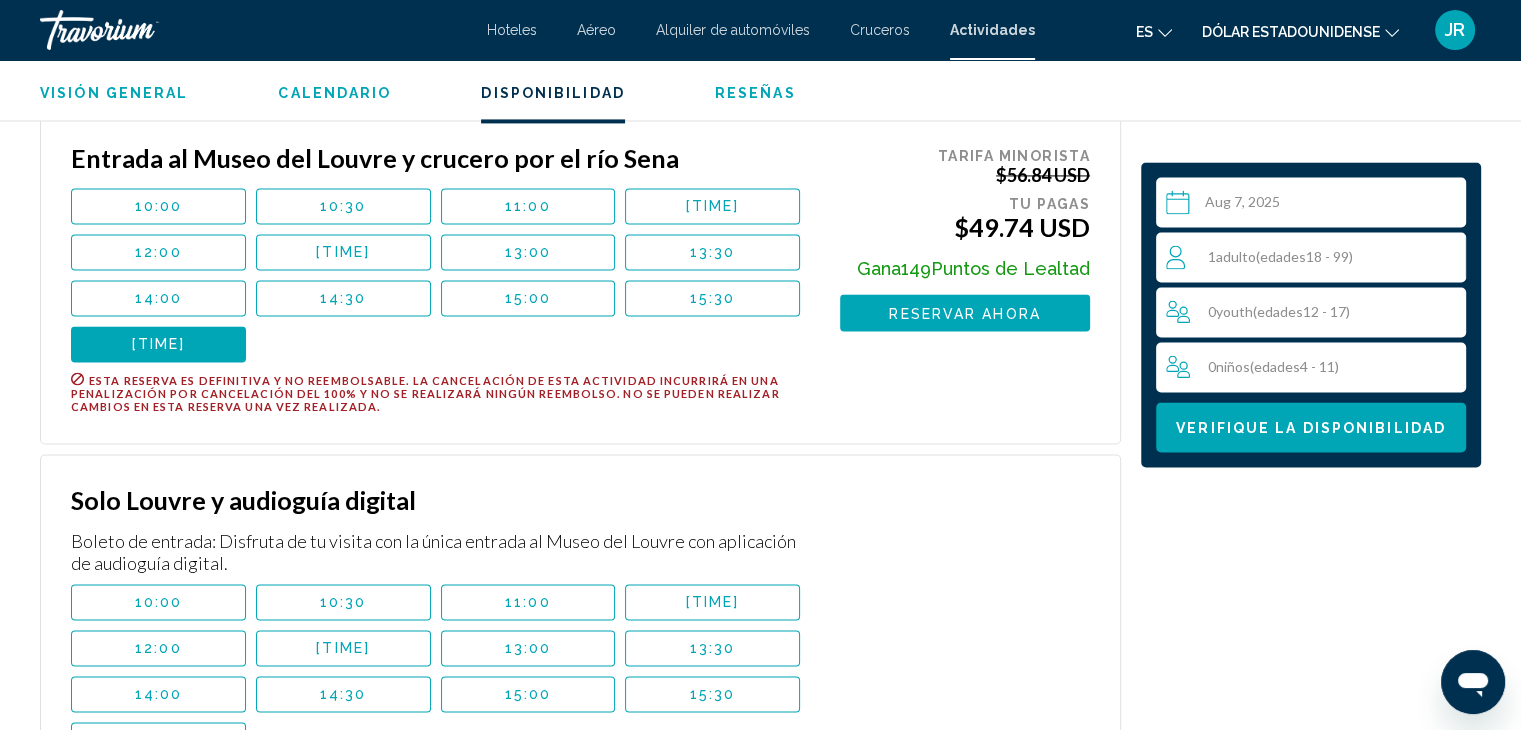 scroll, scrollTop: 3095, scrollLeft: 0, axis: vertical 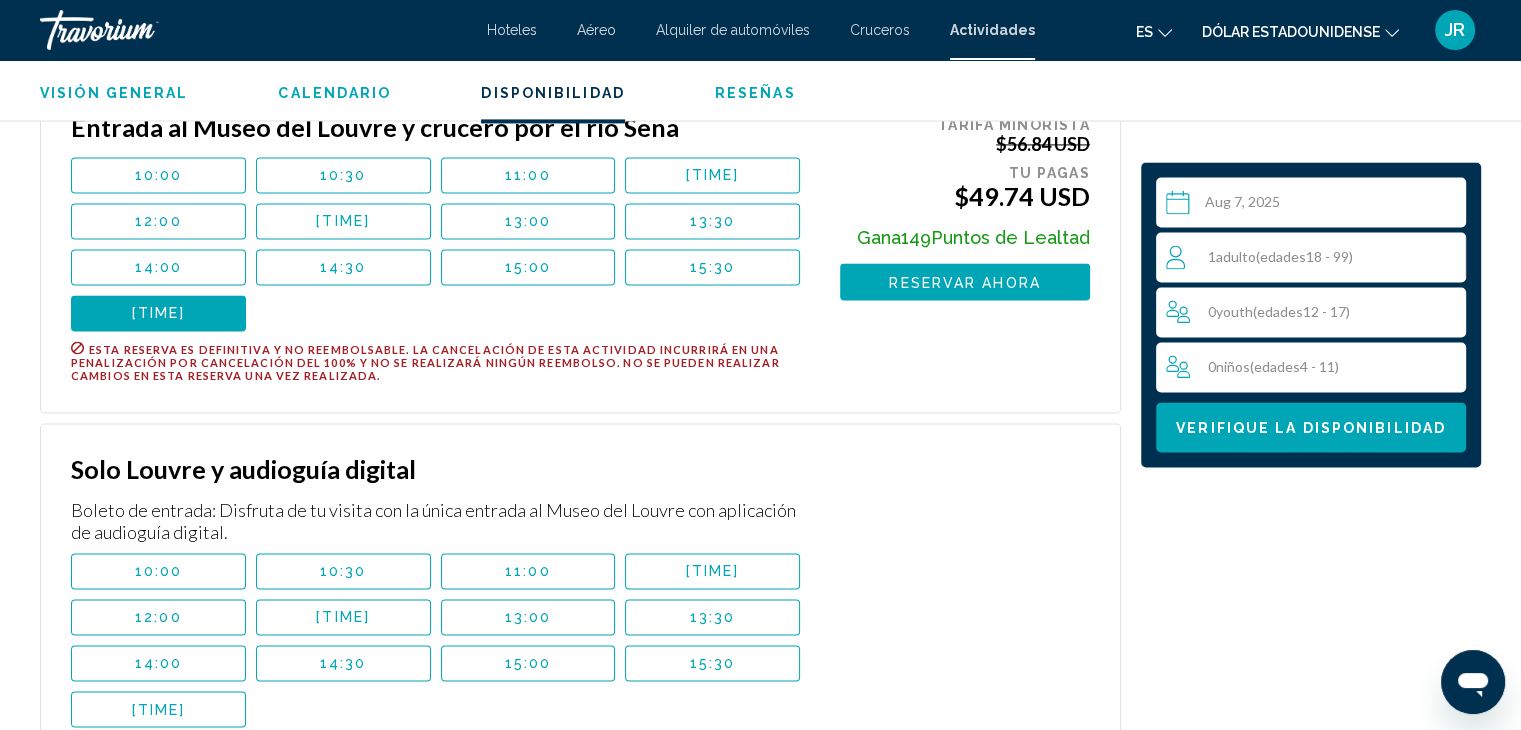 click on "[TIME]" at bounding box center [159, 709] 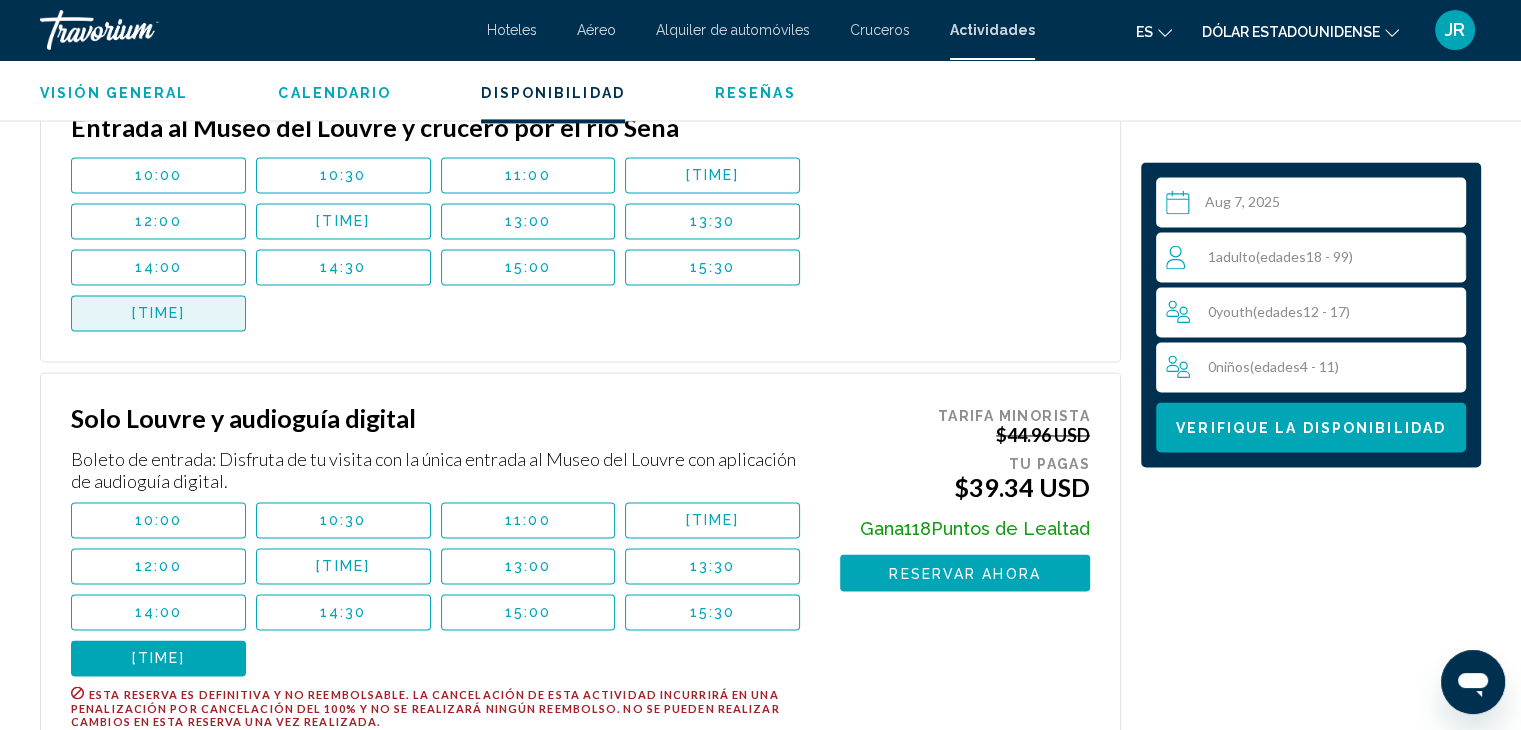 click on "[TIME]" at bounding box center (158, 313) 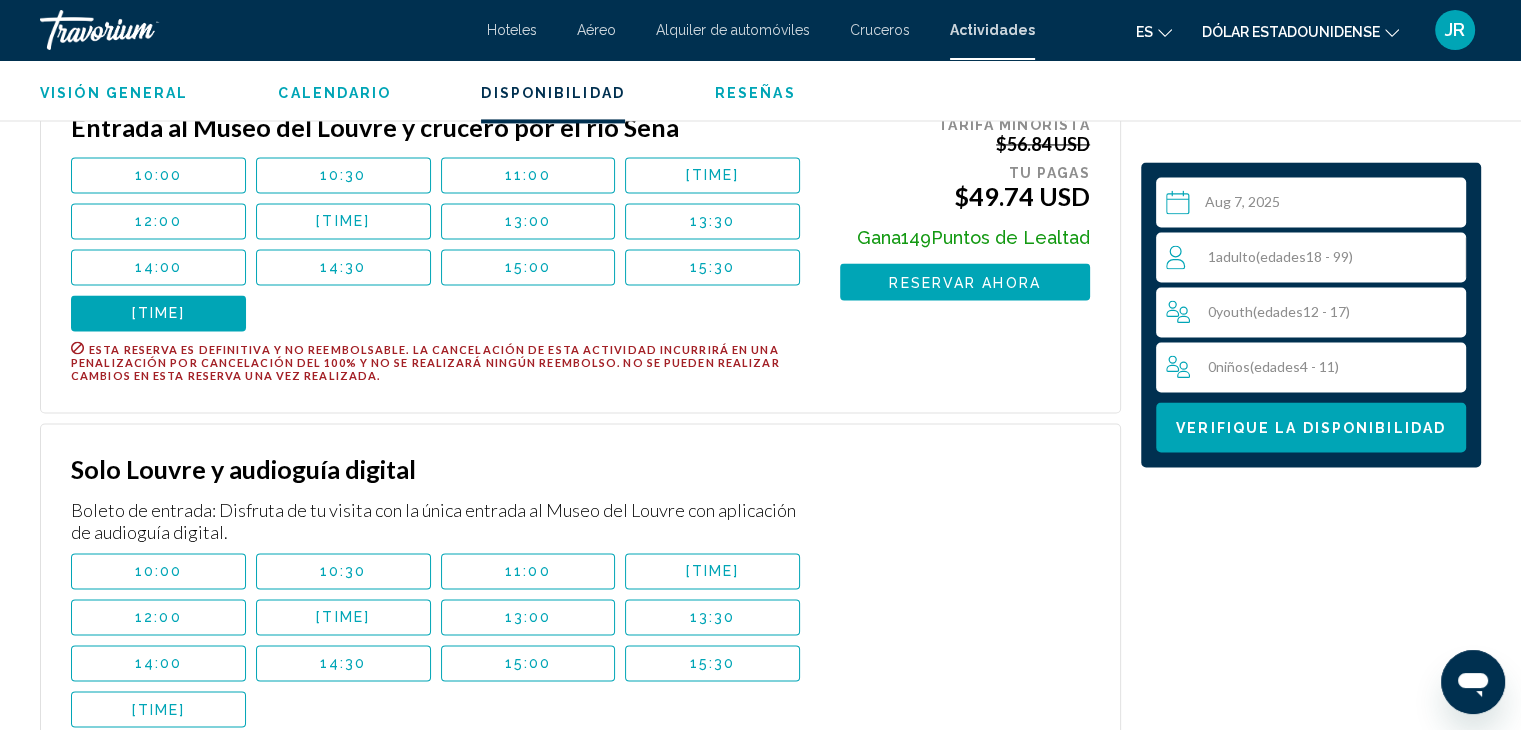 click on "[TIME]" at bounding box center (158, 709) 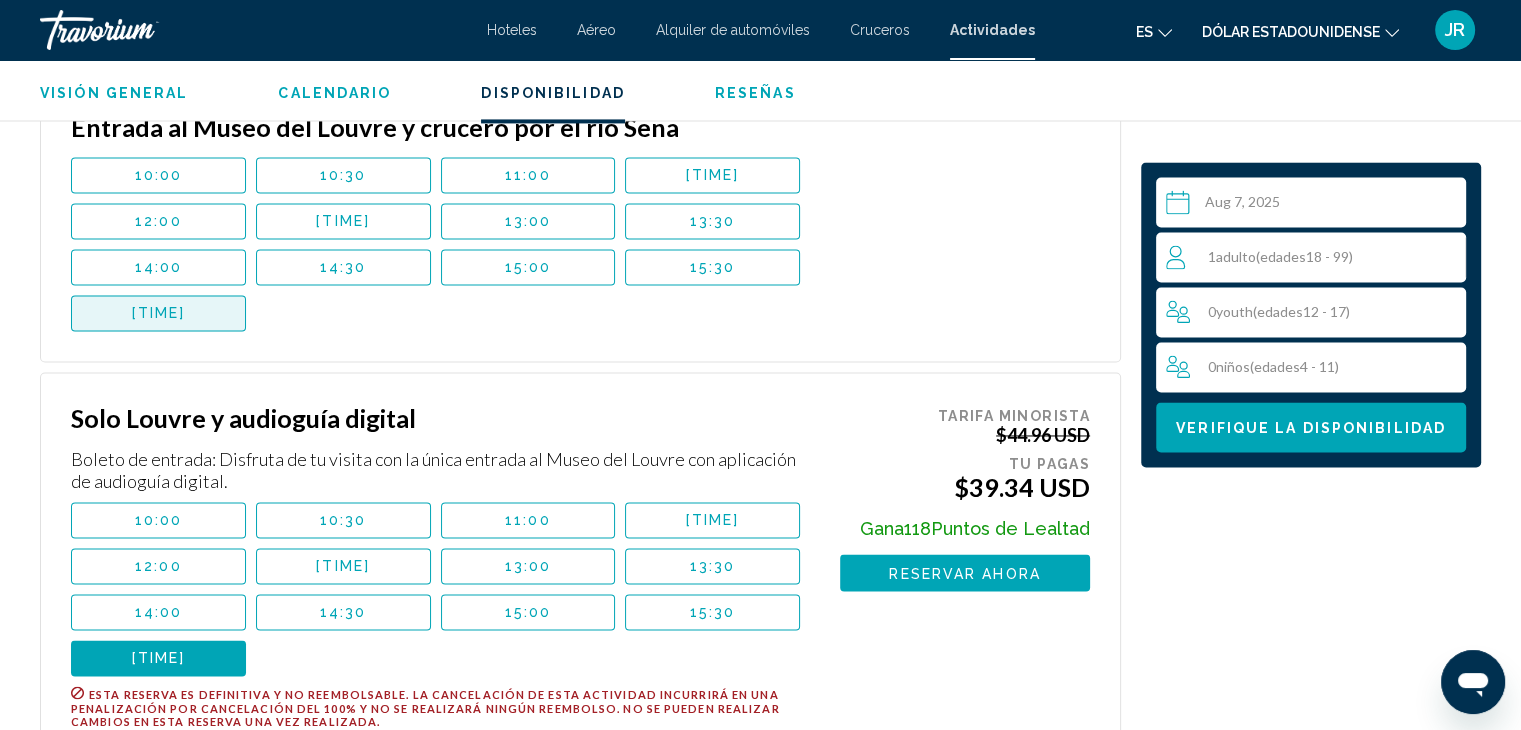 click on "[TIME]" at bounding box center (158, 313) 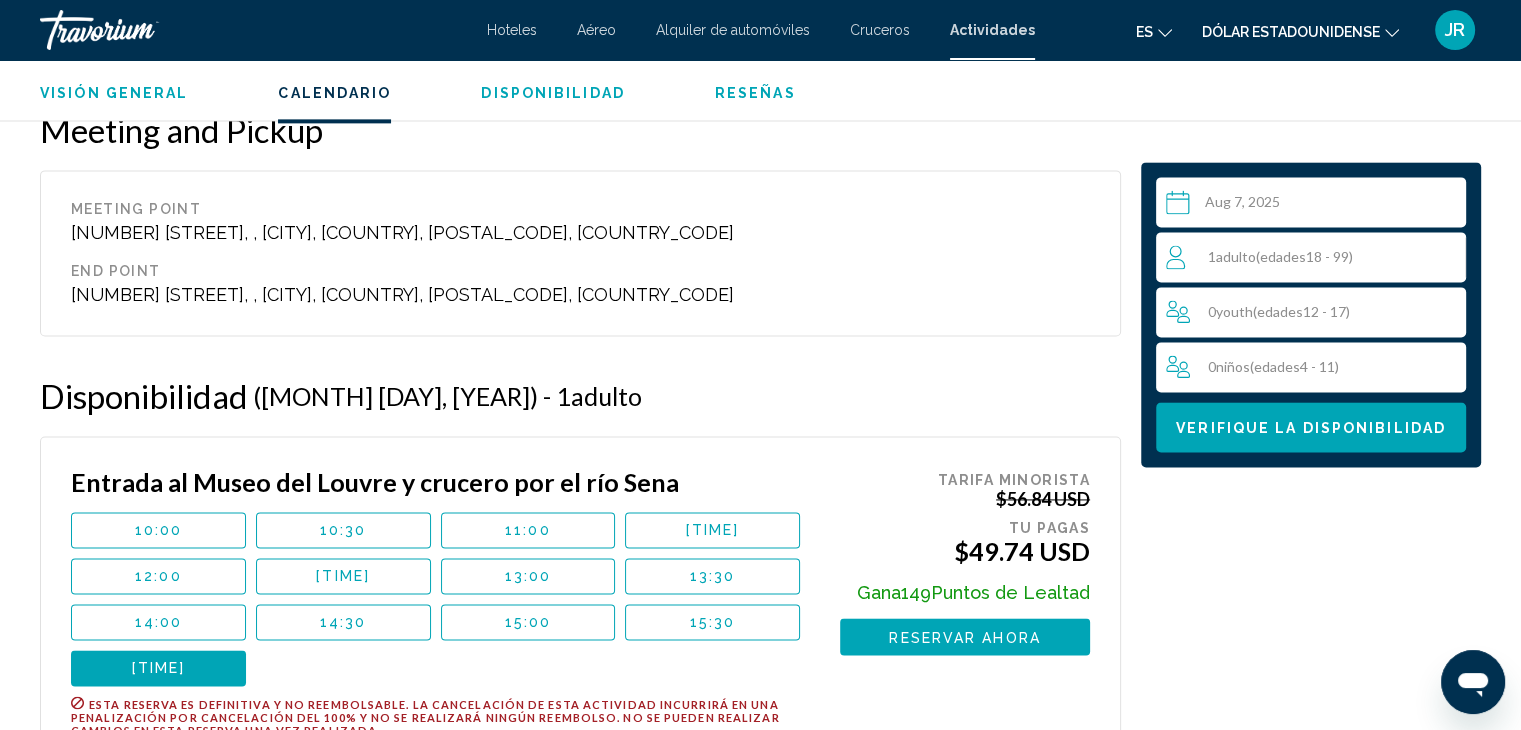 scroll, scrollTop: 2795, scrollLeft: 0, axis: vertical 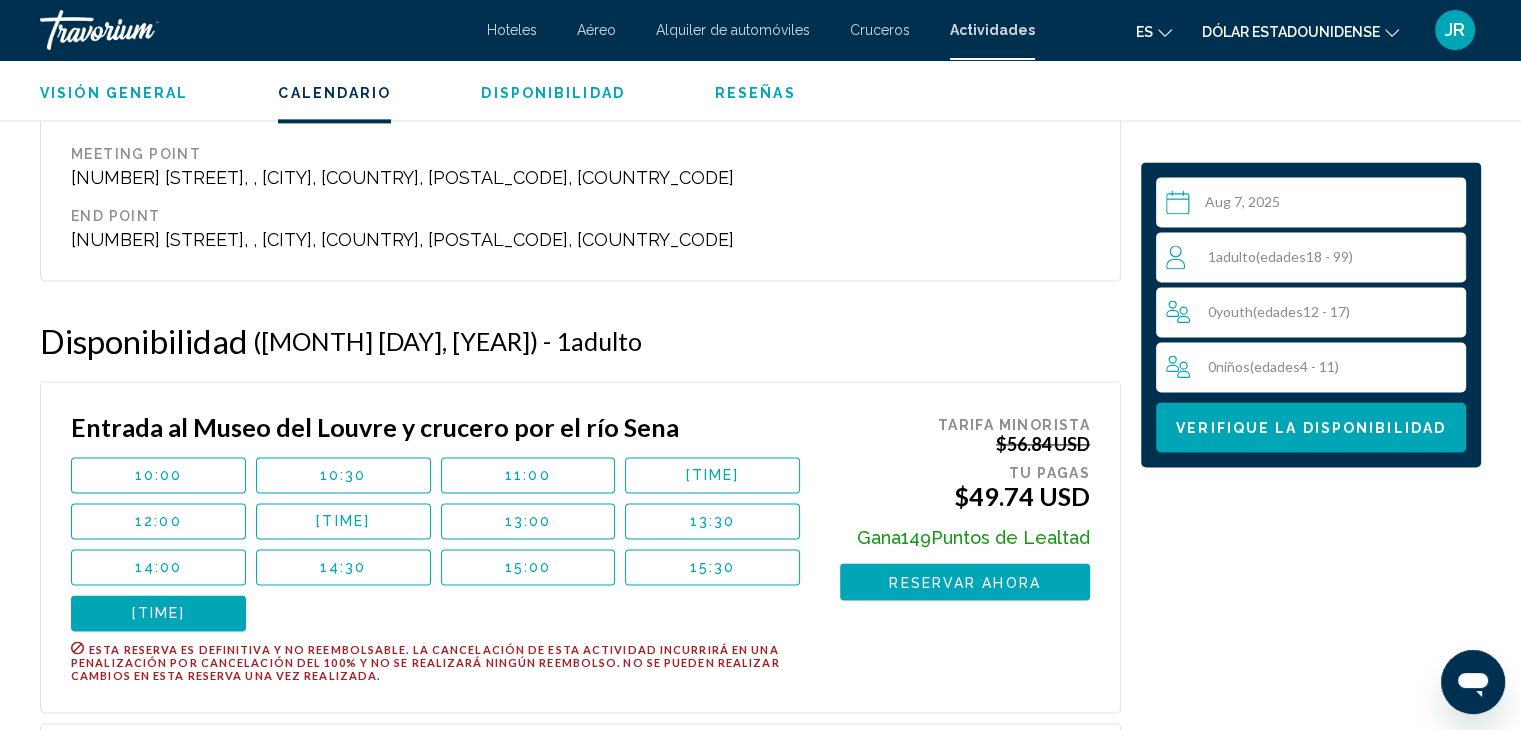 click on "**********" at bounding box center [1315, 205] 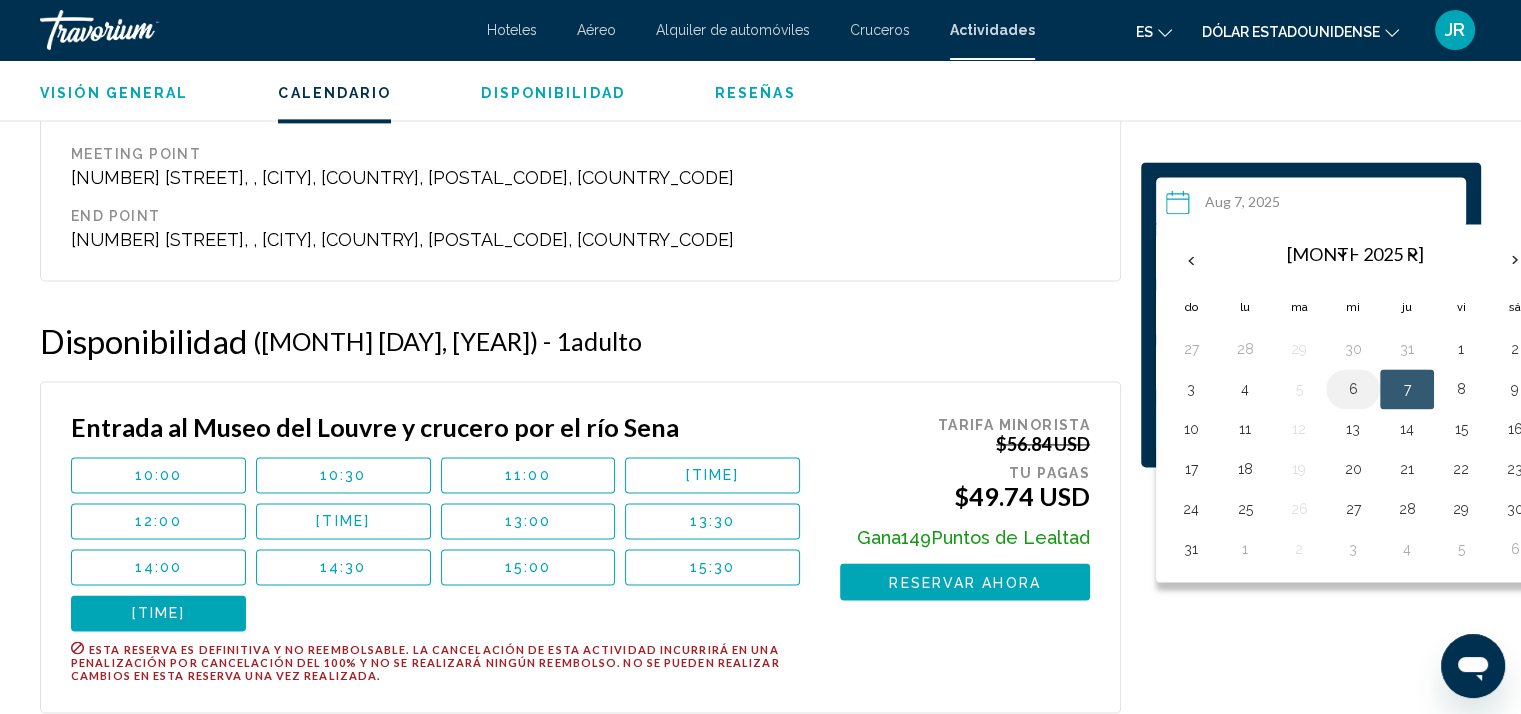 click on "6" at bounding box center [1353, 389] 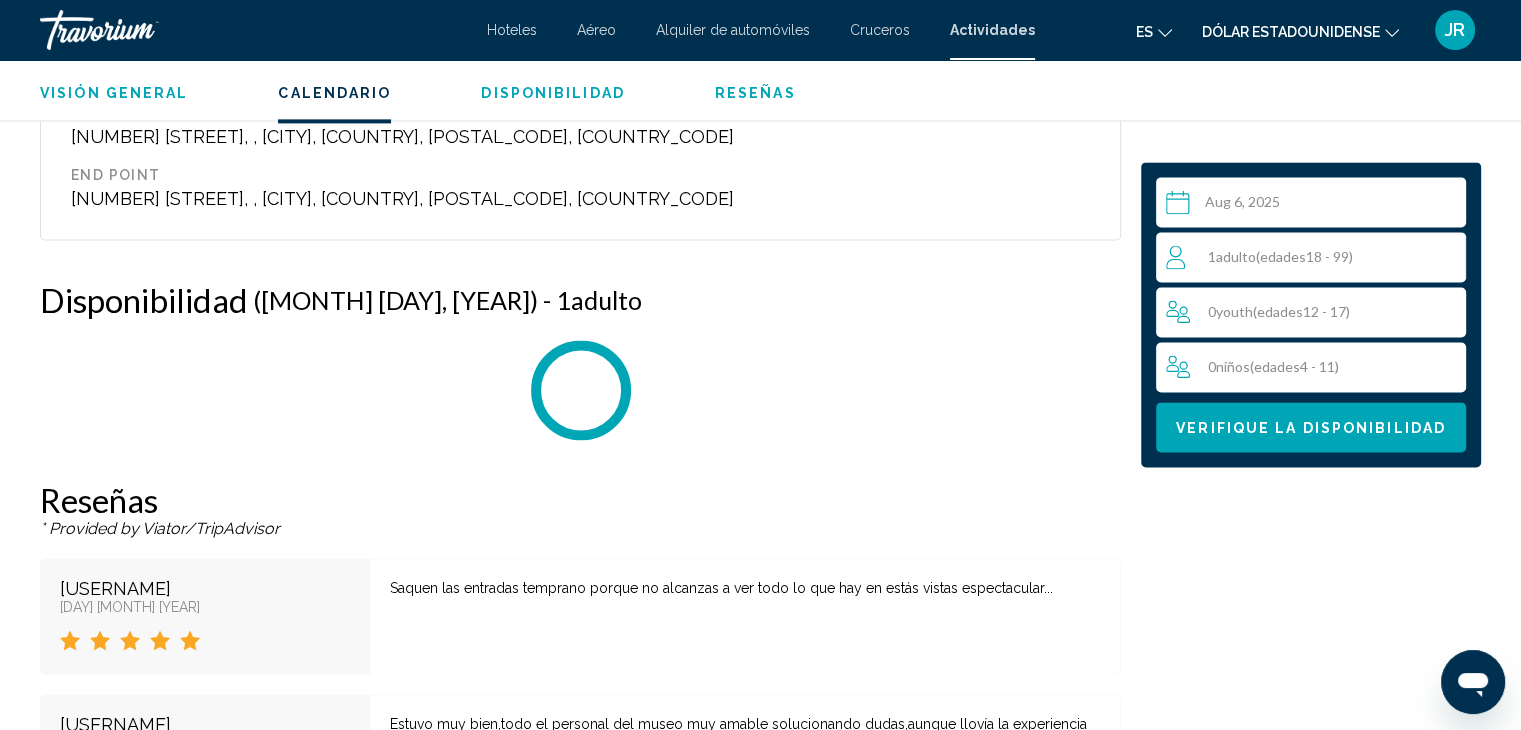 scroll, scrollTop: 2995, scrollLeft: 0, axis: vertical 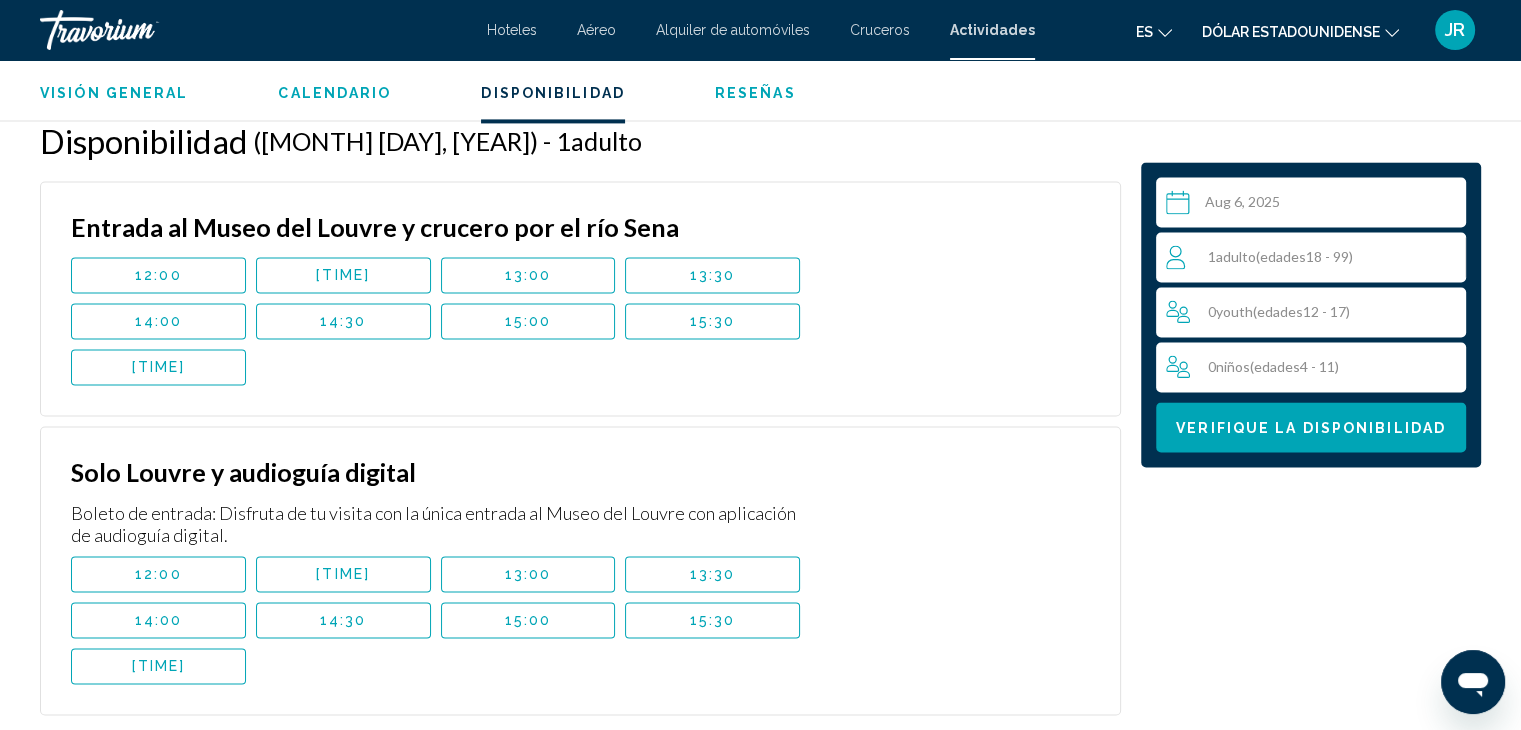 click on "[TIME]" at bounding box center [158, 367] 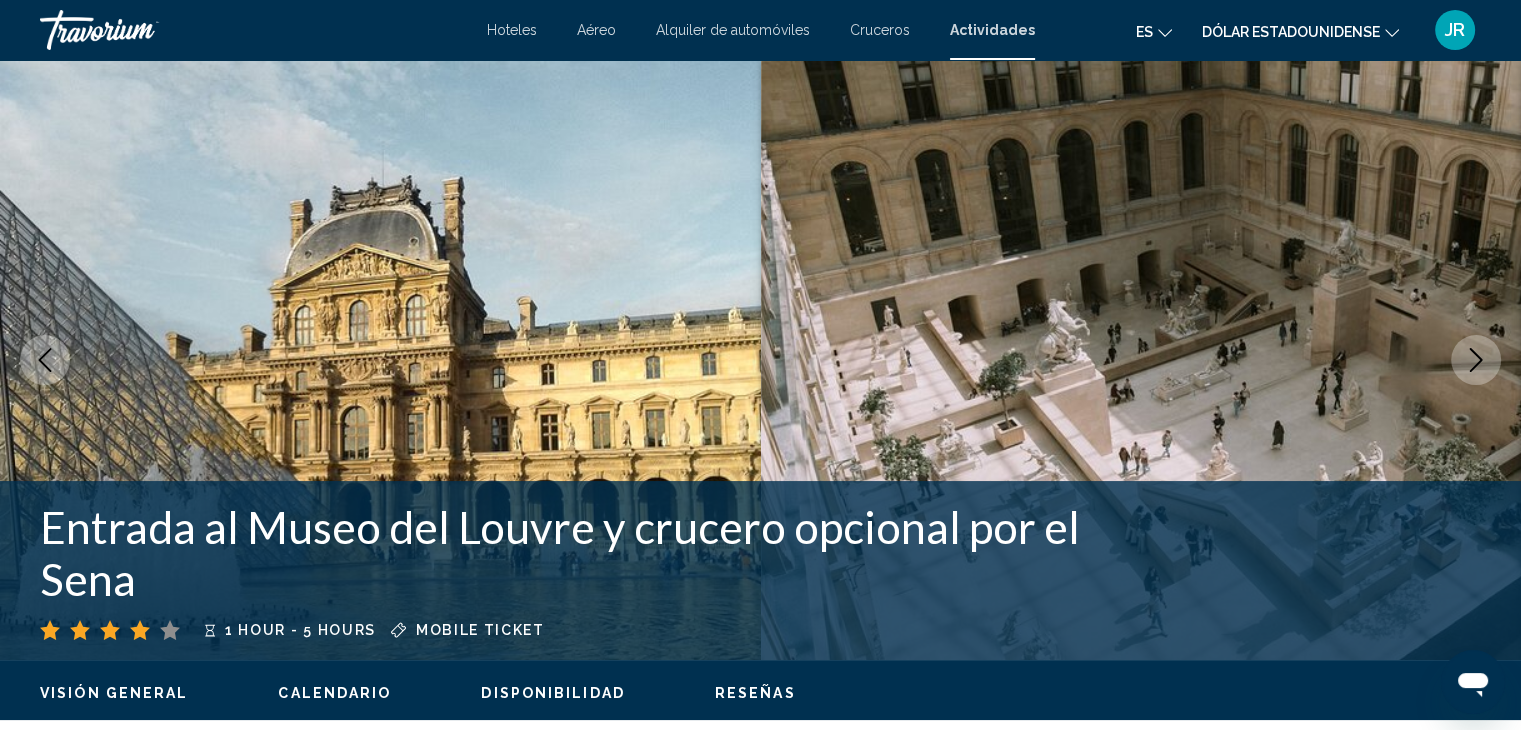 scroll, scrollTop: 0, scrollLeft: 0, axis: both 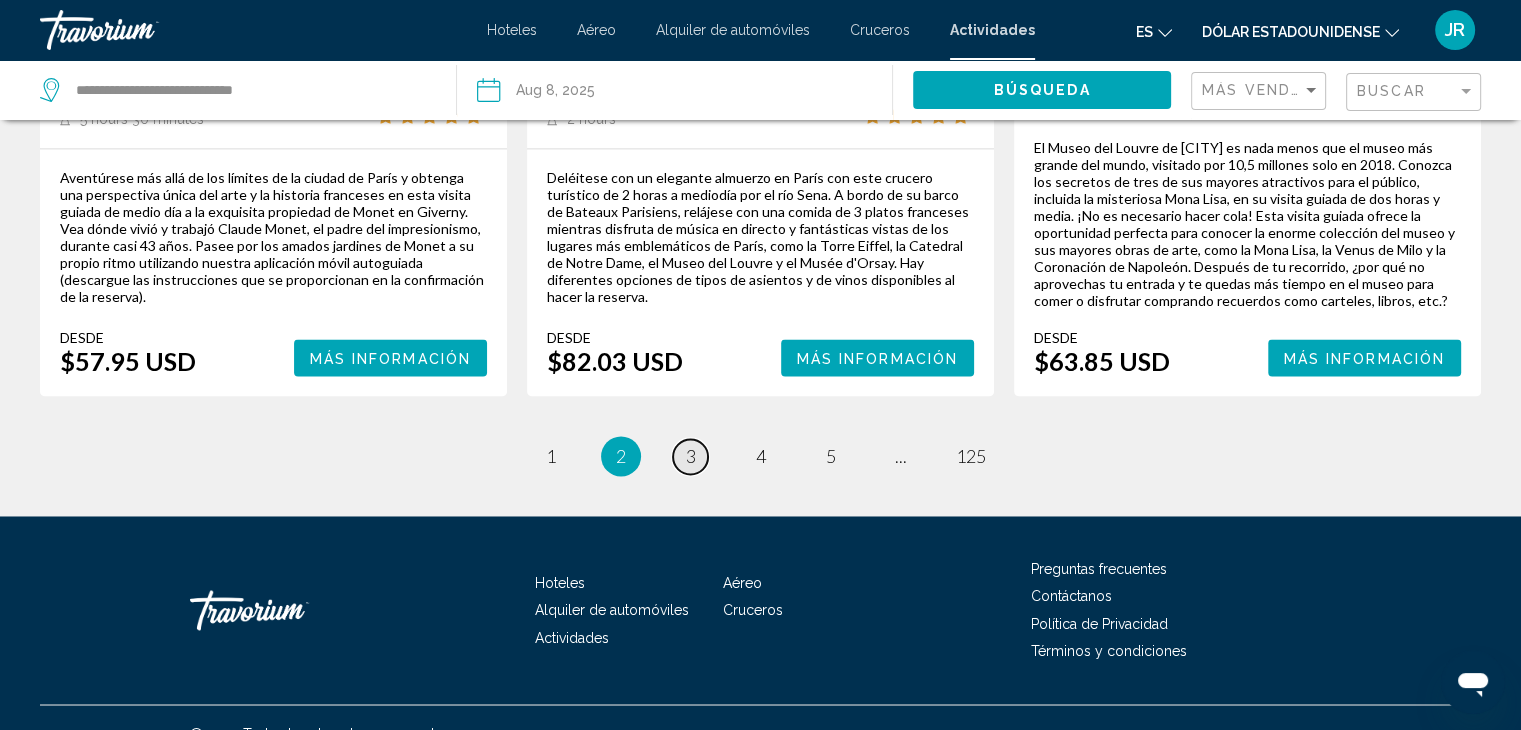click on "page  3" at bounding box center (690, 456) 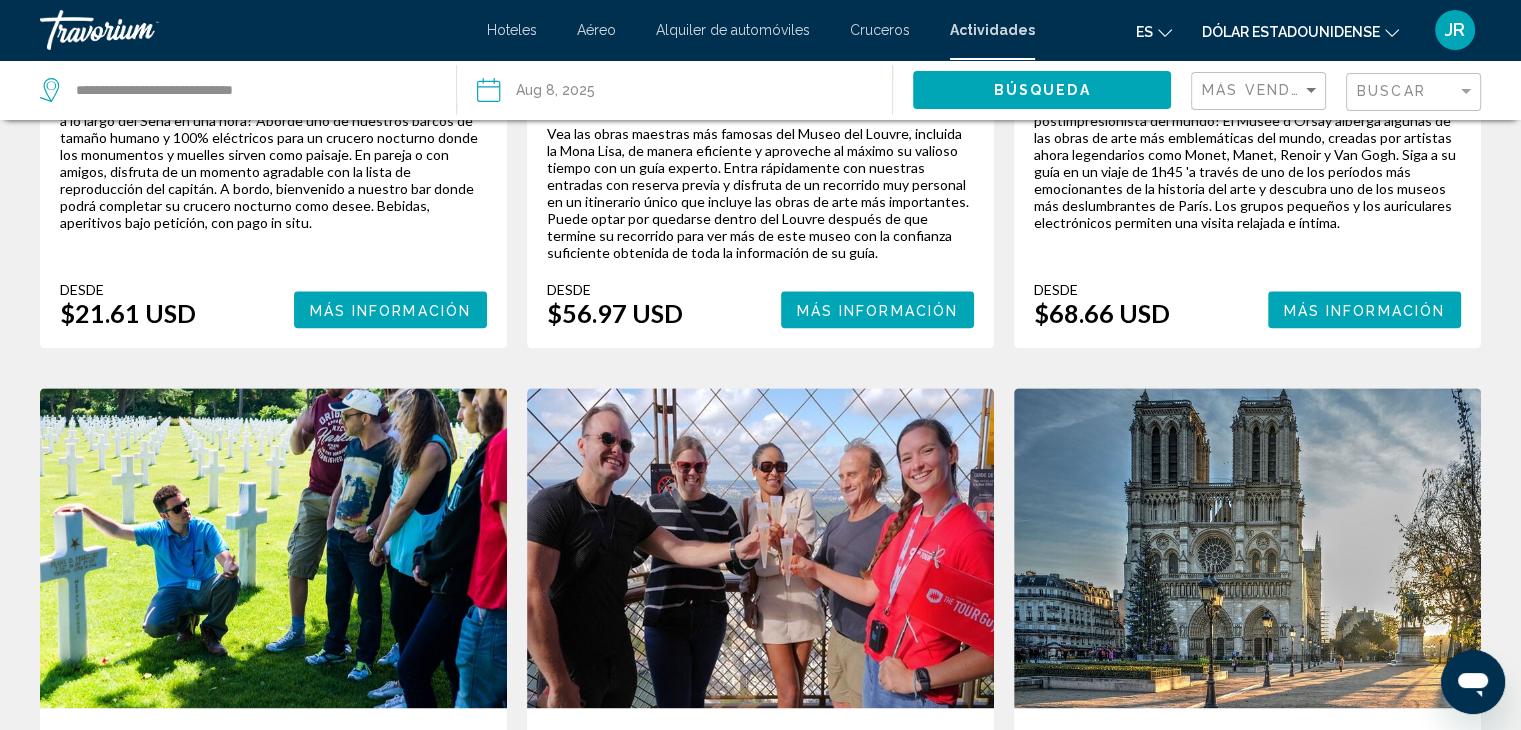 scroll, scrollTop: 2300, scrollLeft: 0, axis: vertical 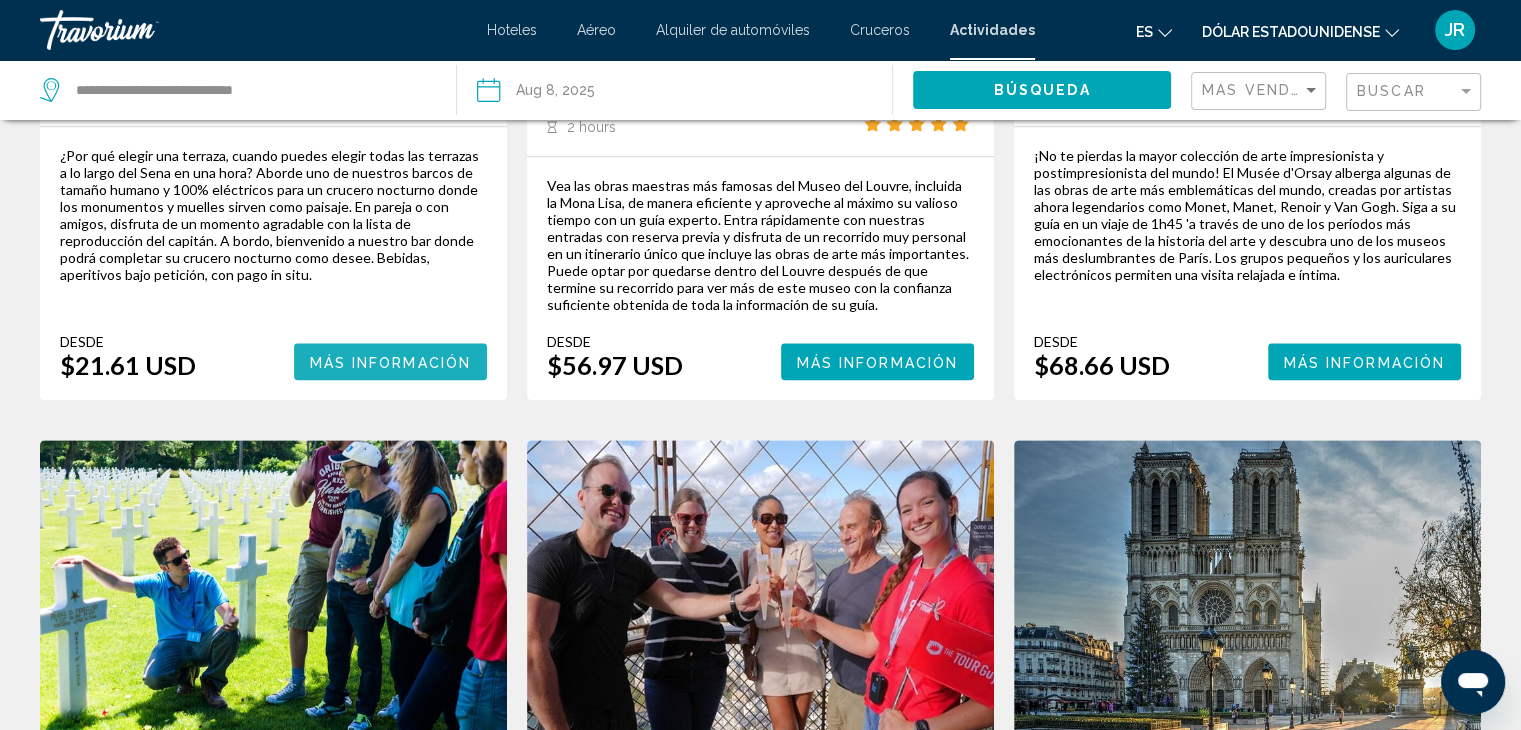click on "Más información" at bounding box center (391, 362) 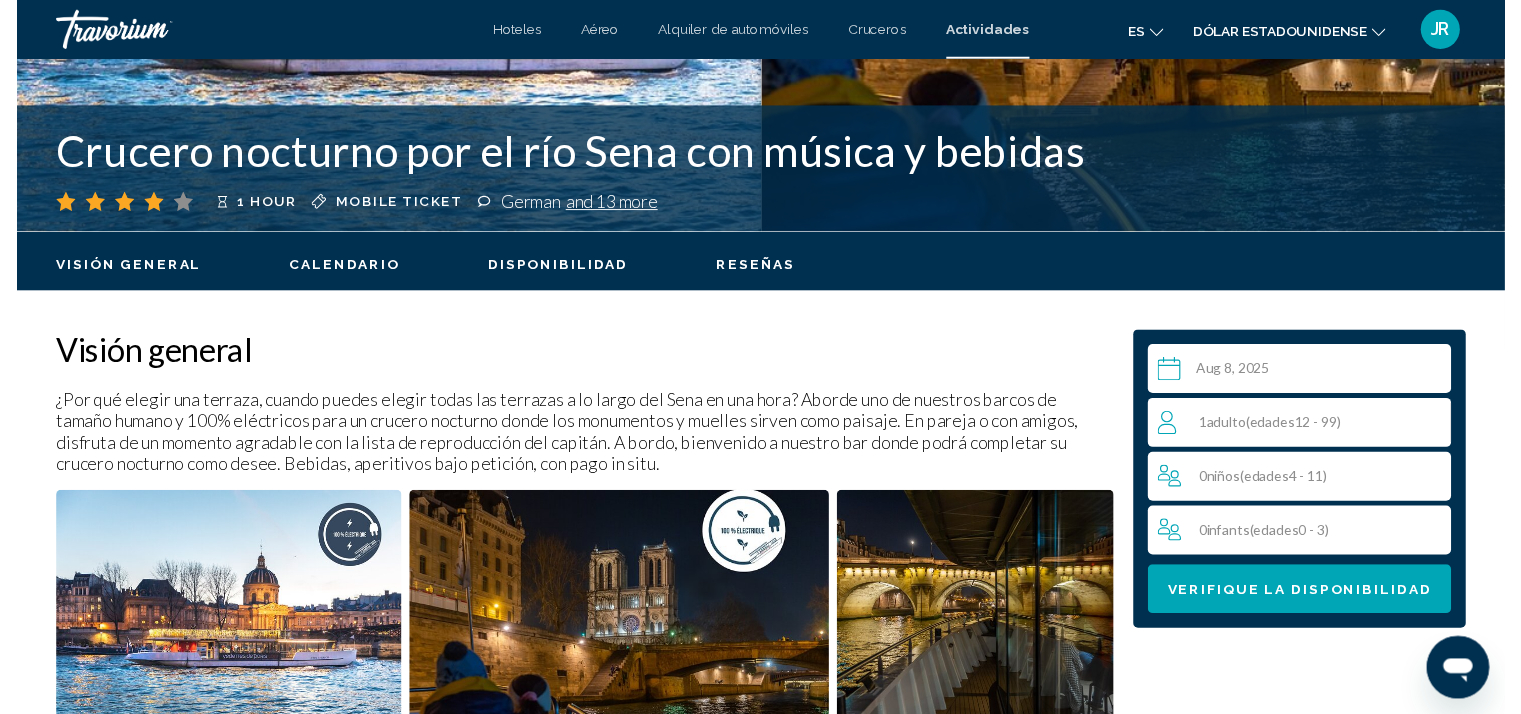scroll, scrollTop: 600, scrollLeft: 0, axis: vertical 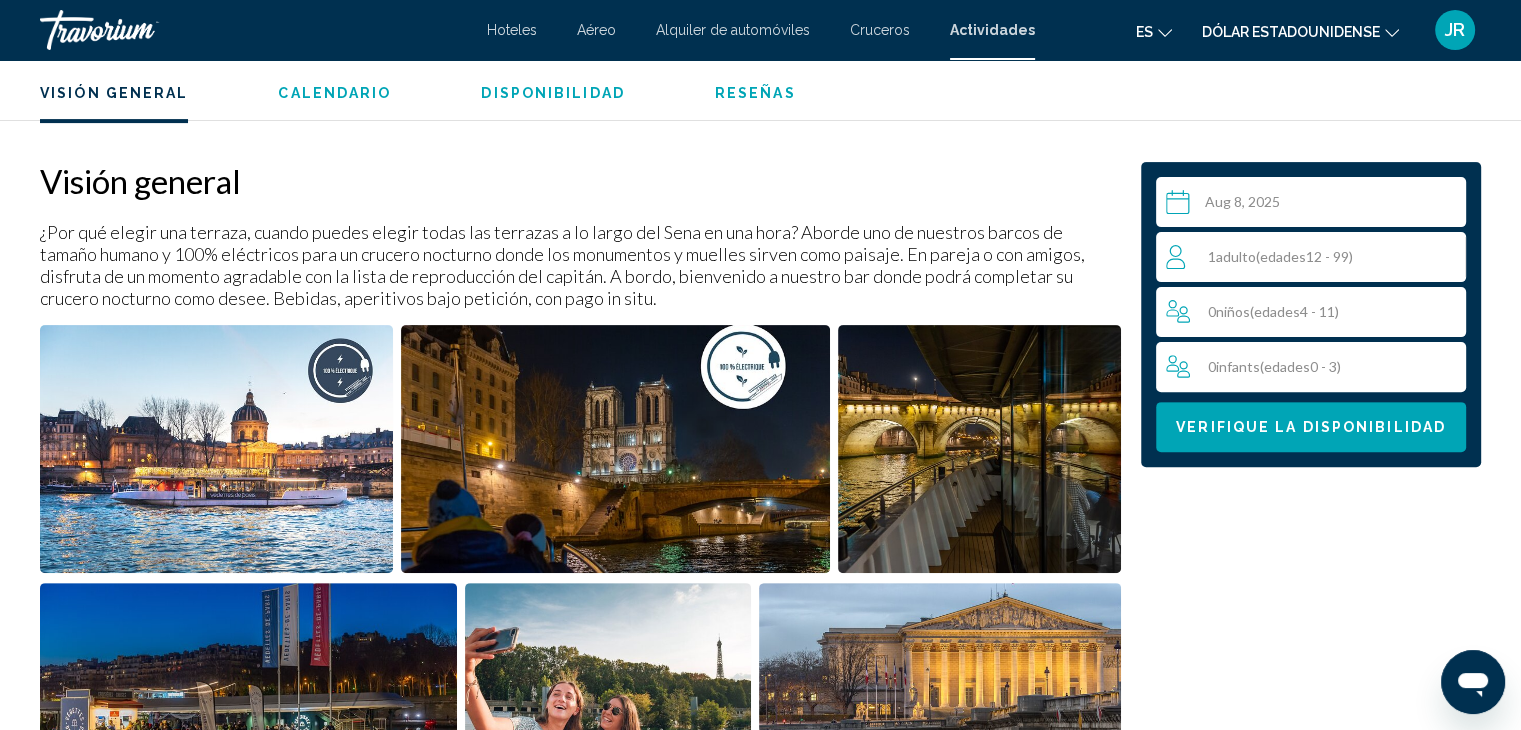 click at bounding box center [1315, 205] 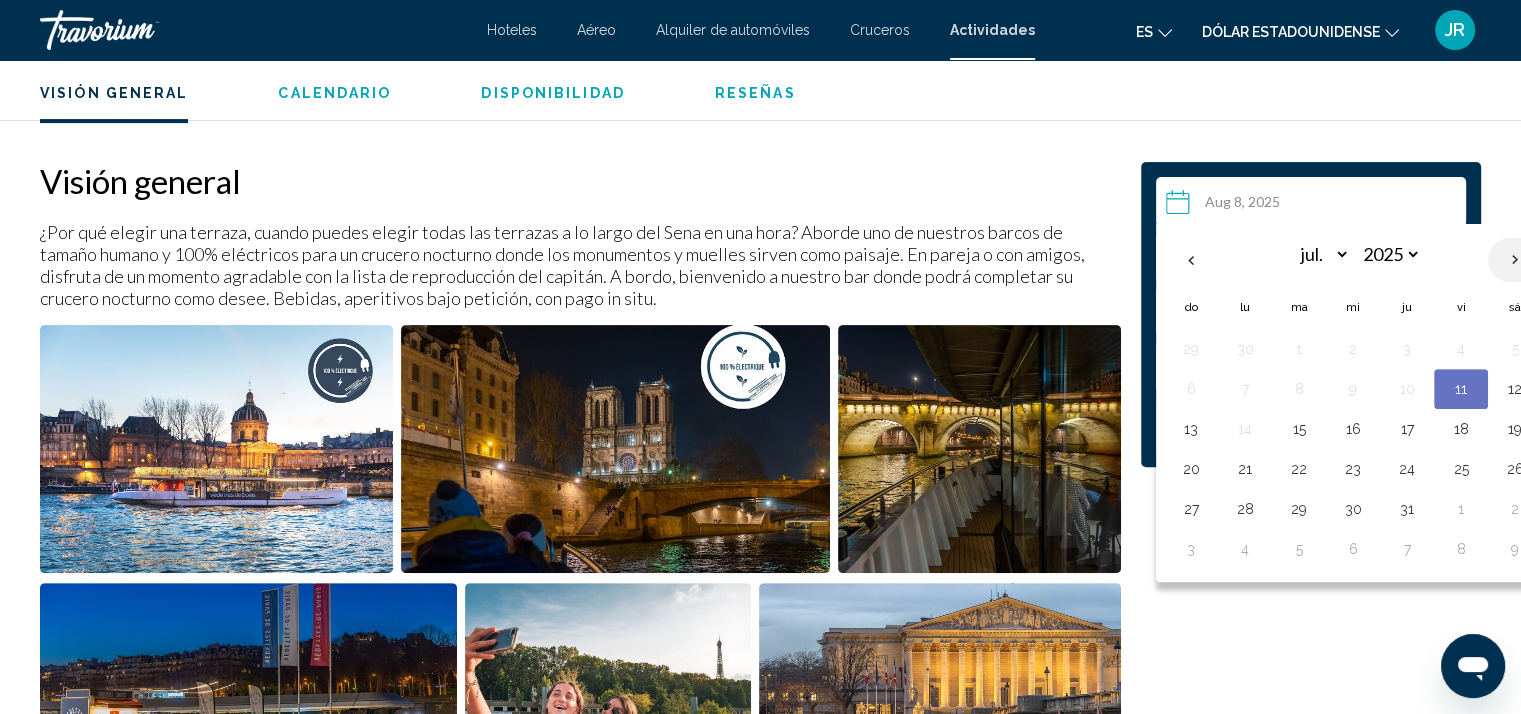 click at bounding box center [1515, 260] 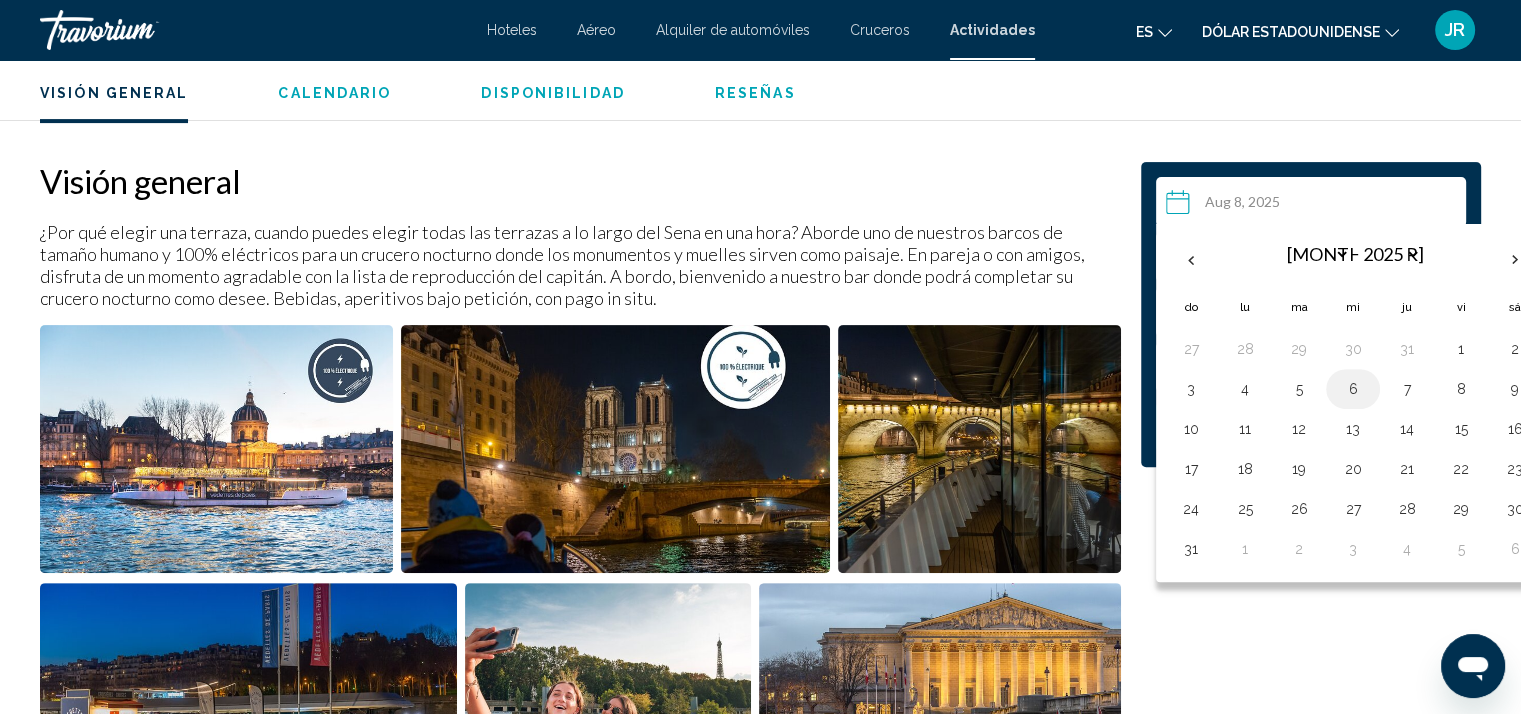 click on "6" at bounding box center [1353, 389] 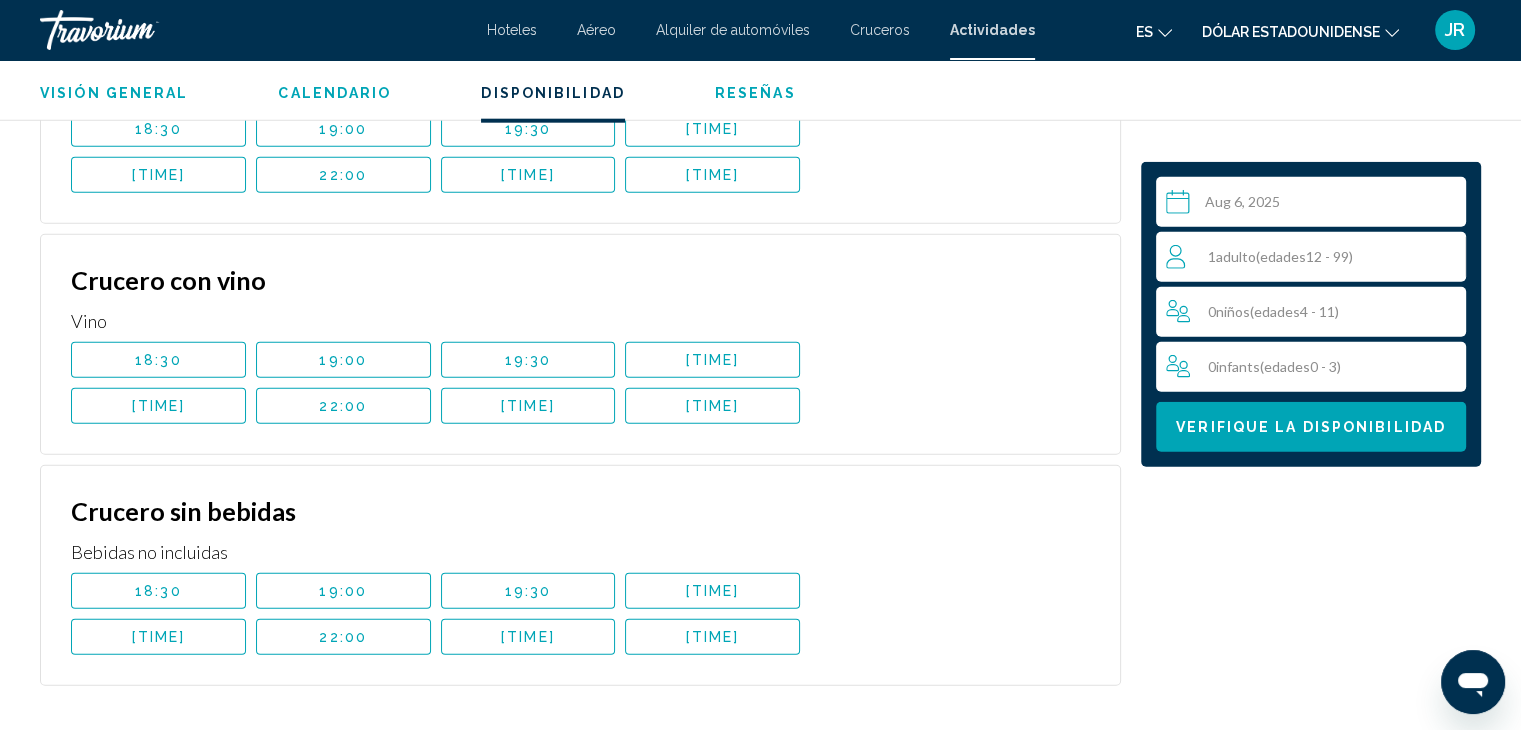 scroll, scrollTop: 5182, scrollLeft: 0, axis: vertical 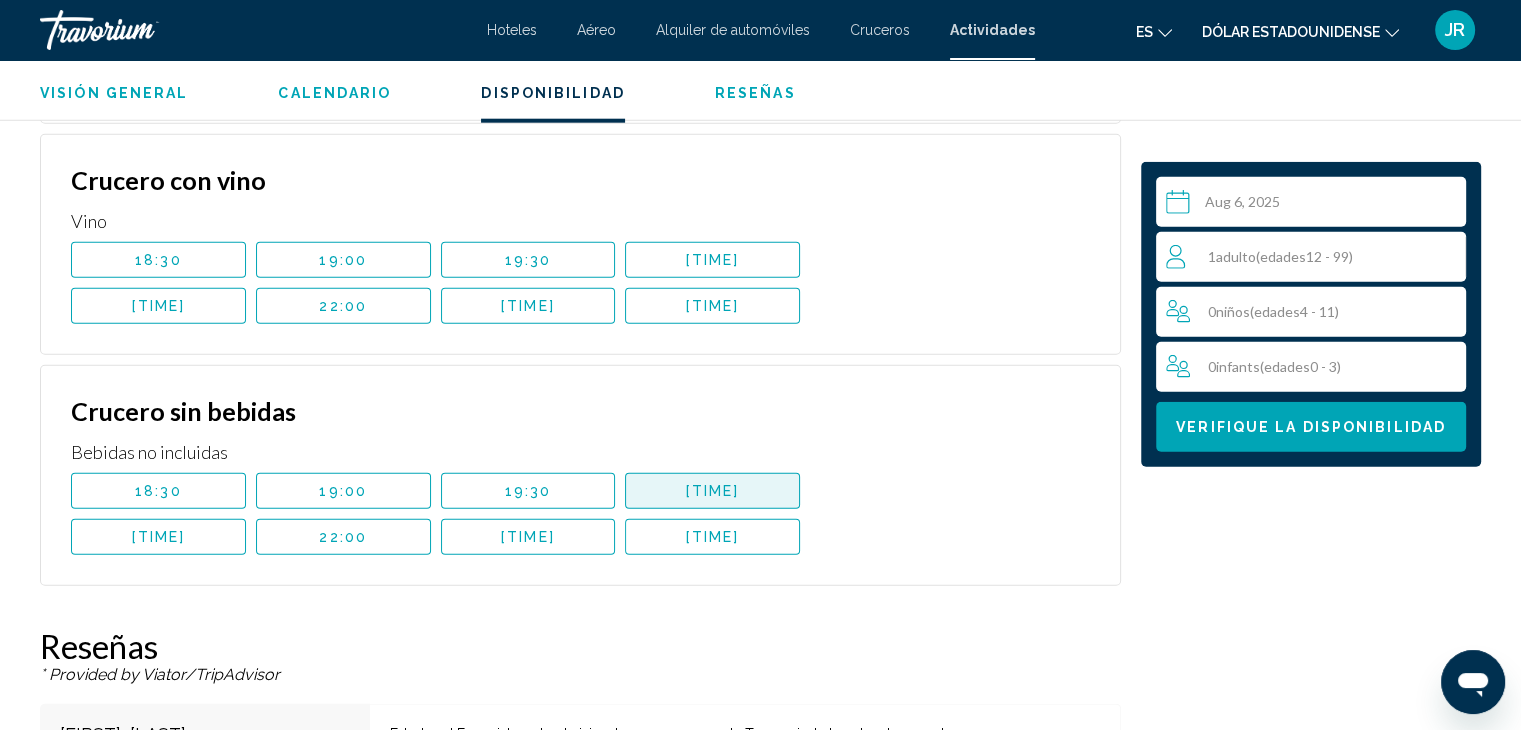 click on "[TIME]" at bounding box center [712, 491] 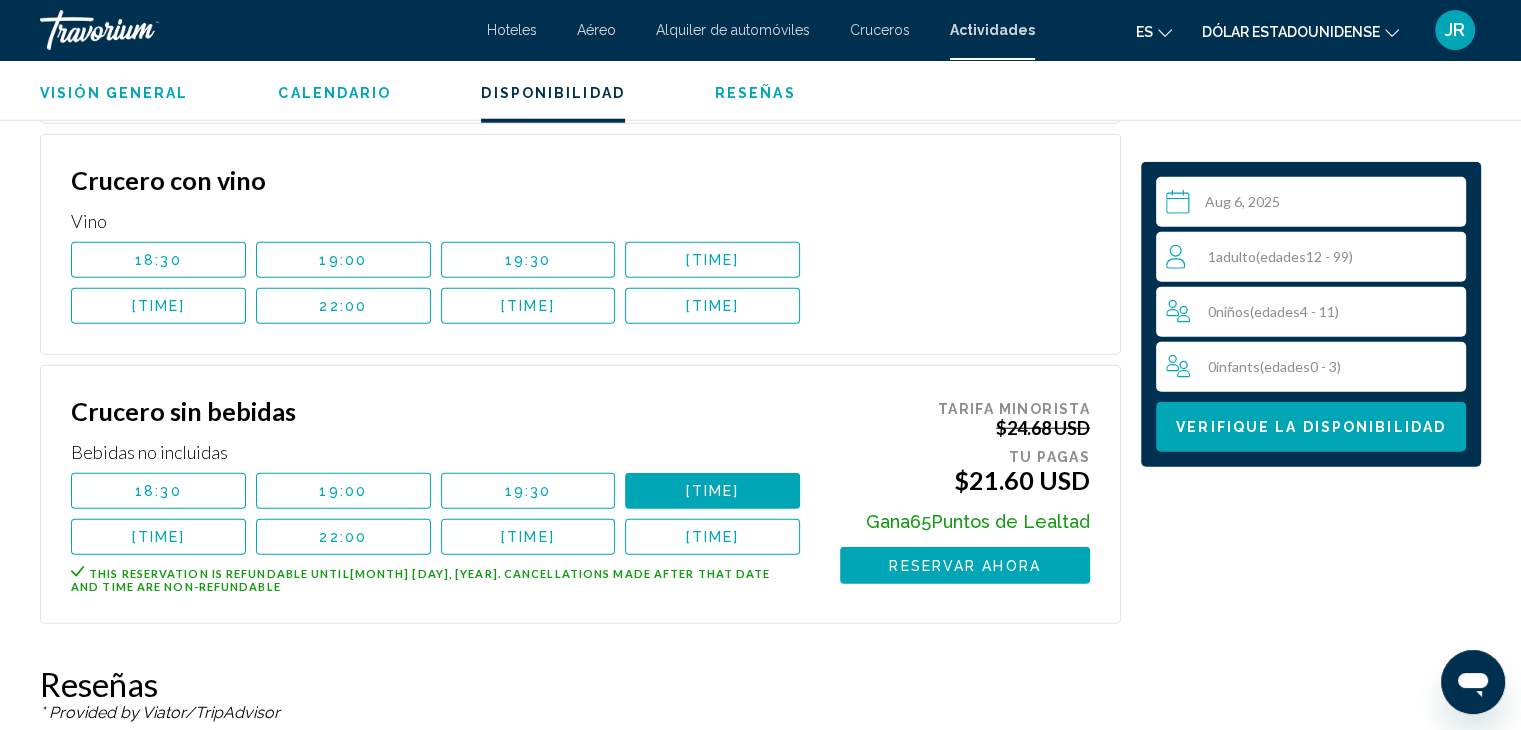 click on "[TIME]" at bounding box center [713, 260] 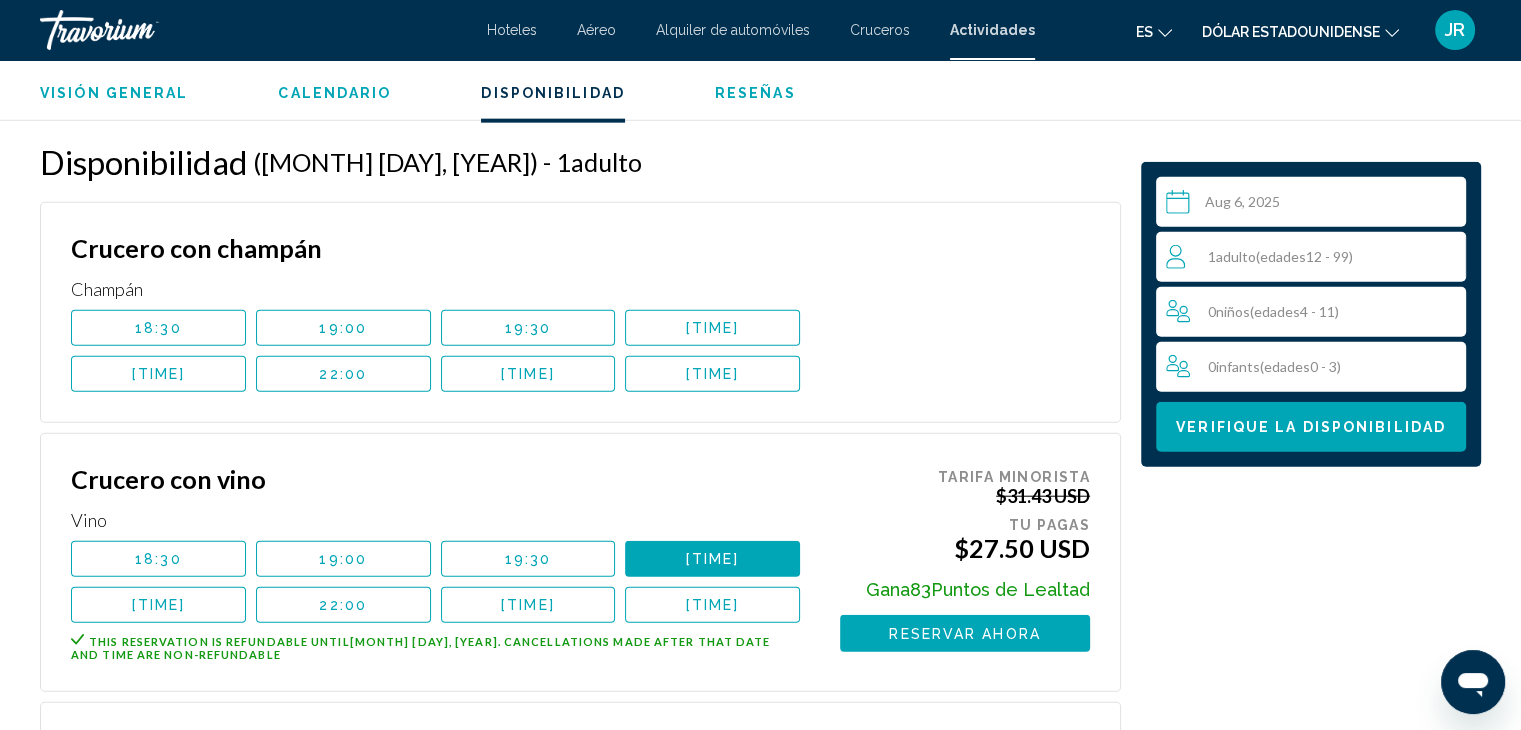 scroll, scrollTop: 4882, scrollLeft: 0, axis: vertical 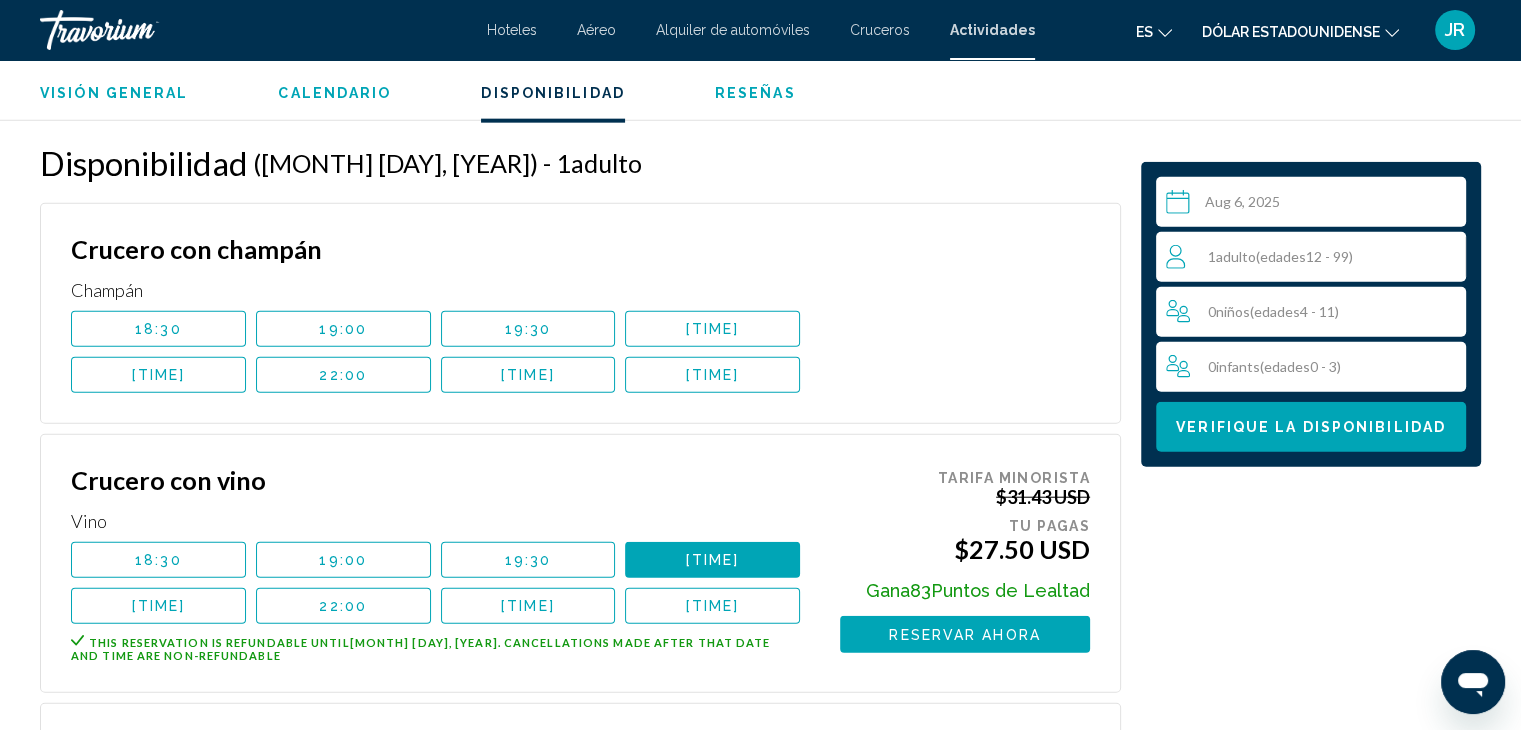click on "[TIME]" at bounding box center [712, 329] 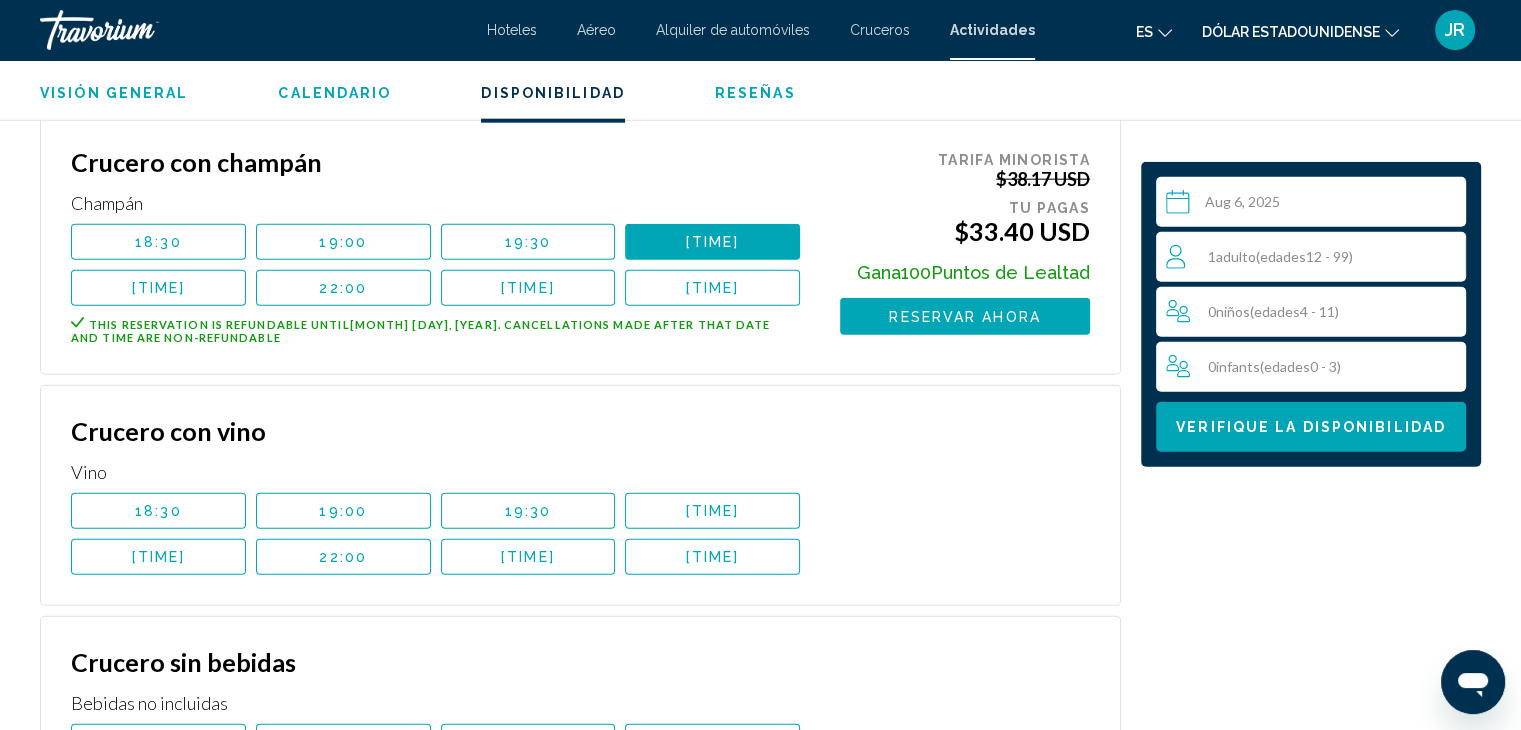 scroll, scrollTop: 4982, scrollLeft: 0, axis: vertical 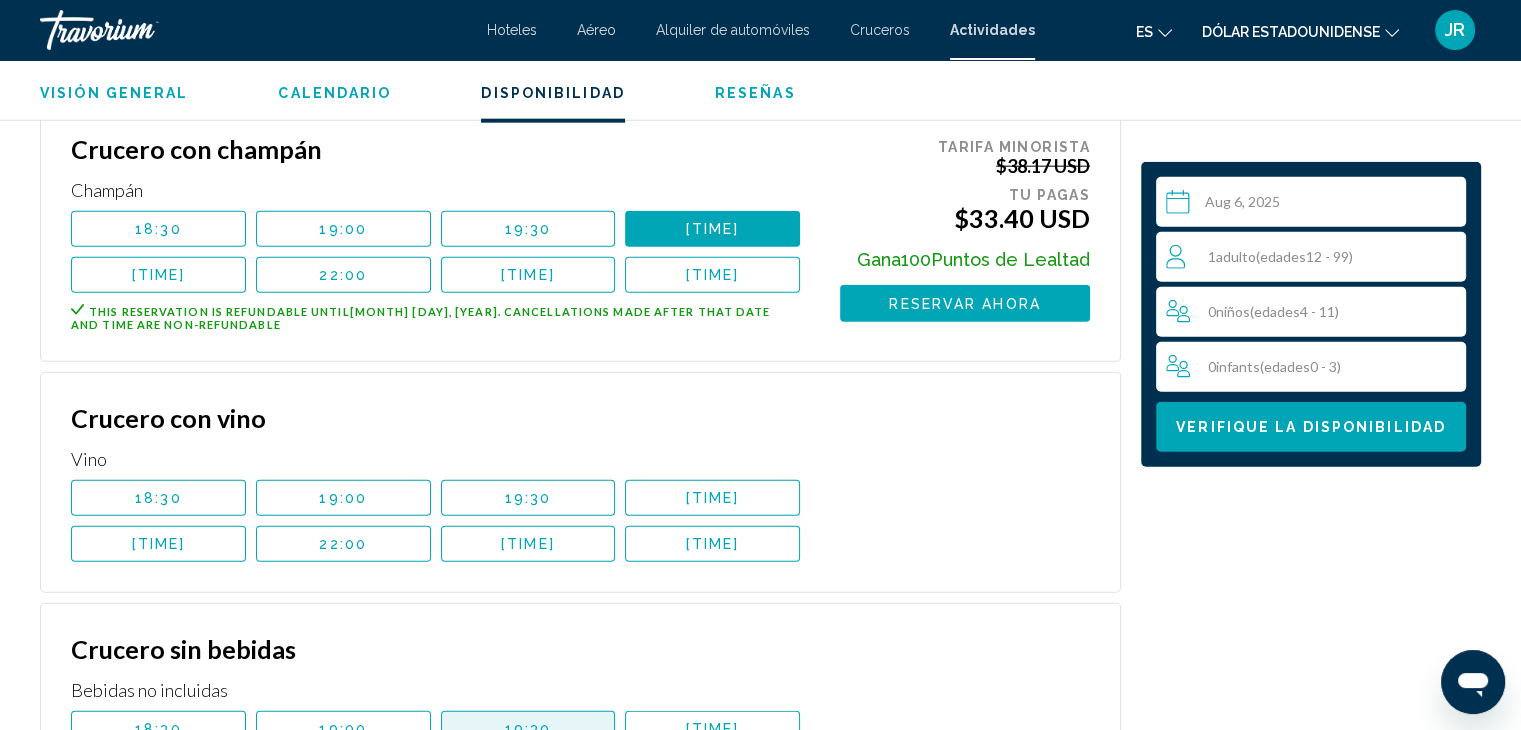 click on "19:30" at bounding box center [528, 729] 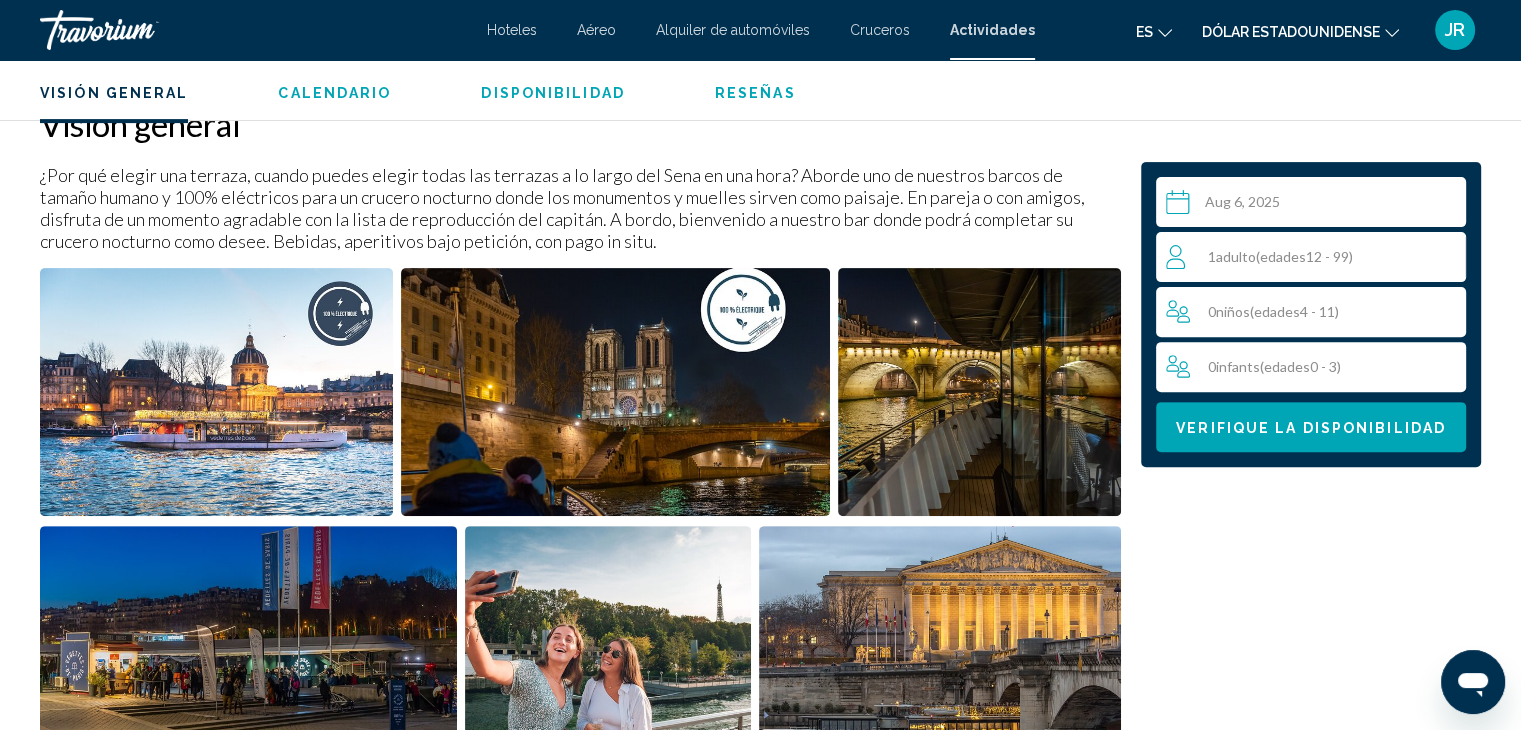 scroll, scrollTop: 382, scrollLeft: 0, axis: vertical 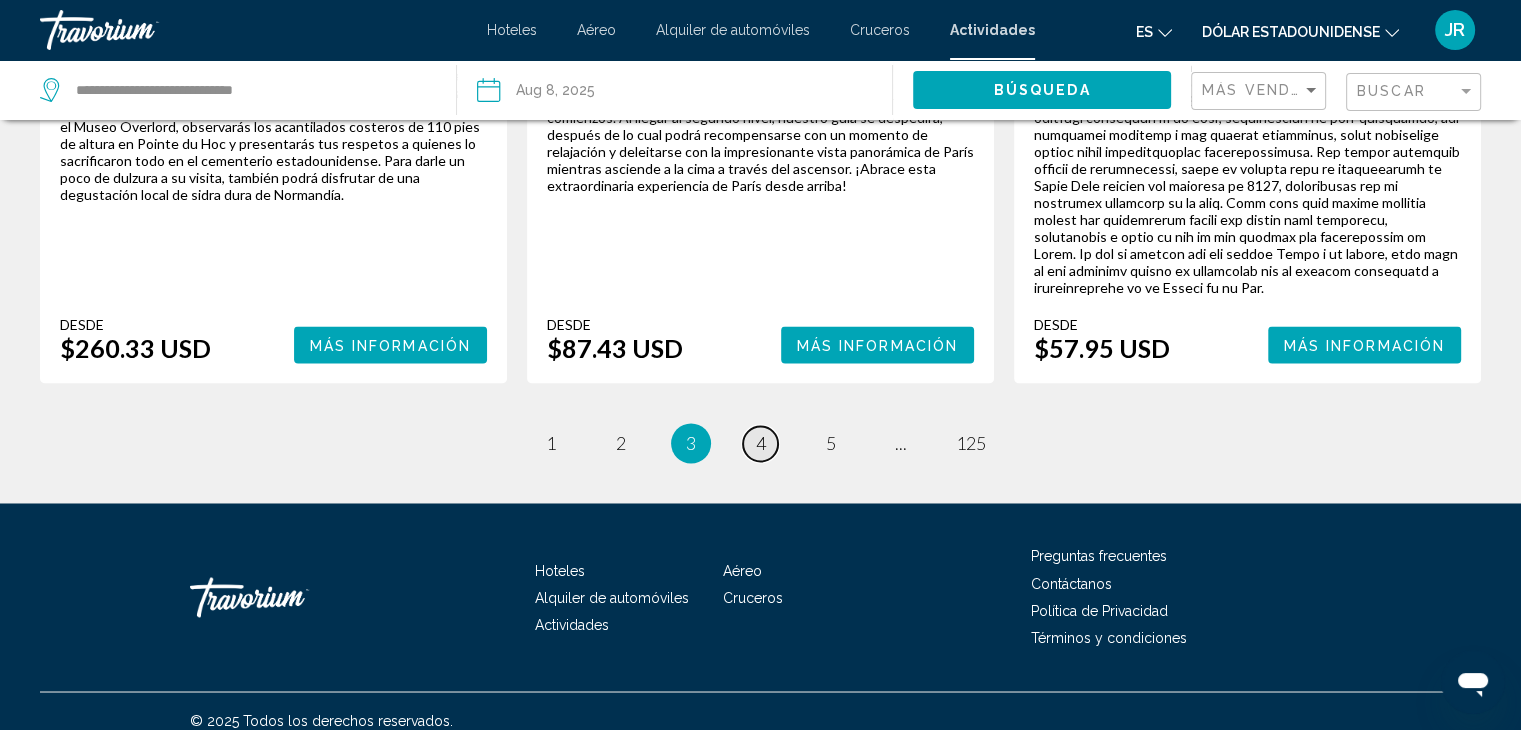 click on "page  4" at bounding box center [760, 443] 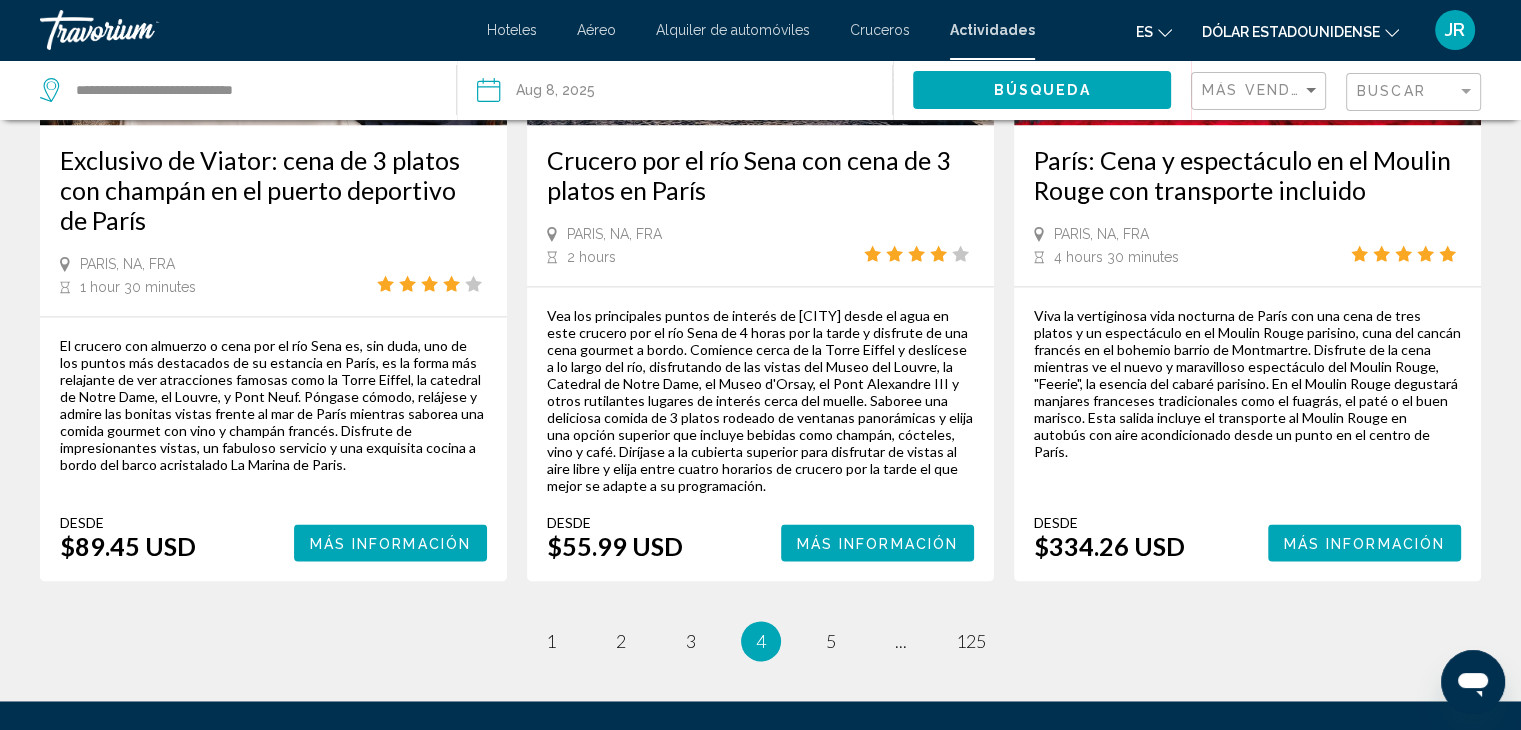 scroll, scrollTop: 3000, scrollLeft: 0, axis: vertical 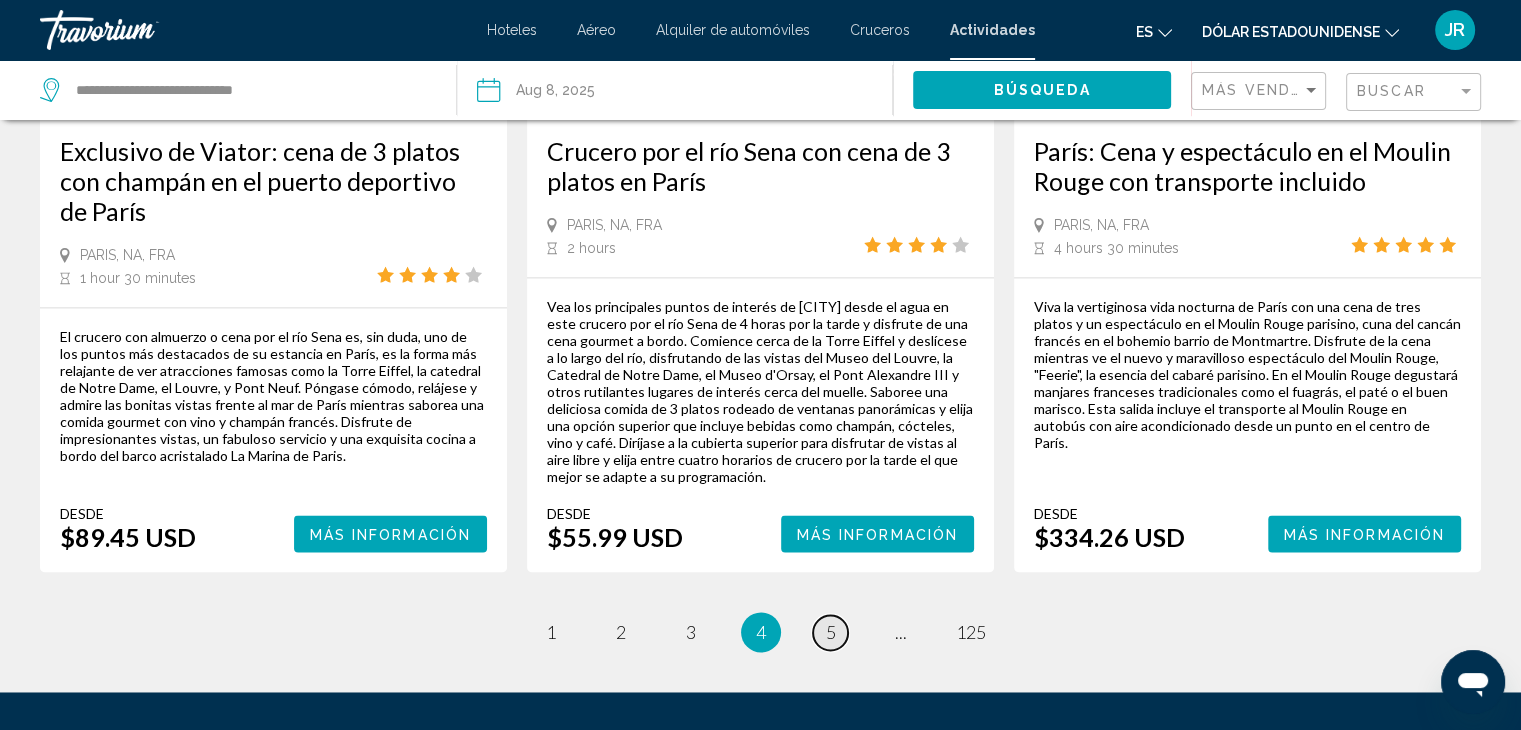 click on "page  5" at bounding box center (830, 632) 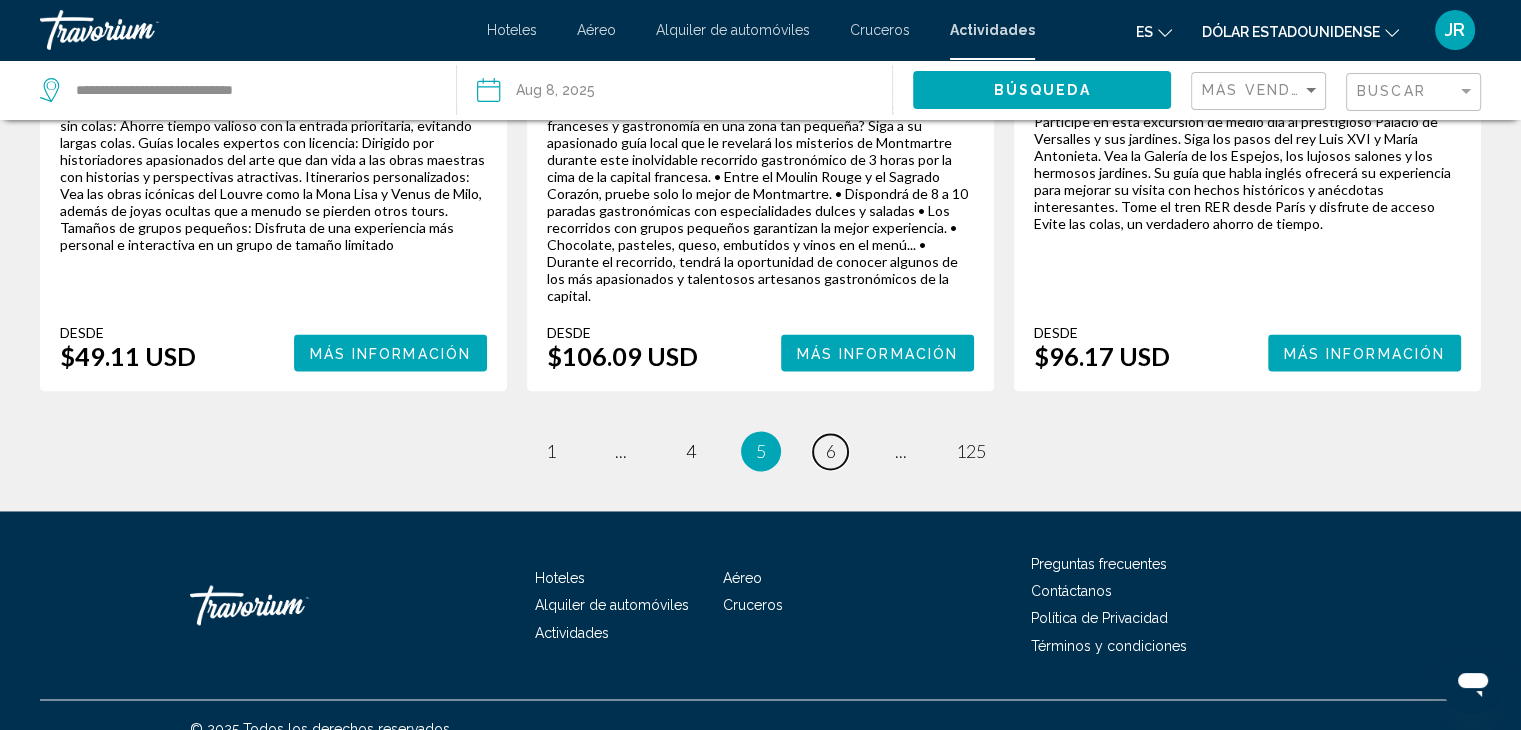 scroll, scrollTop: 3184, scrollLeft: 0, axis: vertical 